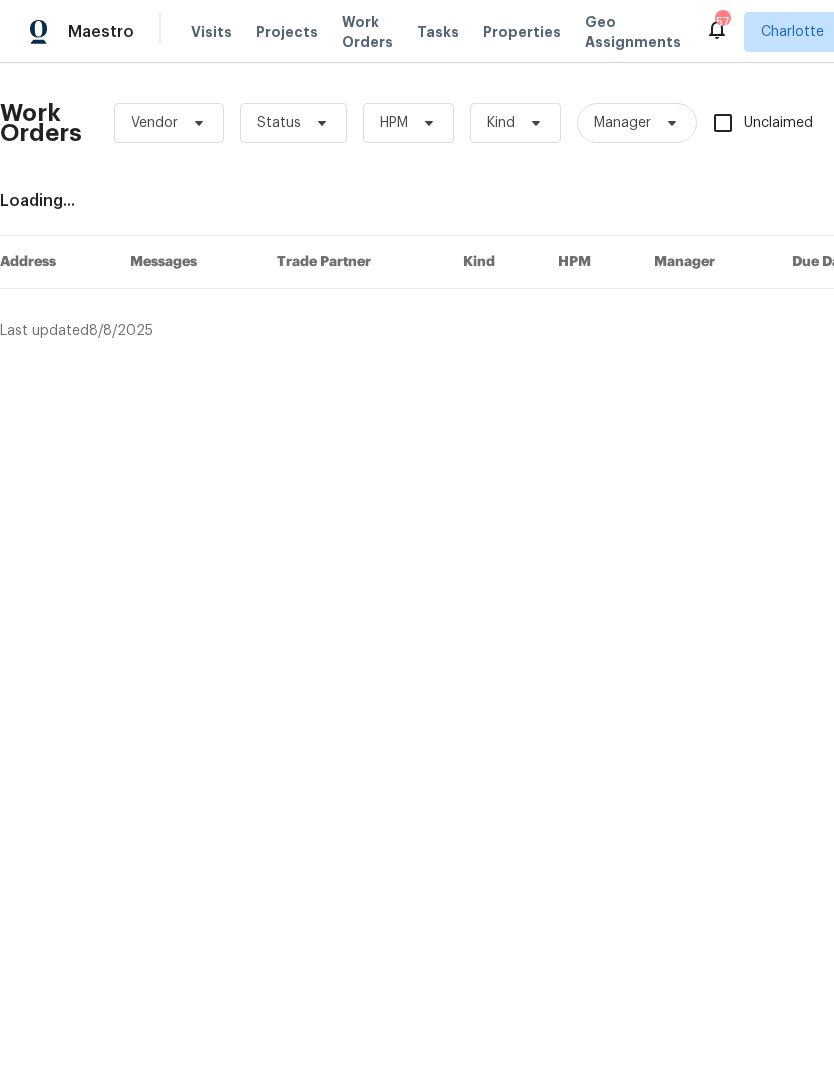 scroll, scrollTop: 0, scrollLeft: 0, axis: both 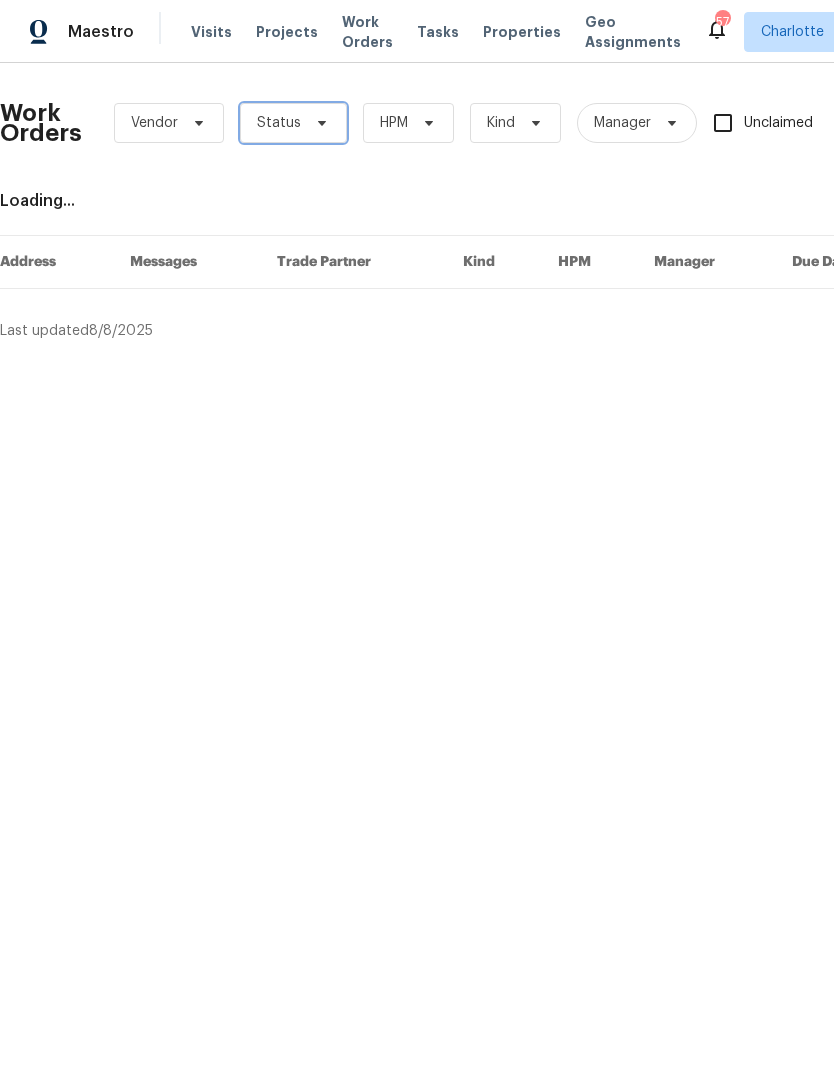 click on "Status" at bounding box center [293, 123] 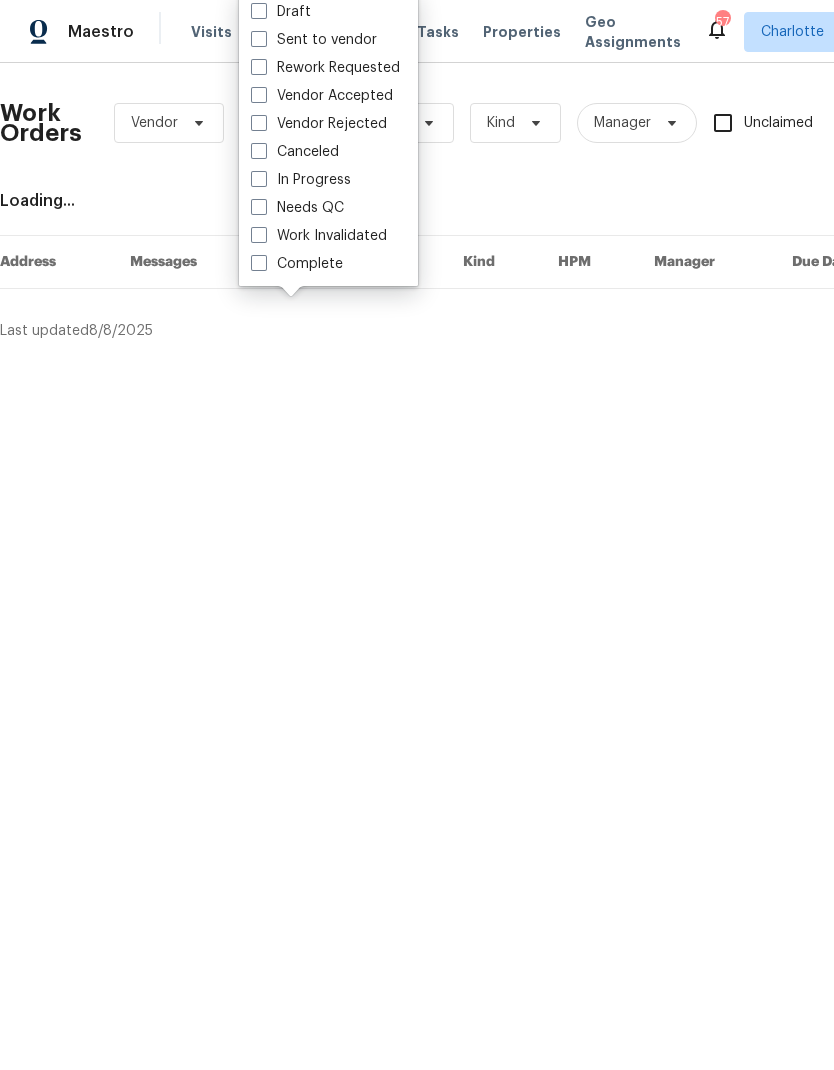 click on "In Progress" at bounding box center [301, 180] 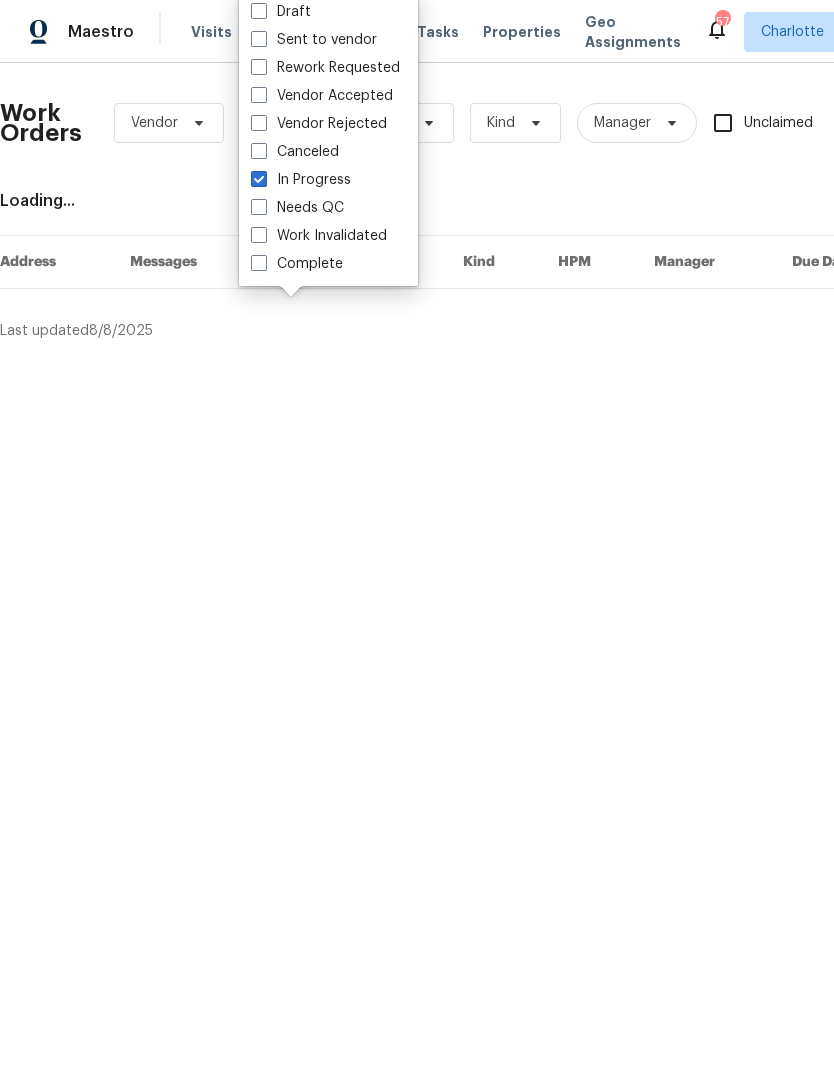 checkbox on "true" 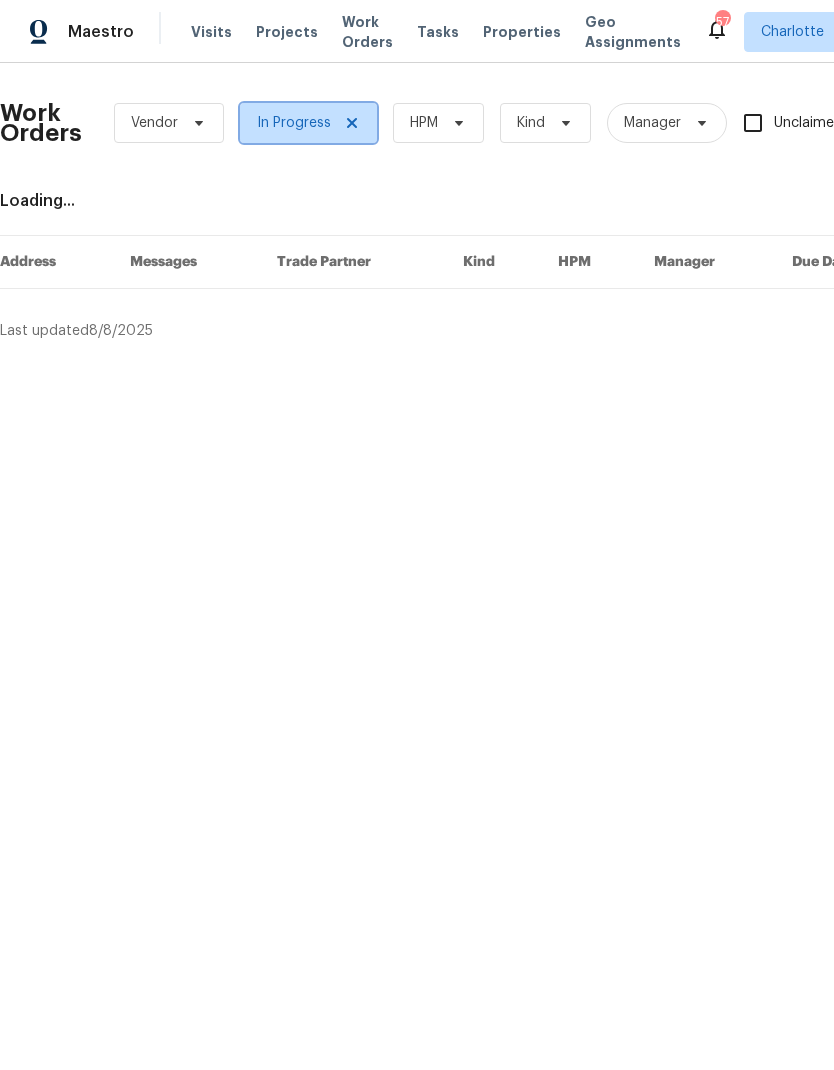 click 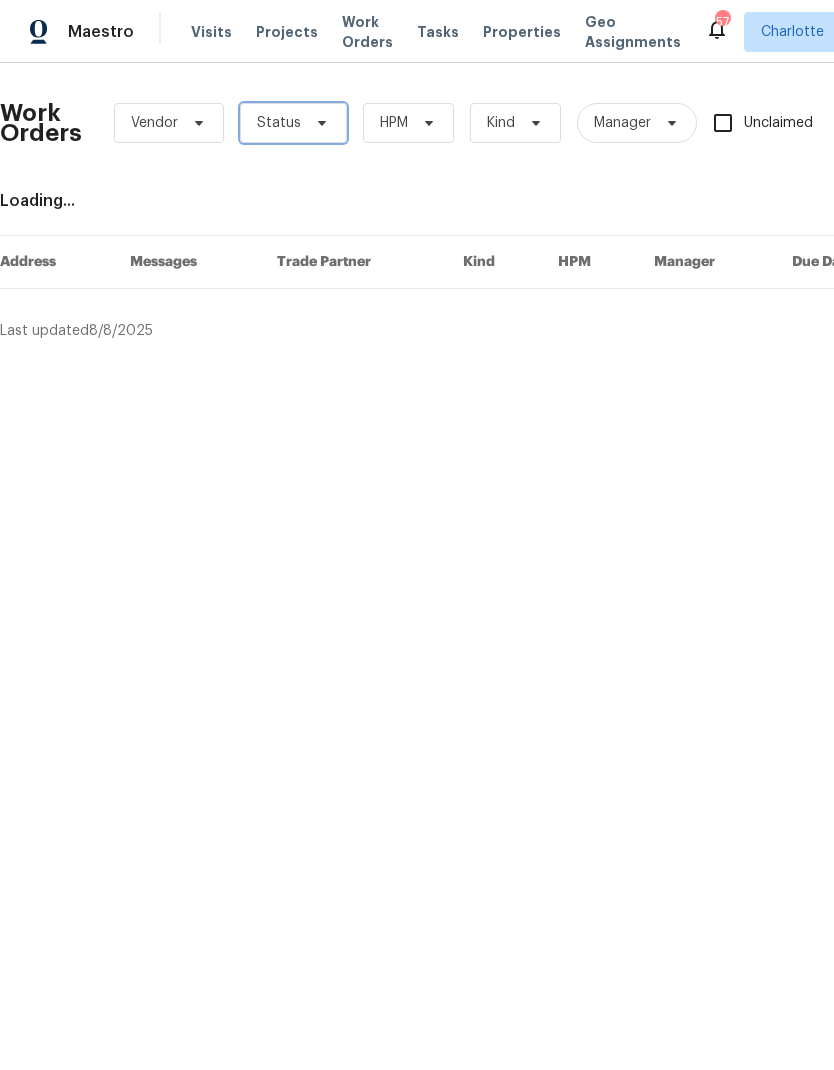 click 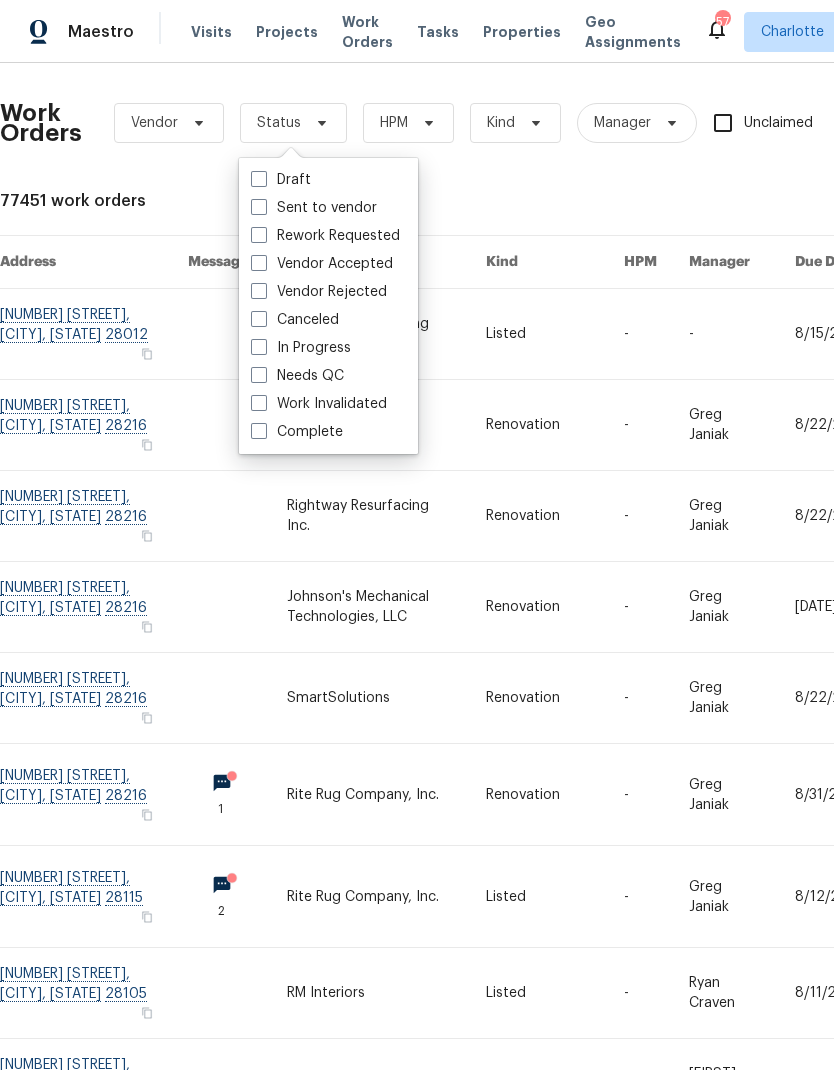 click on "Needs QC" at bounding box center [297, 376] 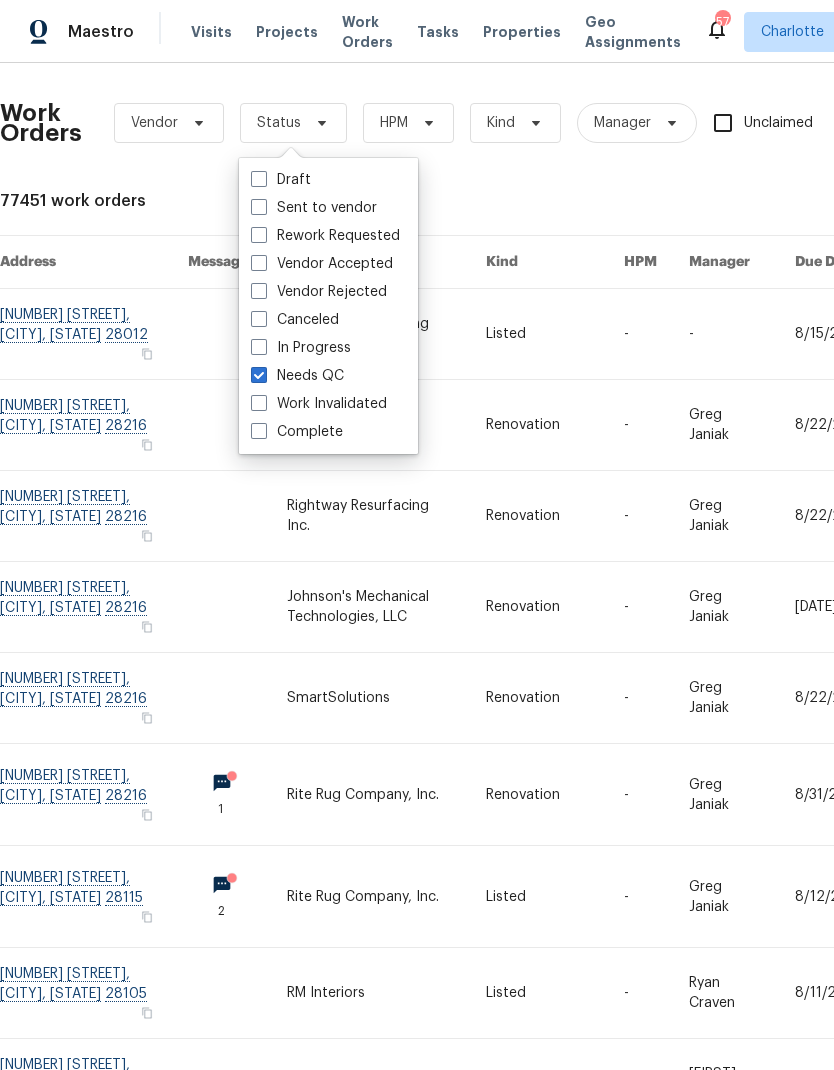 checkbox on "true" 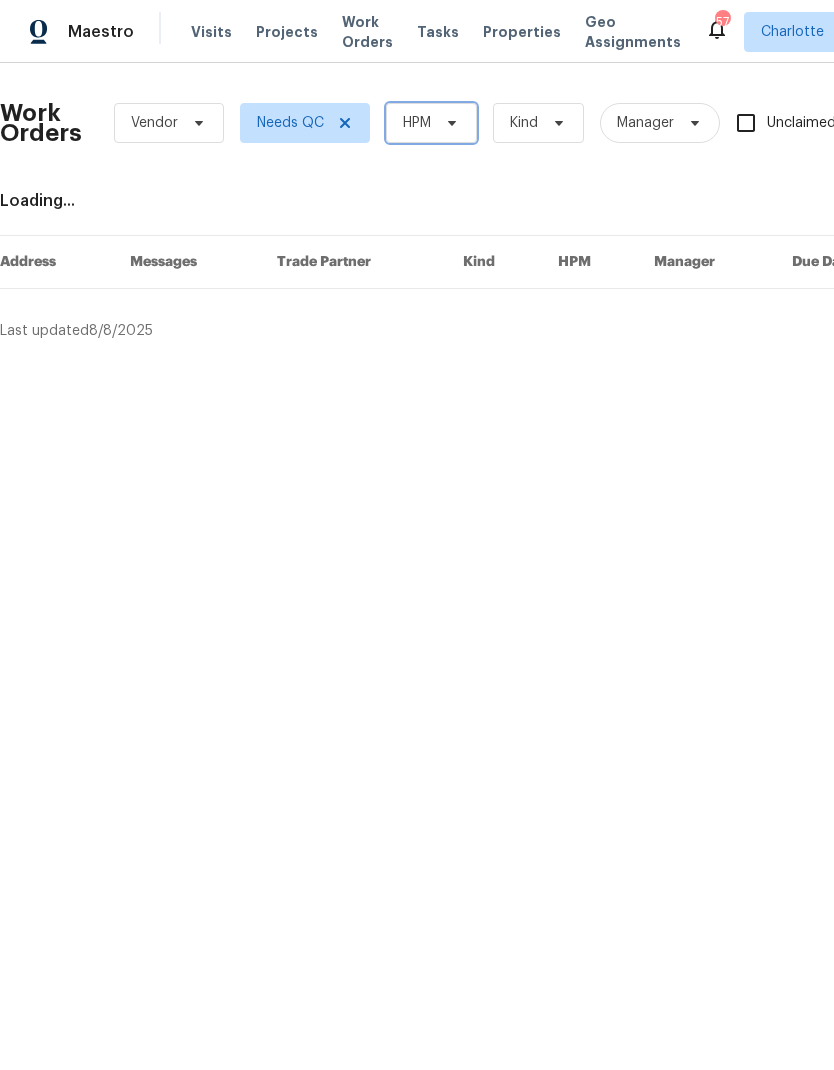 click on "HPM" at bounding box center (431, 123) 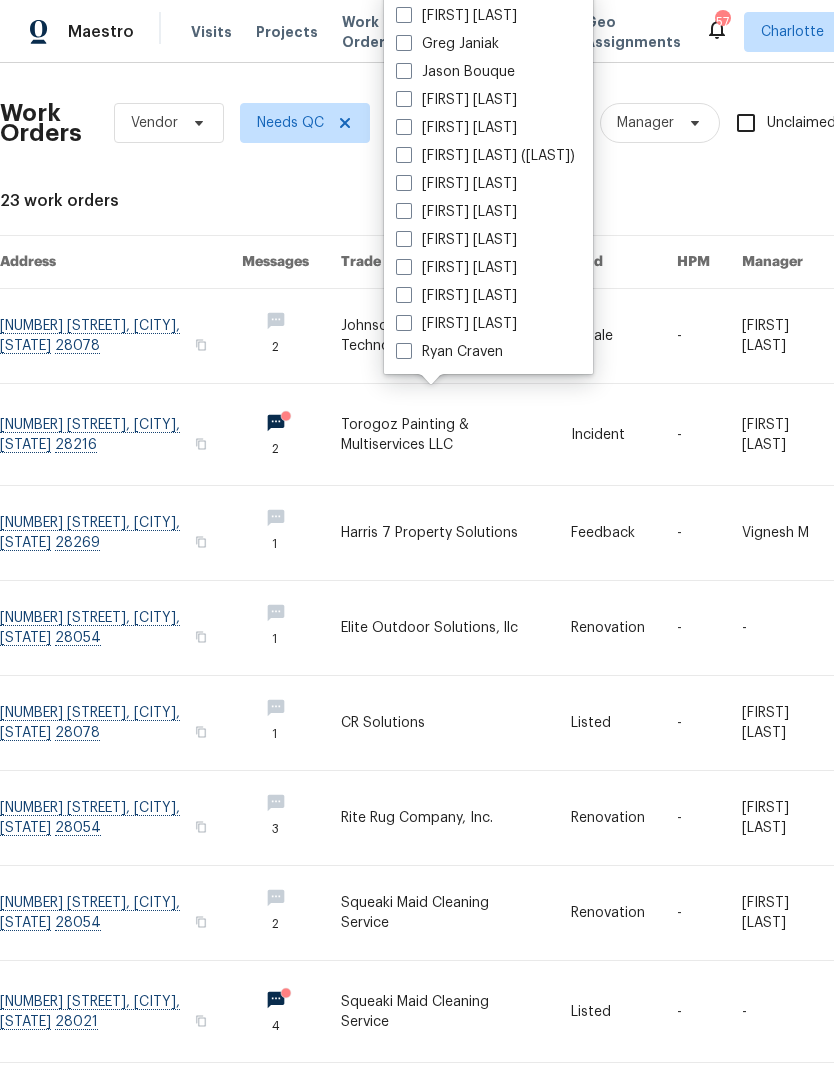scroll, scrollTop: 248, scrollLeft: 0, axis: vertical 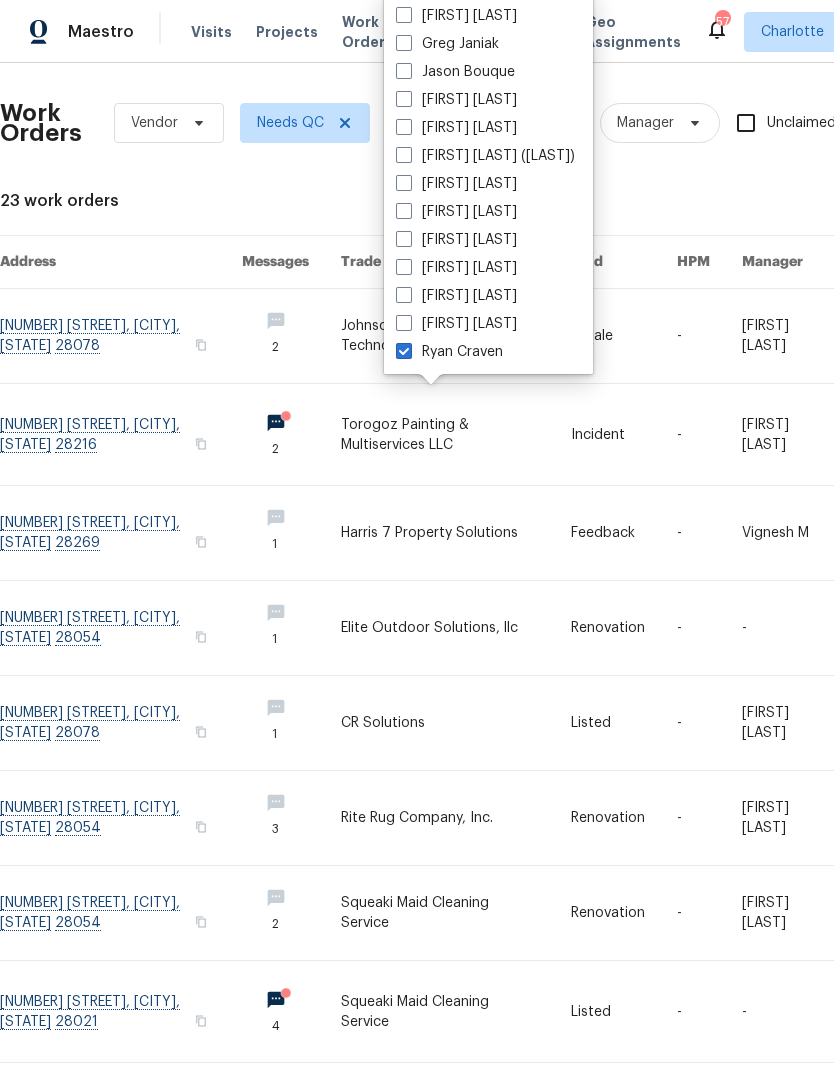 checkbox on "true" 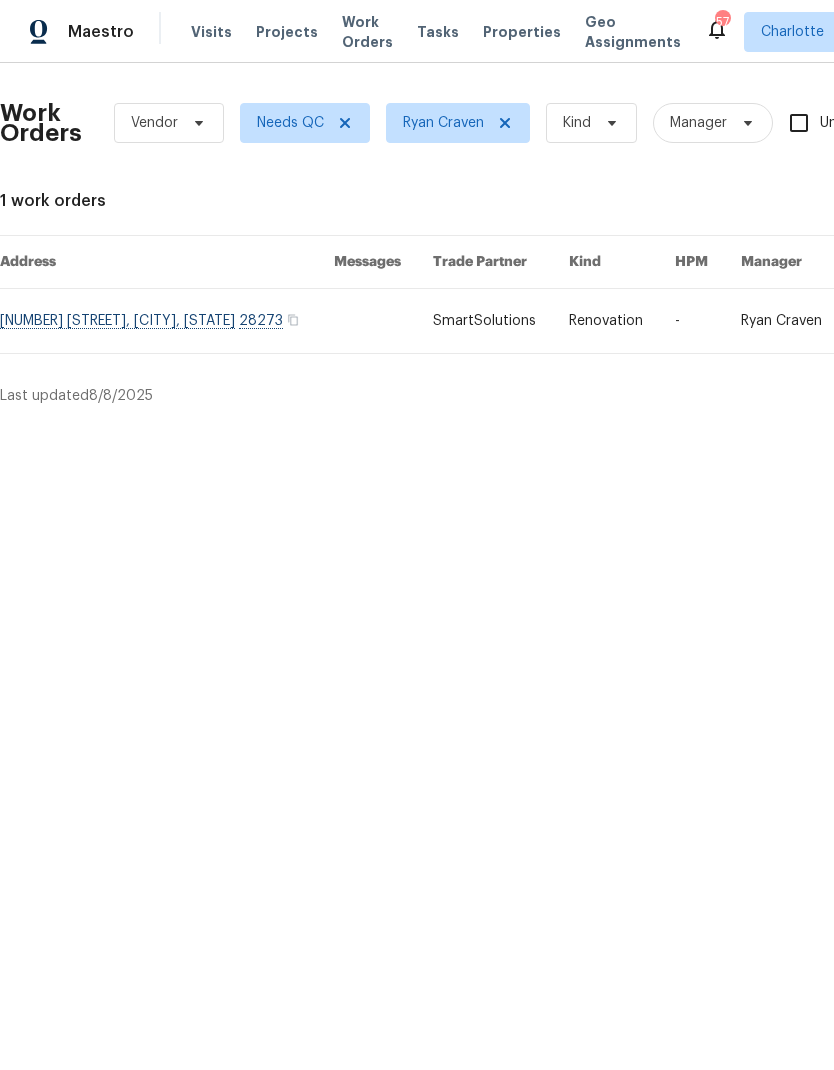 click at bounding box center (167, 321) 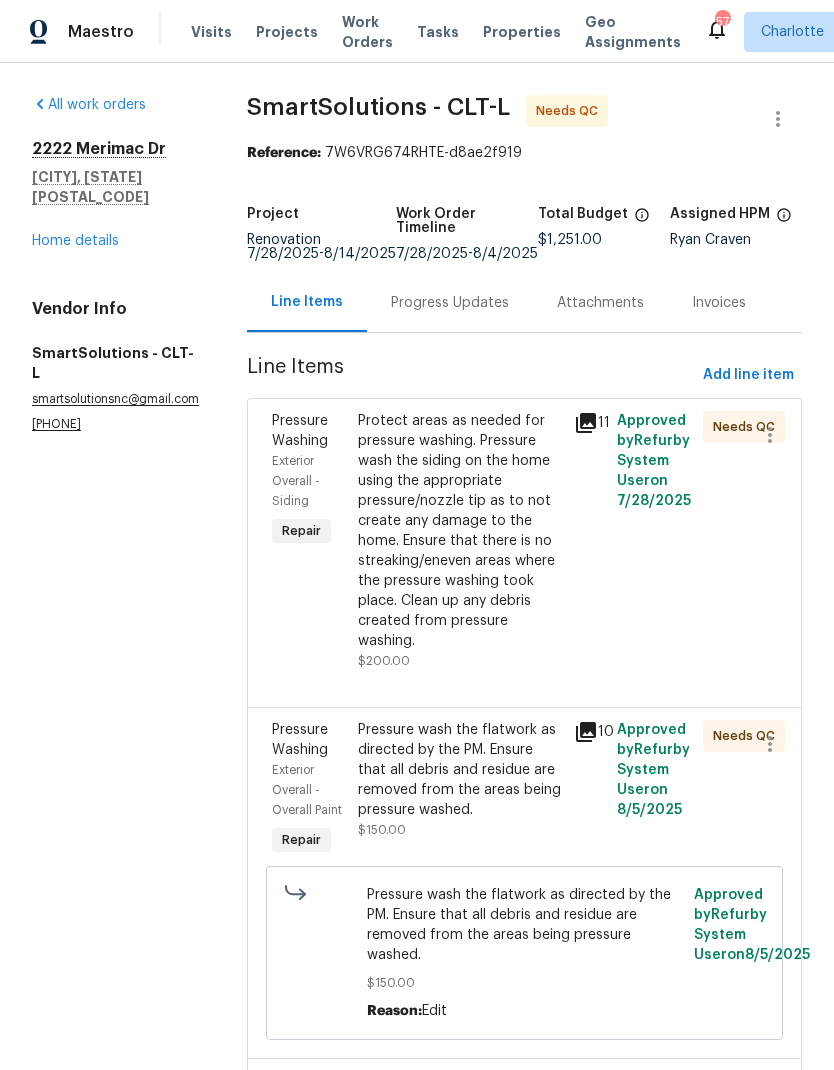 scroll, scrollTop: 0, scrollLeft: 0, axis: both 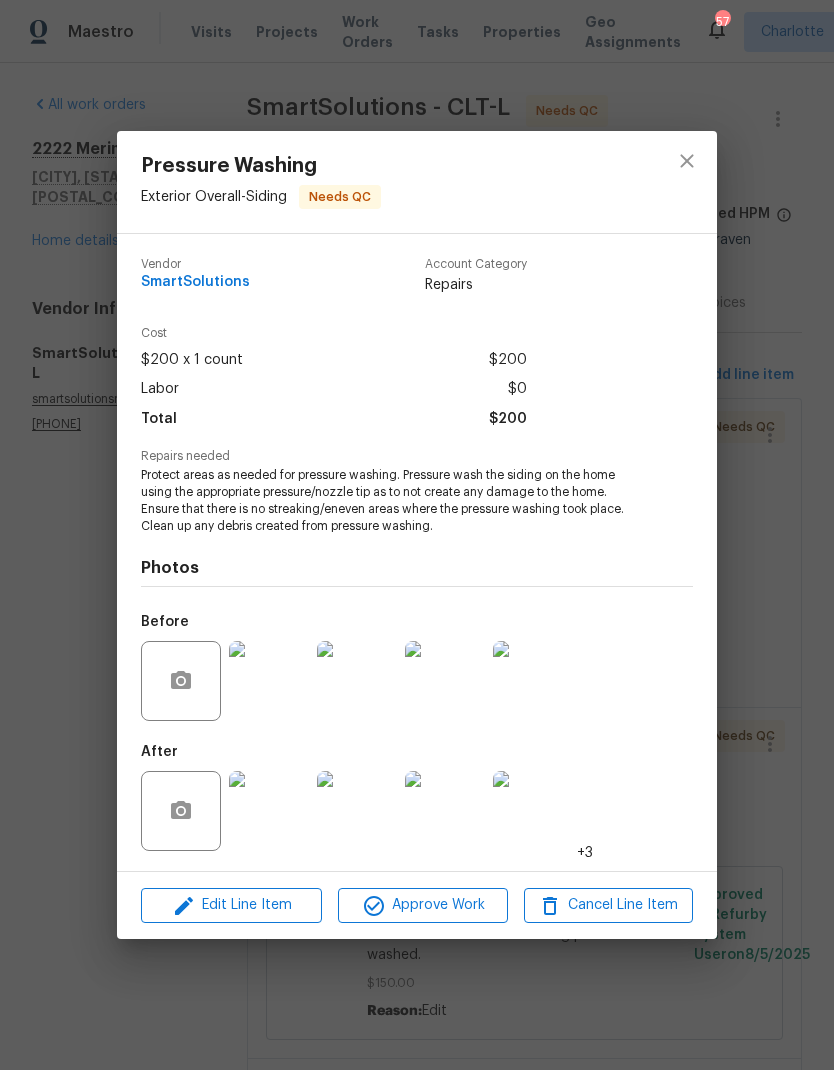 click at bounding box center (269, 811) 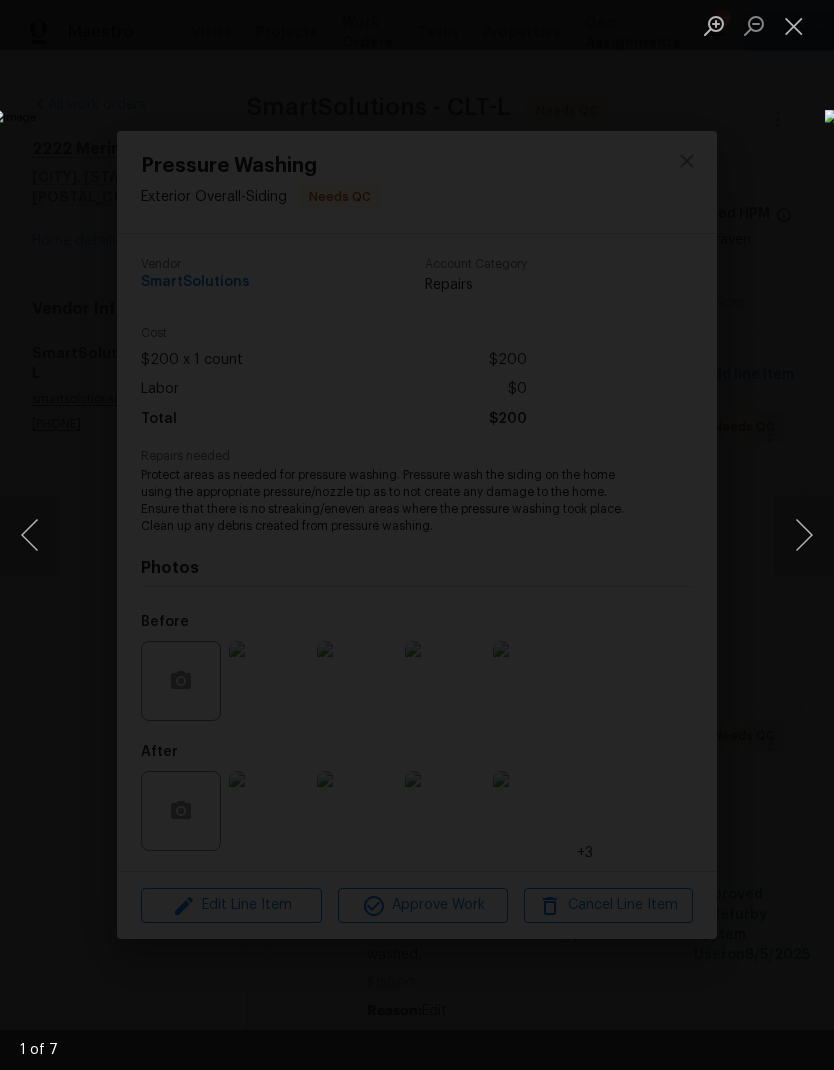 click at bounding box center [804, 535] 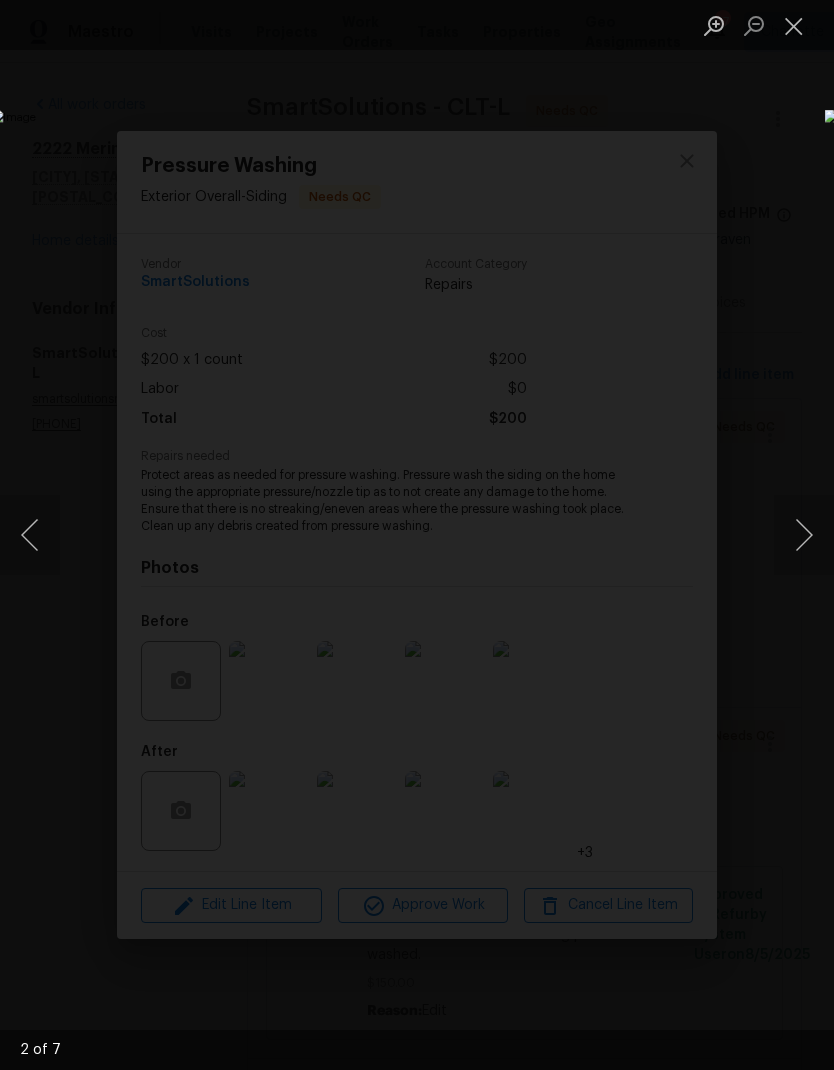 click at bounding box center (804, 535) 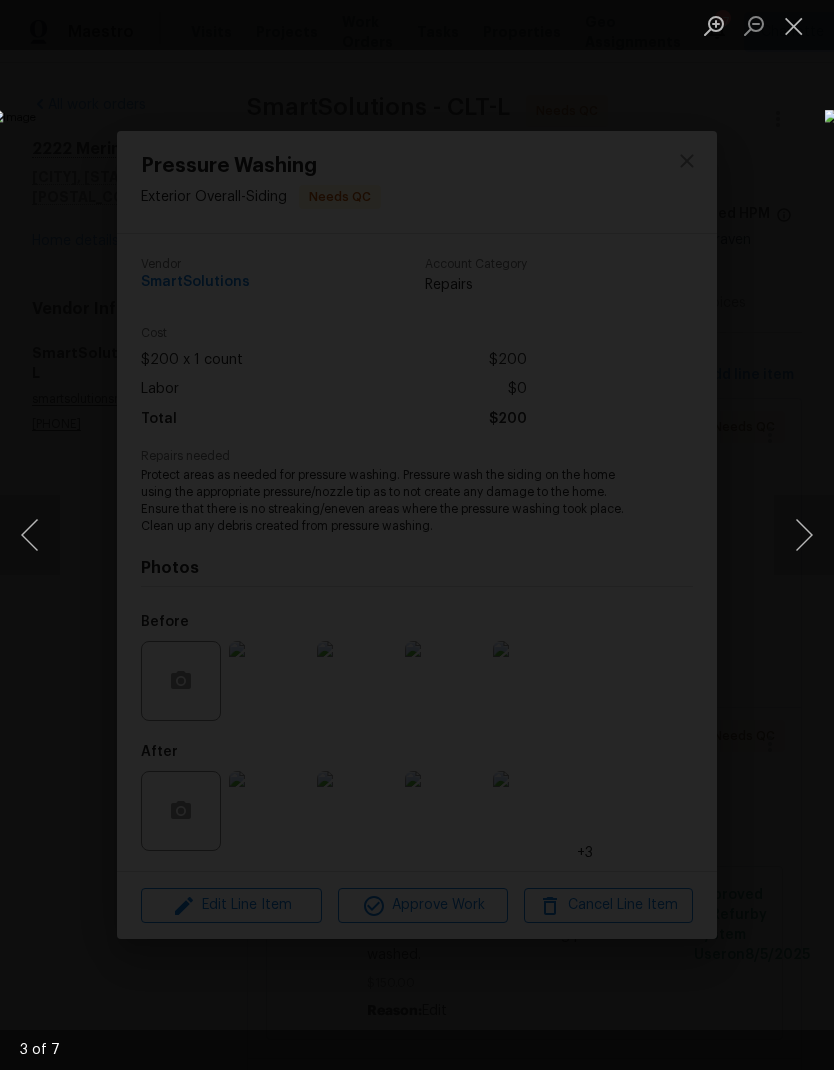click at bounding box center [804, 535] 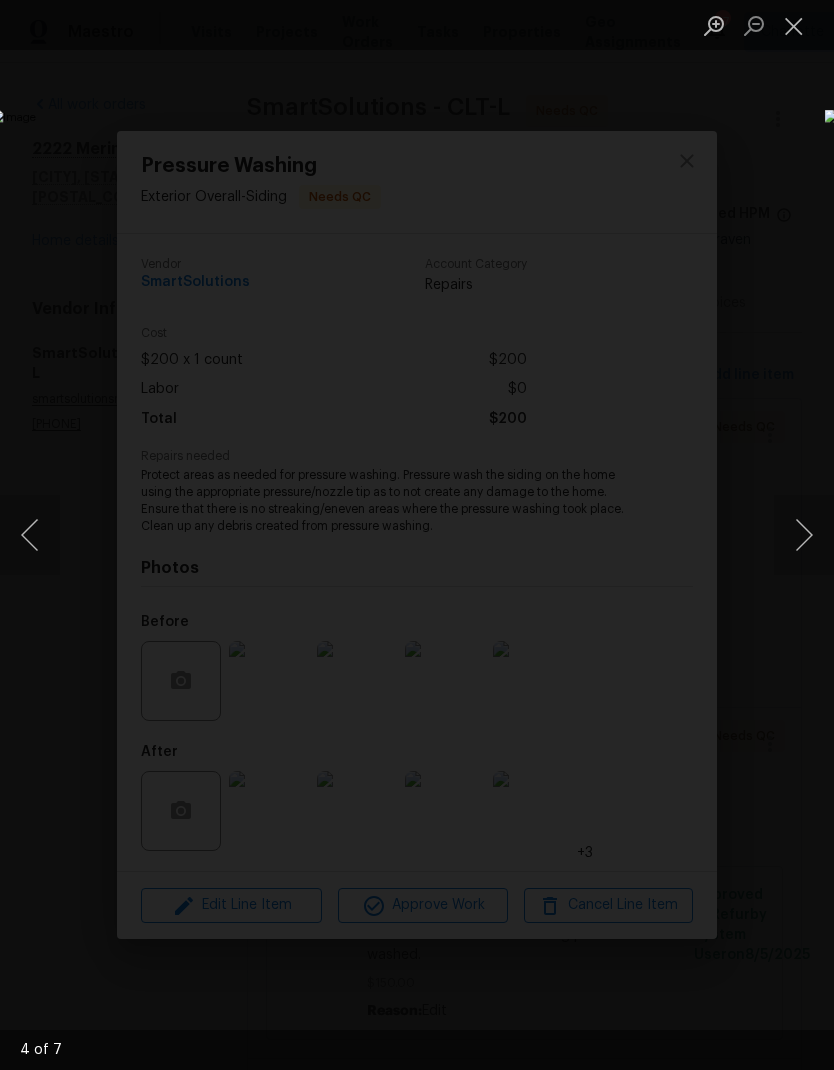 click at bounding box center (804, 535) 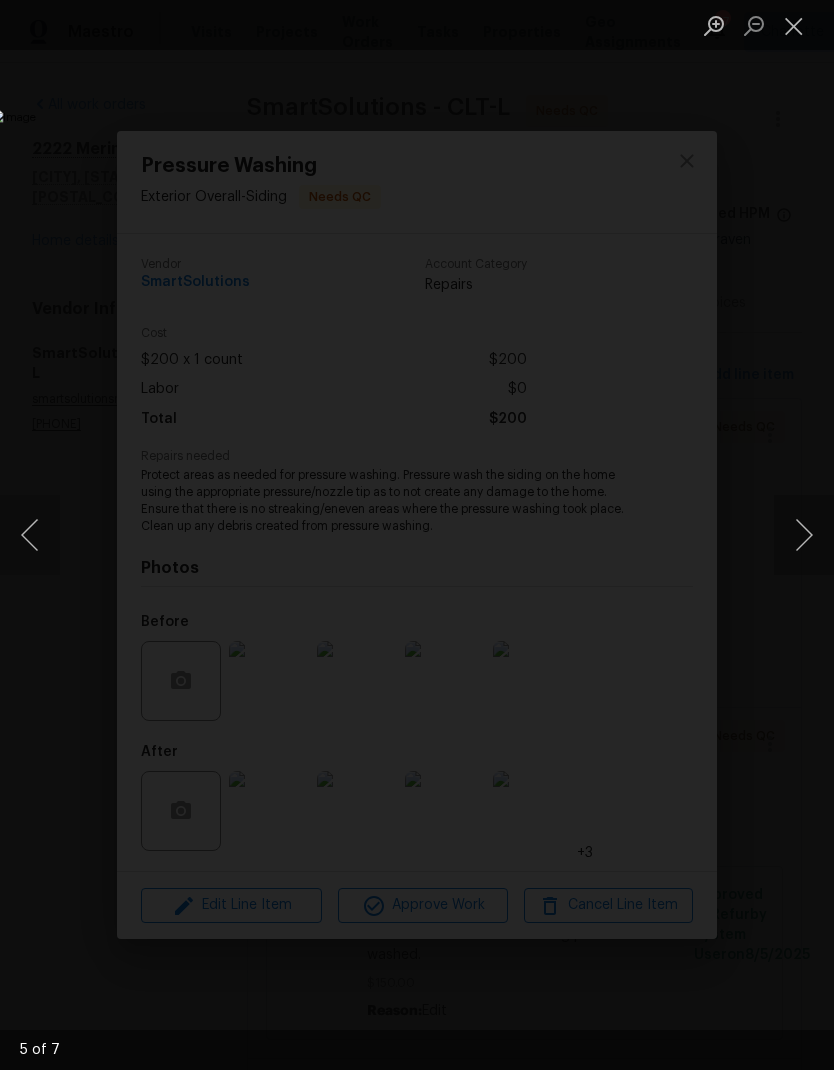 click at bounding box center [804, 535] 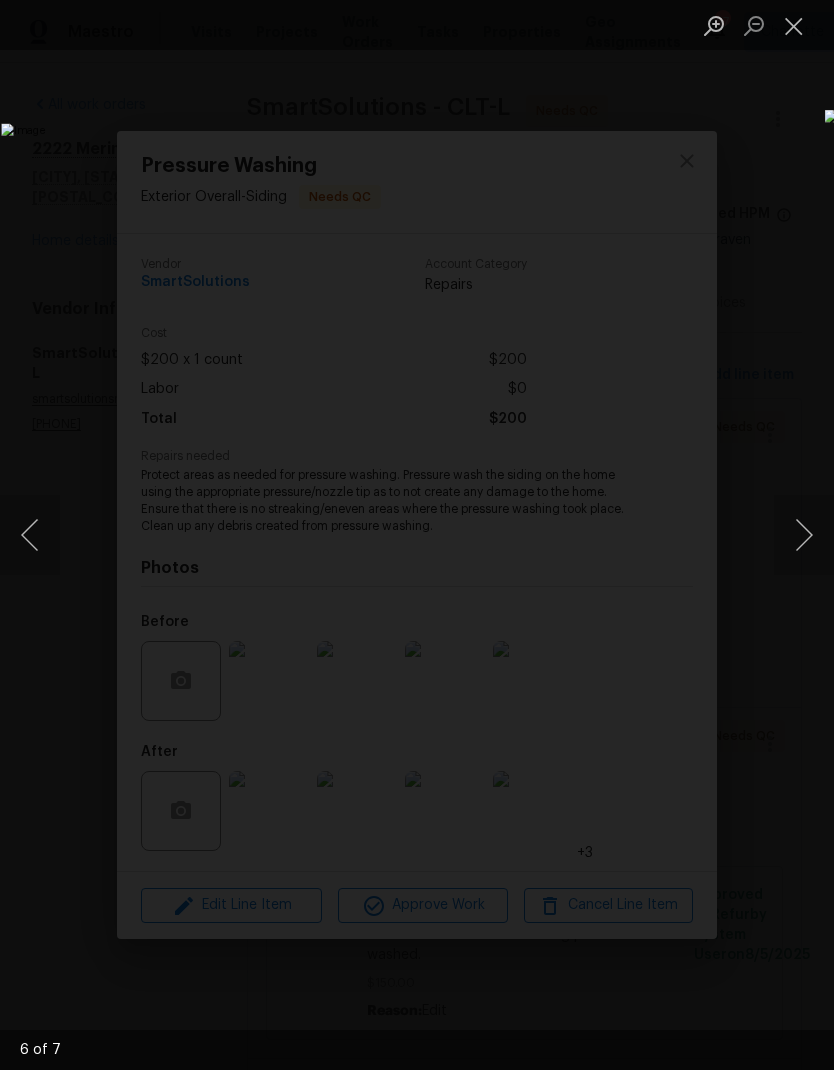 click at bounding box center (804, 535) 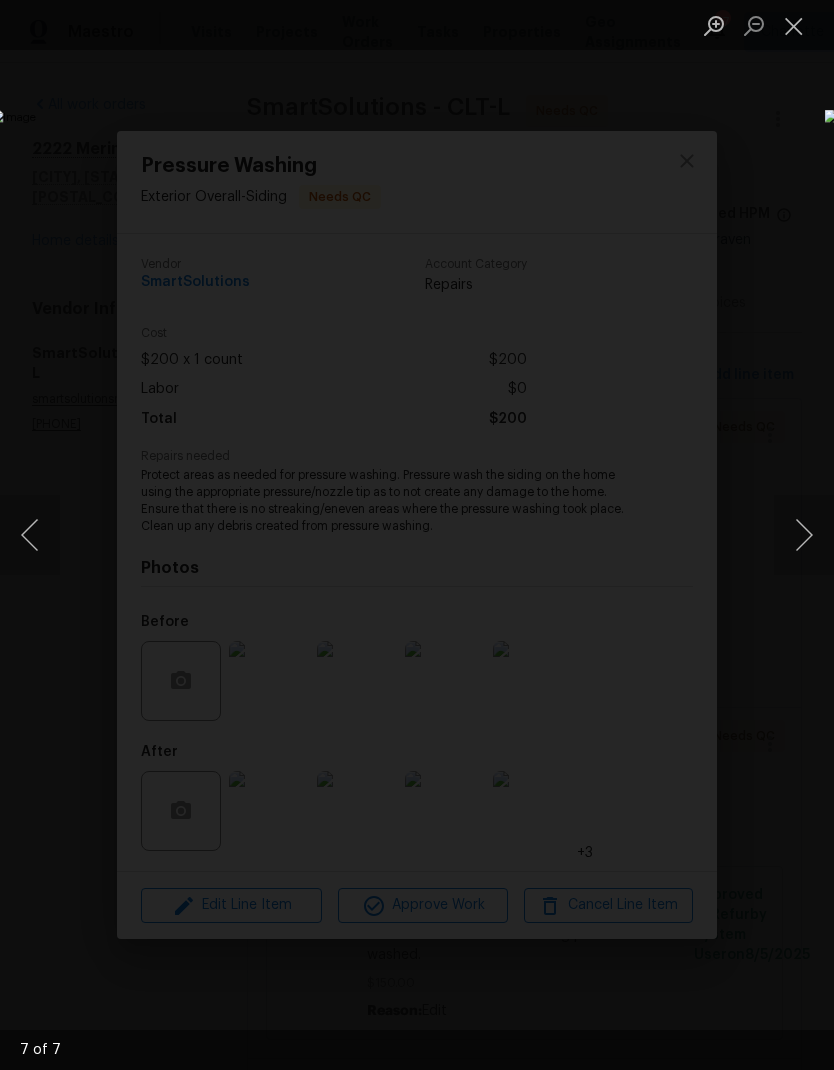 click at bounding box center [804, 535] 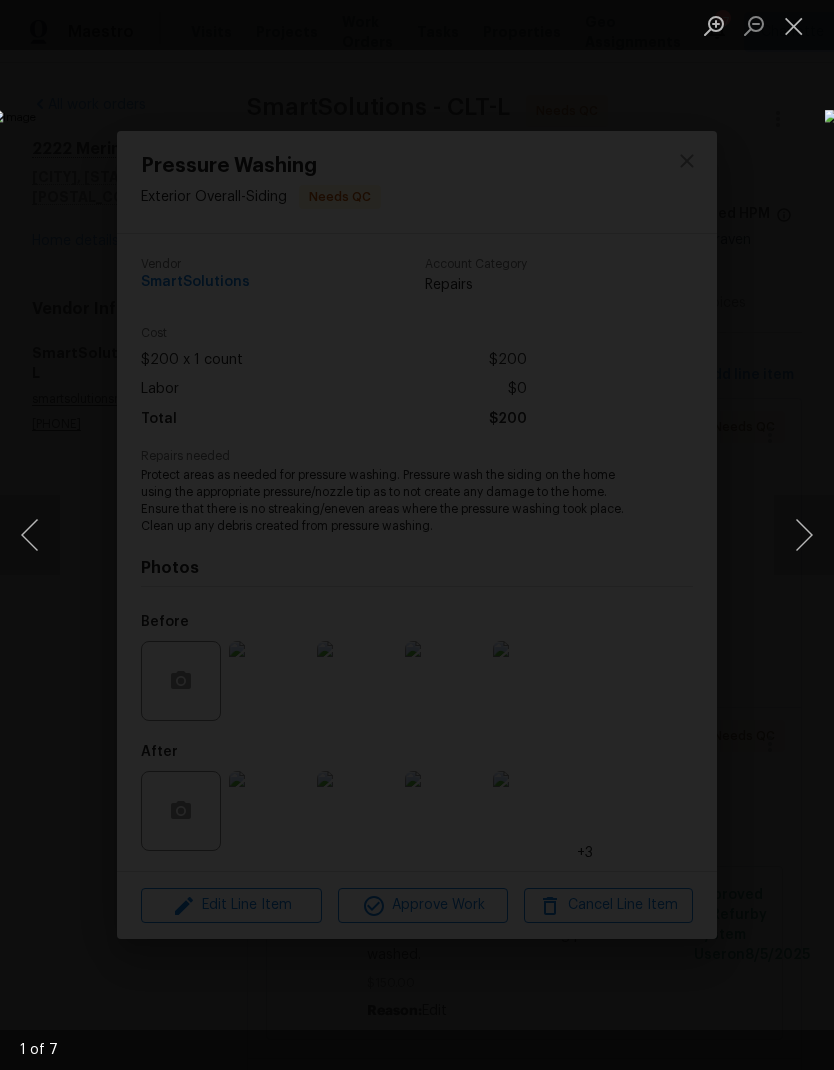 click at bounding box center [804, 535] 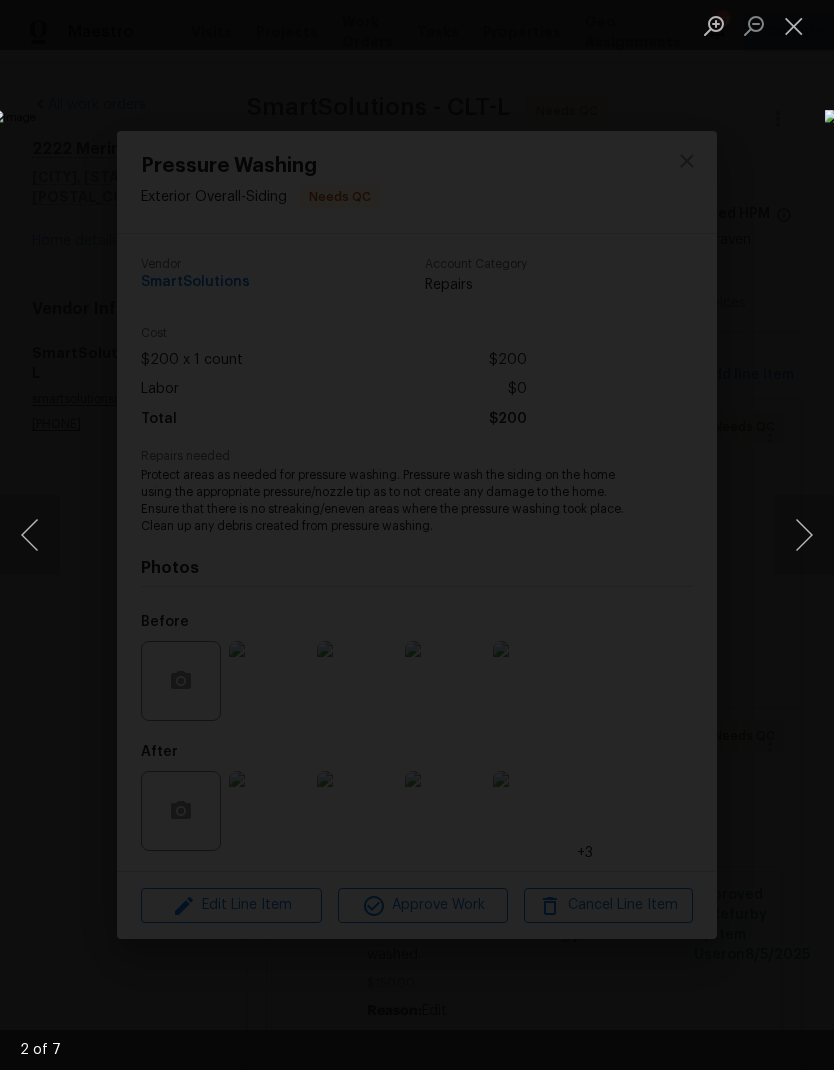 click at bounding box center (804, 535) 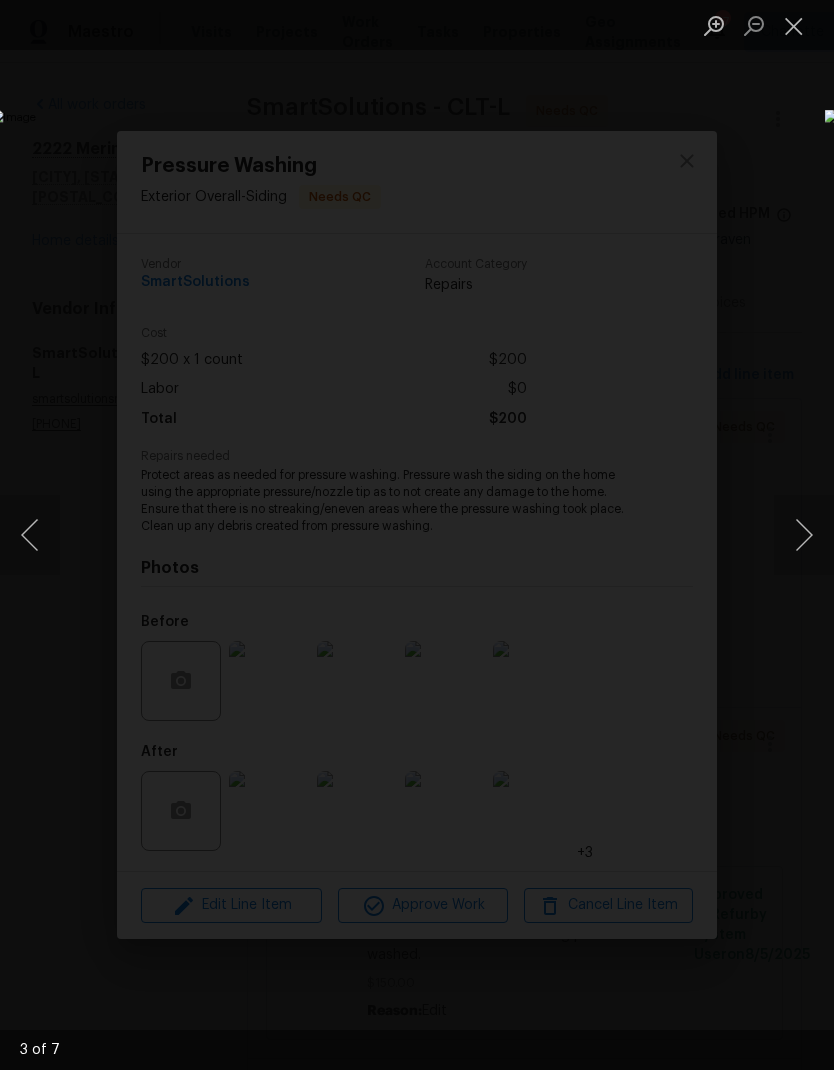 click at bounding box center [804, 535] 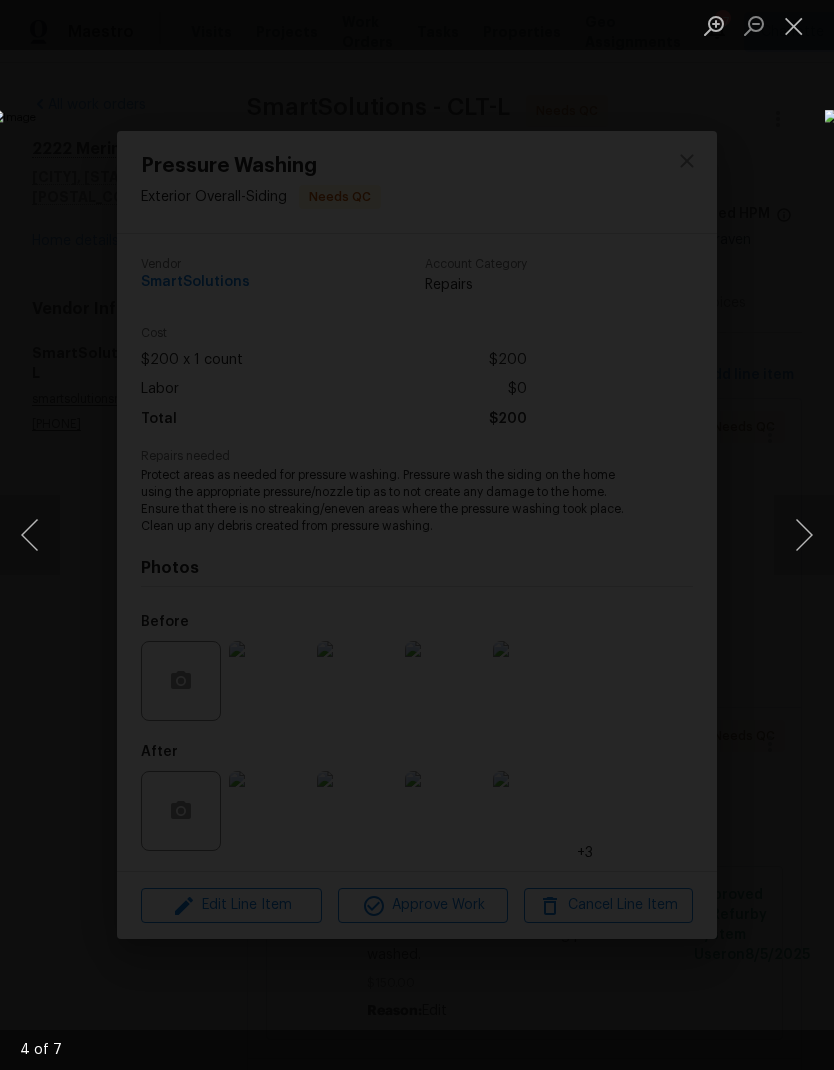 click at bounding box center [804, 535] 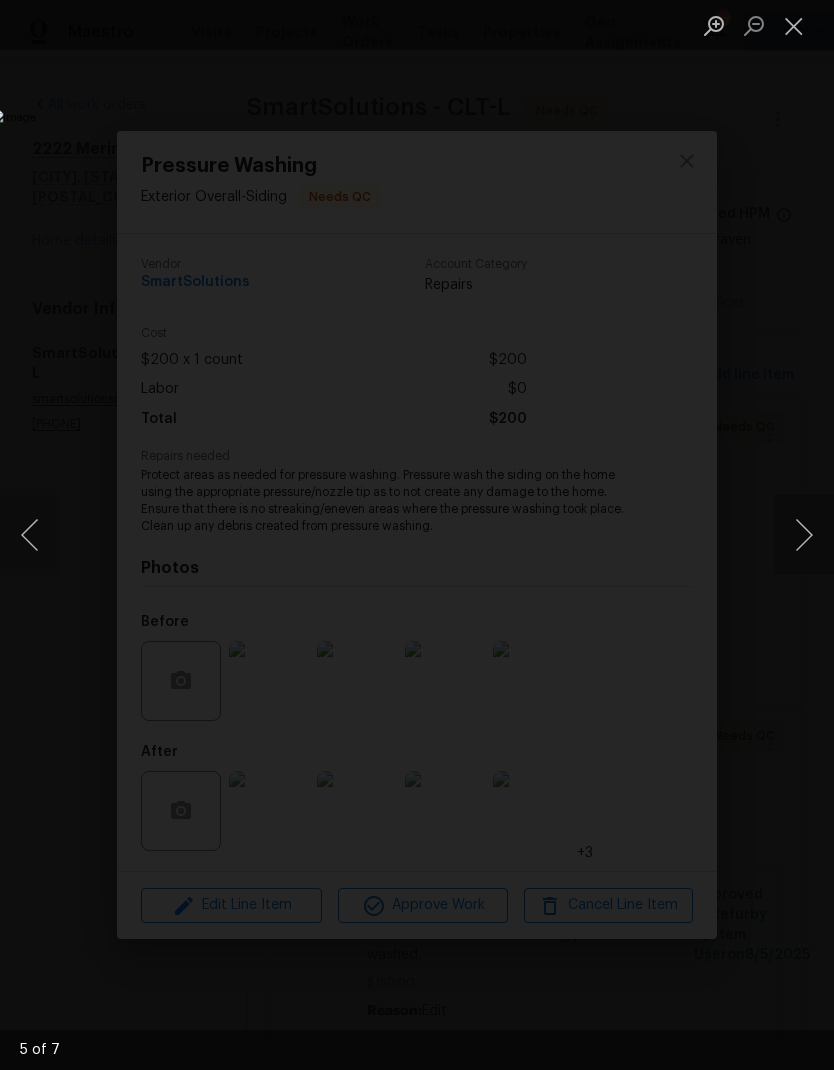 click at bounding box center [804, 535] 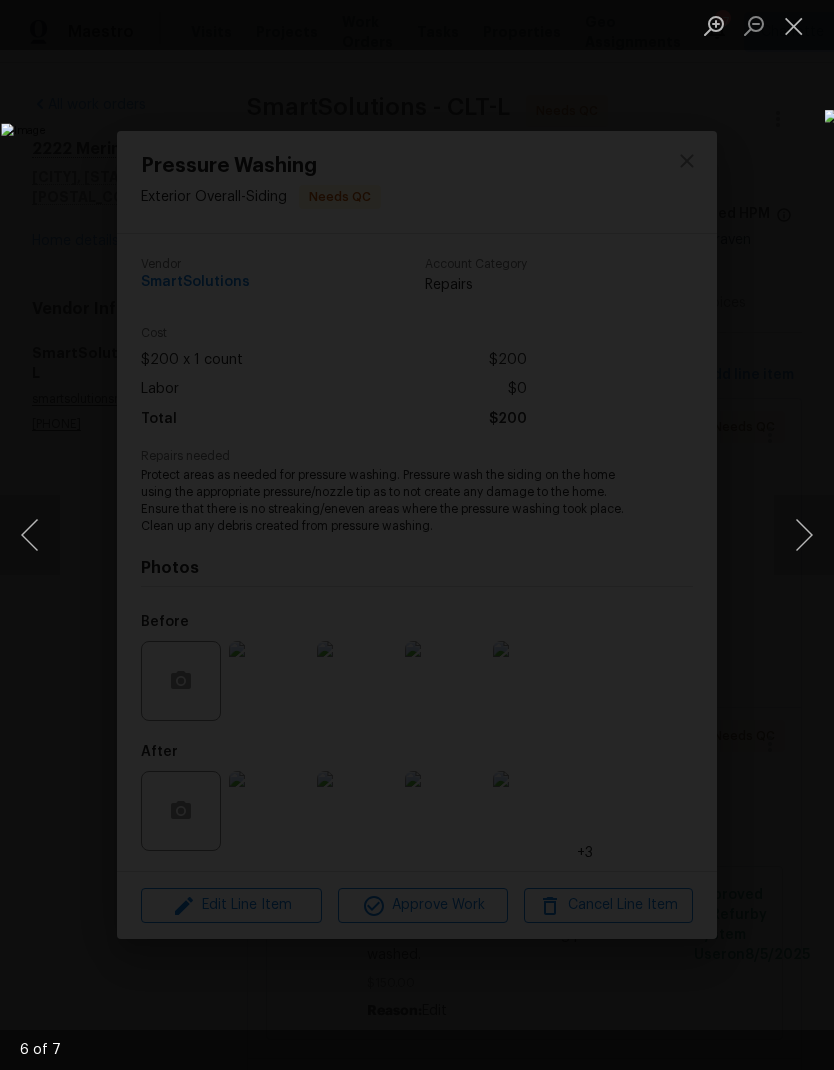 click at bounding box center [804, 535] 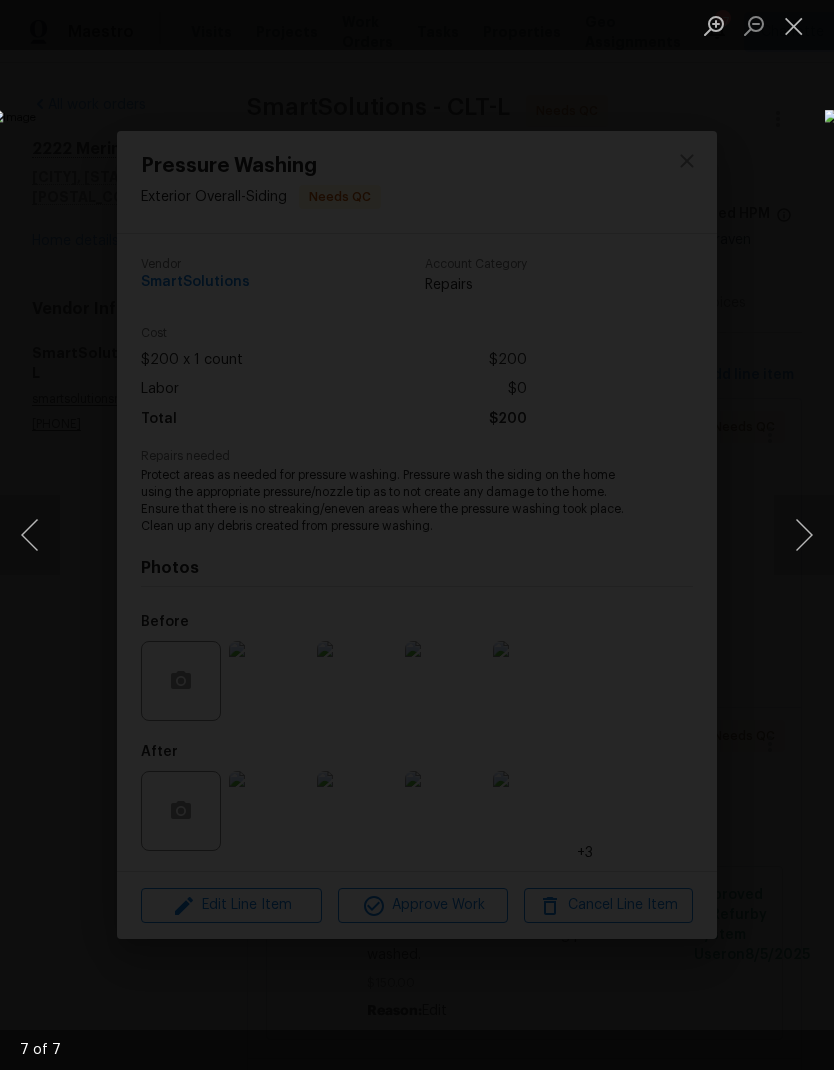 click at bounding box center (794, 25) 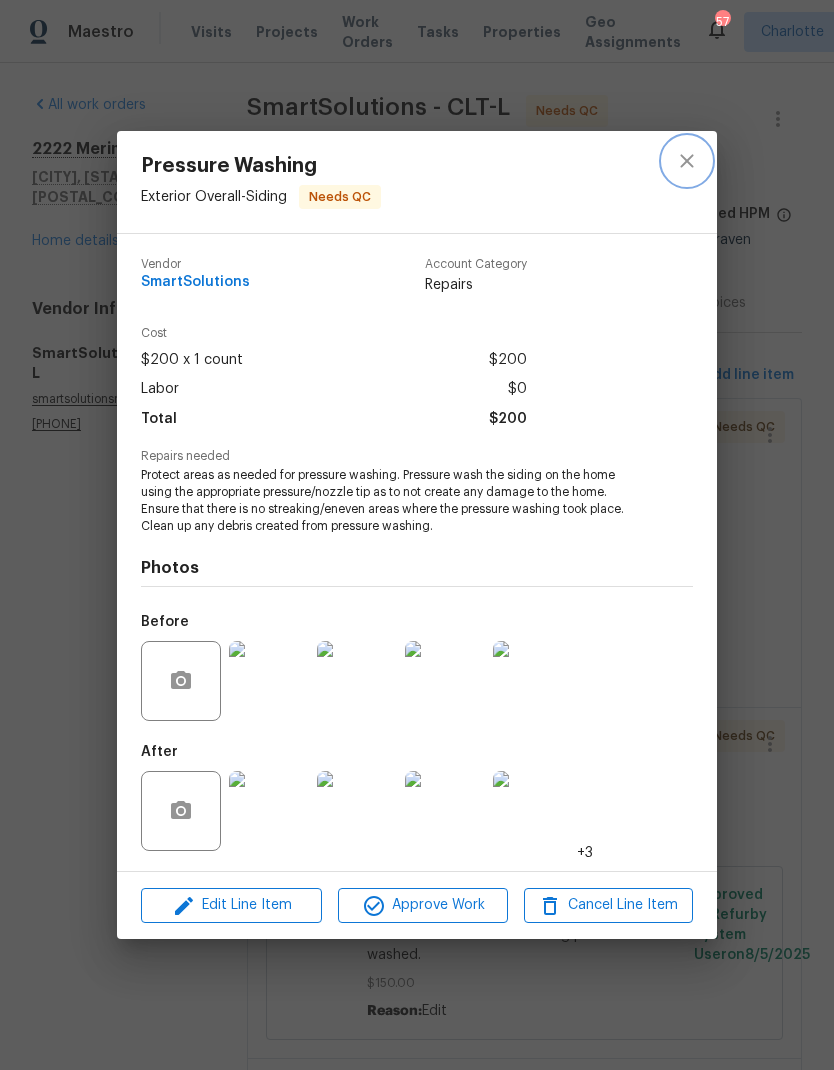 click at bounding box center (687, 161) 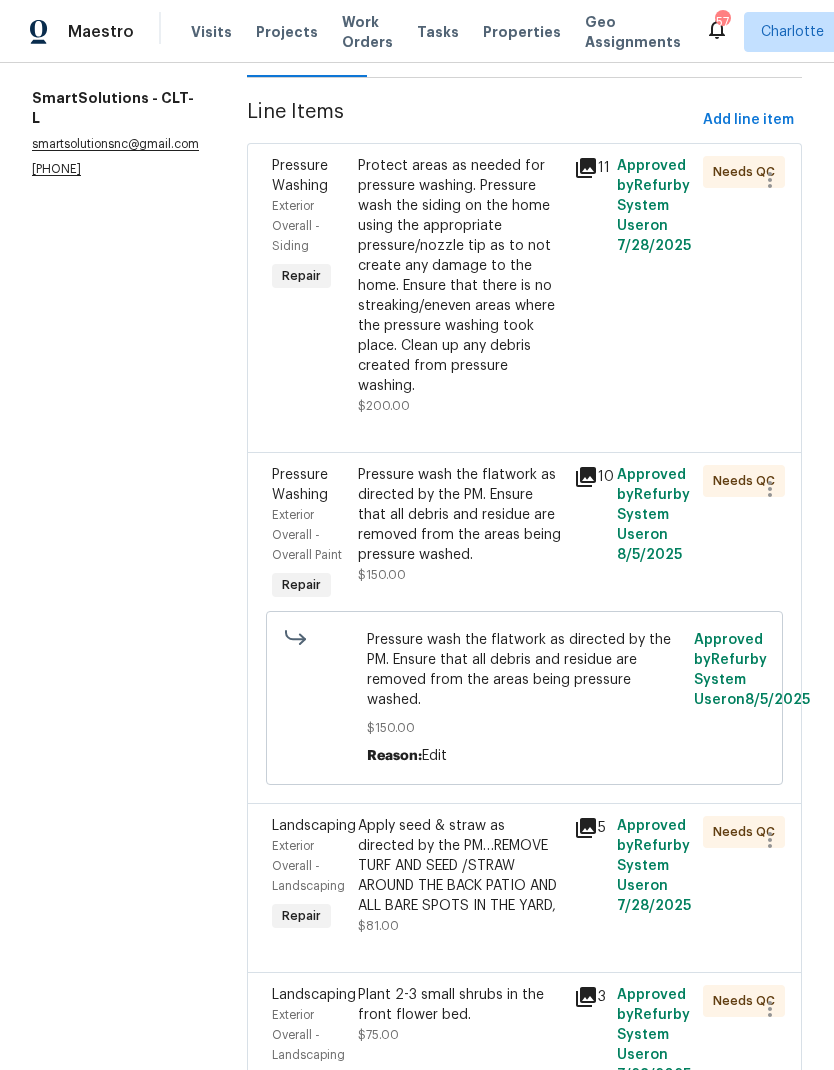 scroll, scrollTop: 257, scrollLeft: 0, axis: vertical 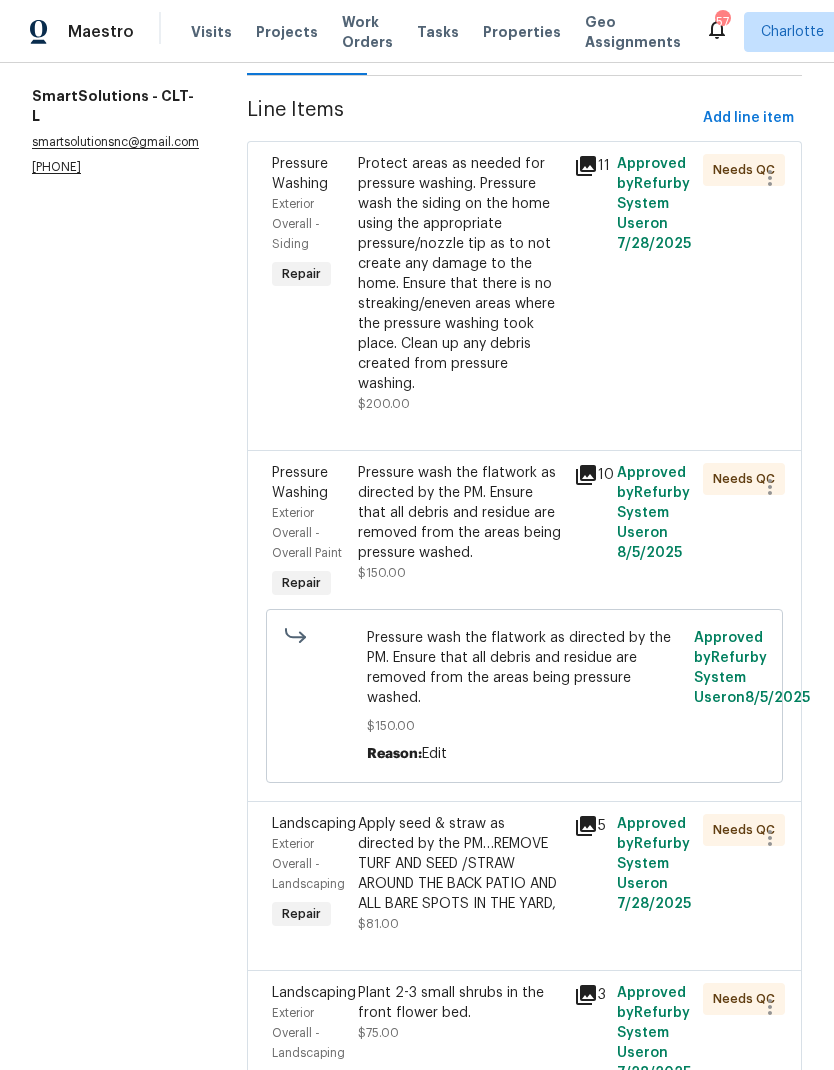 click on "Protect areas as needed for pressure washing. Pressure wash the siding on the home using the appropriate pressure/nozzle tip as to not create any damage to the home. Ensure that there is no streaking/eneven areas where the pressure washing took place. Clean up any debris created from pressure washing." at bounding box center [459, 274] 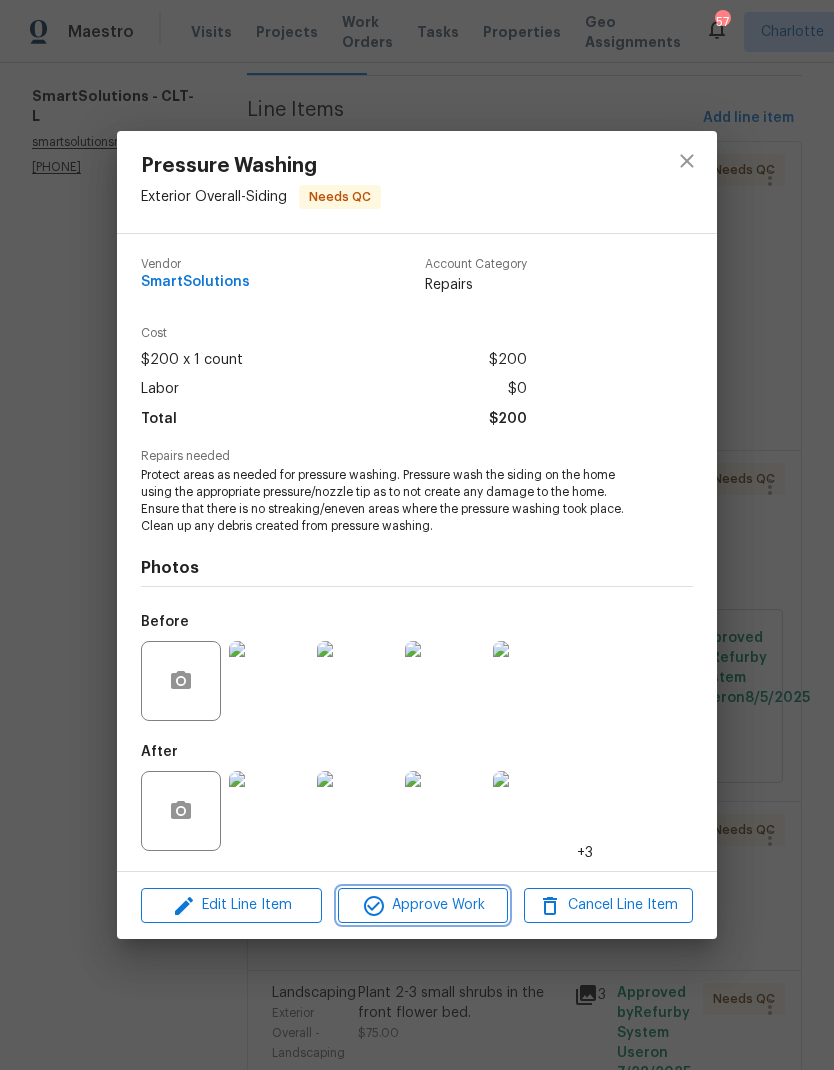 click on "Approve Work" at bounding box center (422, 905) 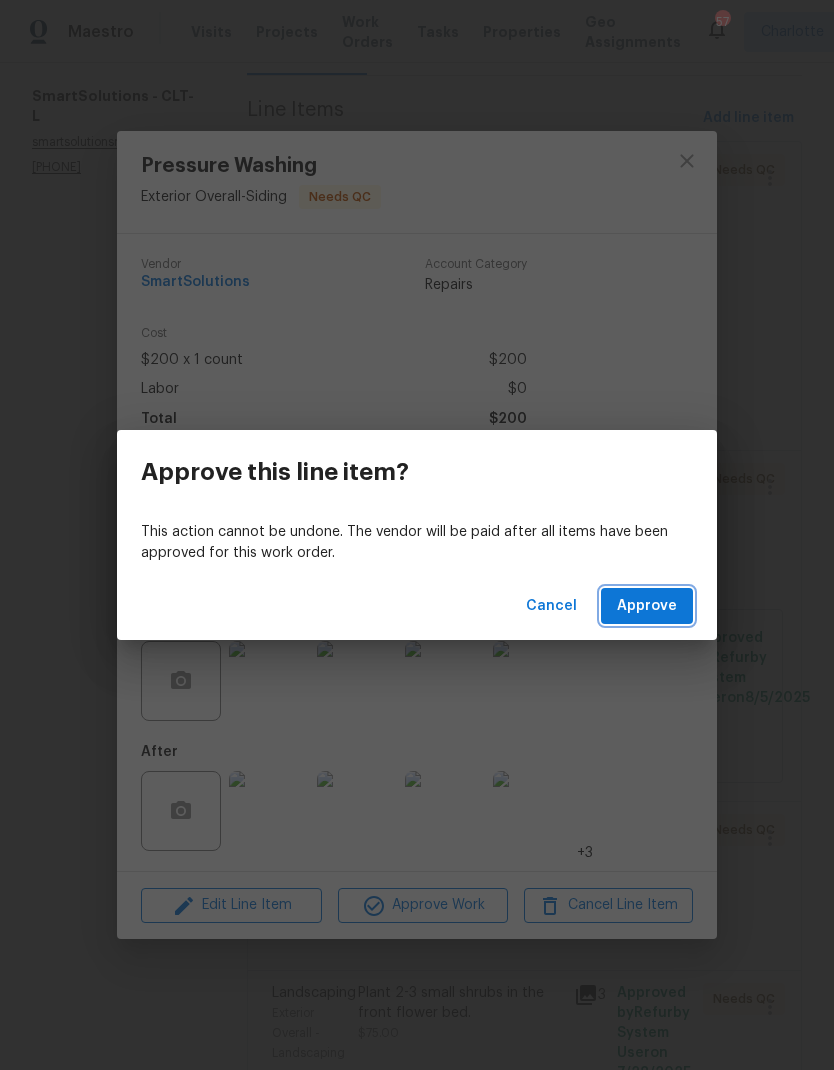 click on "Approve" at bounding box center [647, 606] 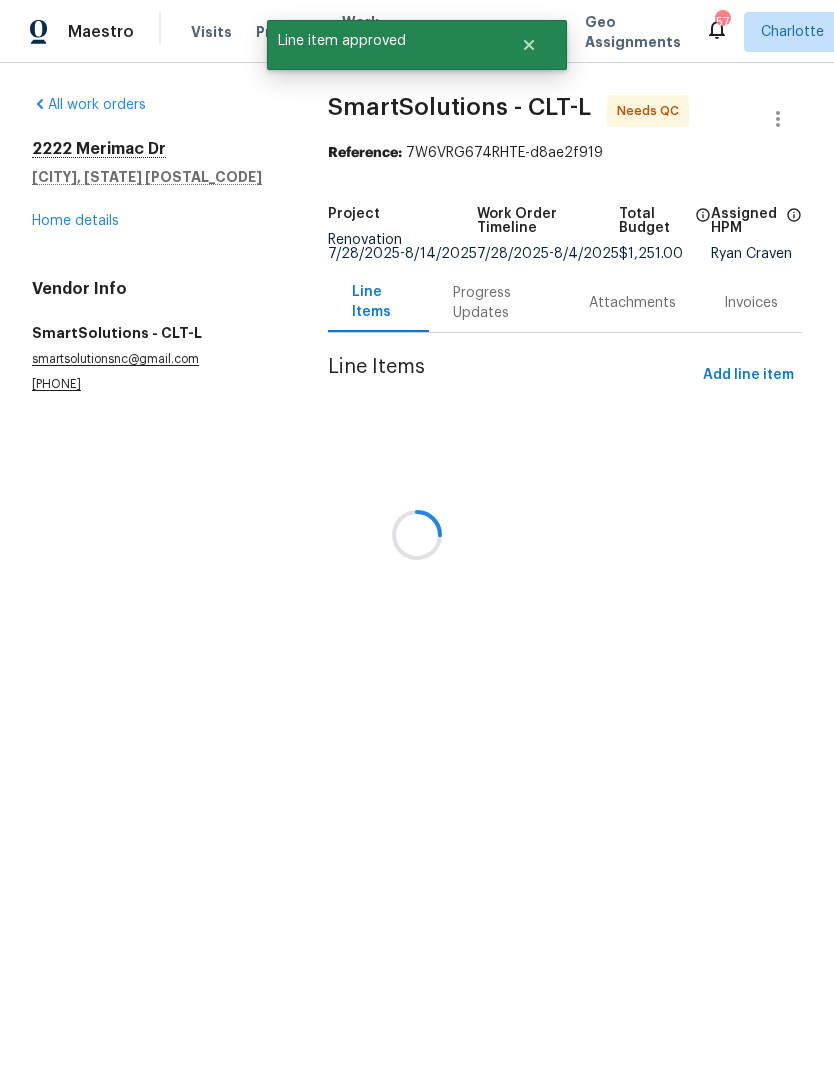 scroll, scrollTop: 0, scrollLeft: 0, axis: both 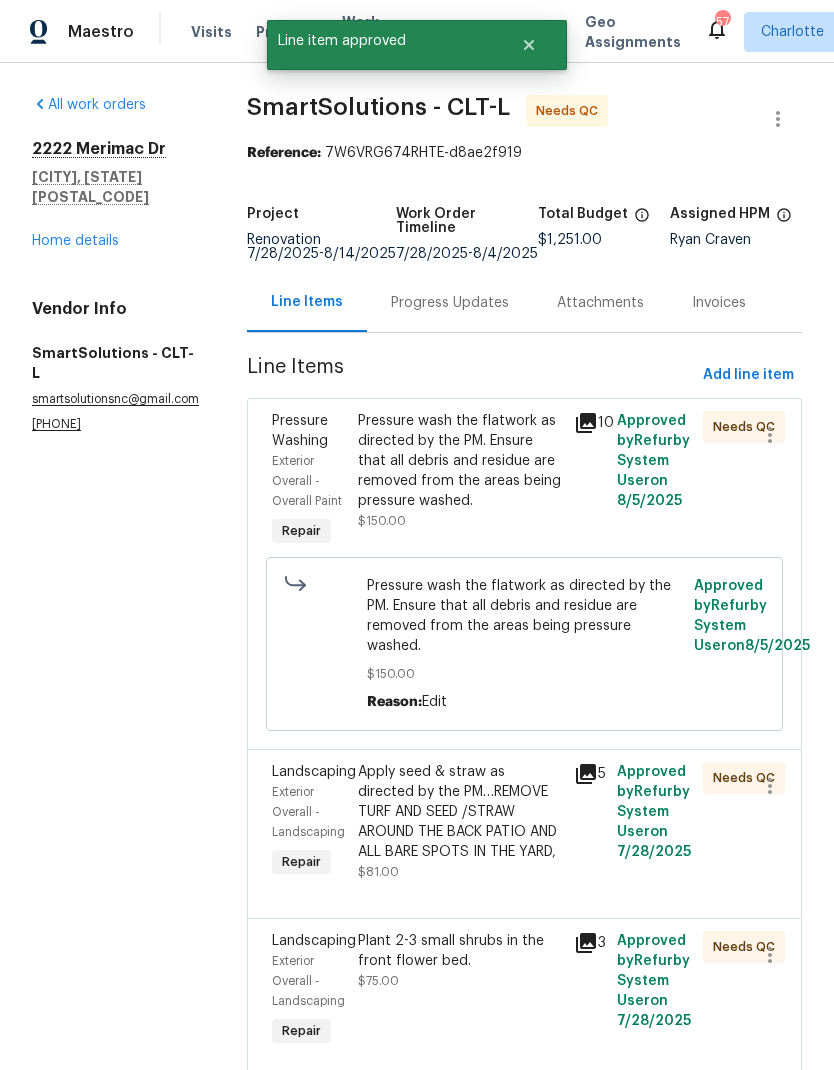 click on "Pressure wash the flatwork as directed by the PM. Ensure that all debris and residue are removed from the areas being pressure washed." at bounding box center [459, 461] 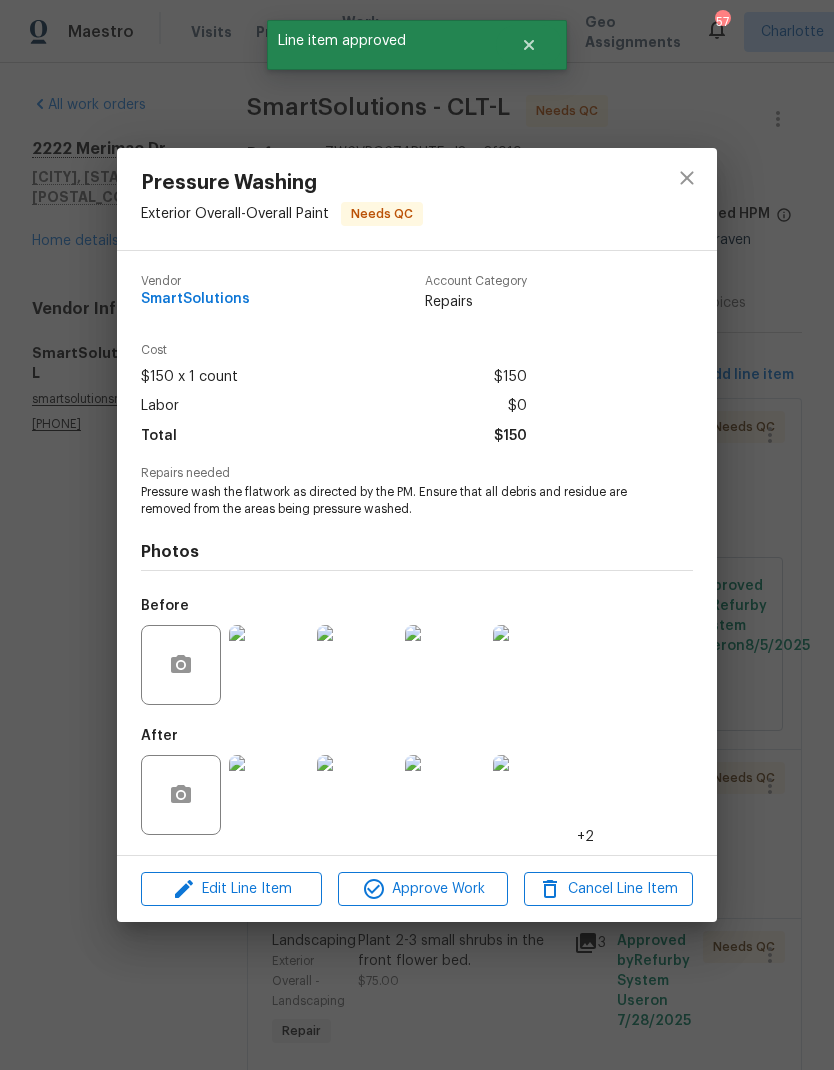 click at bounding box center (269, 795) 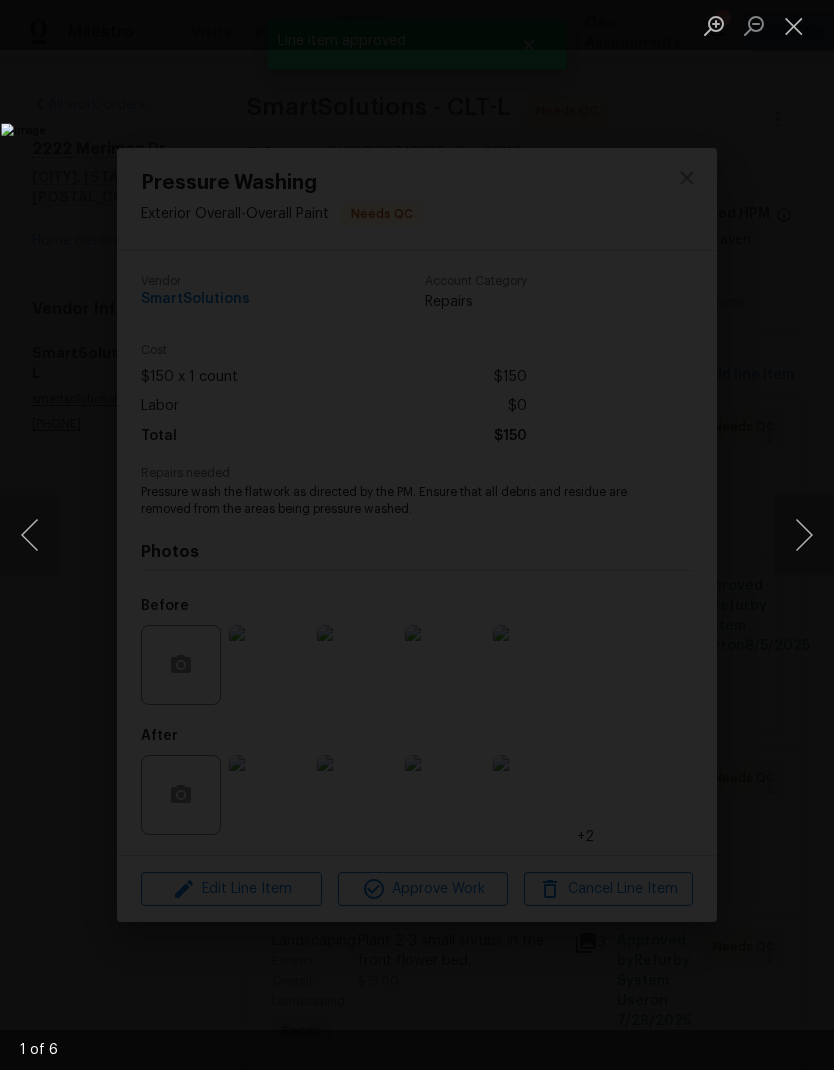 click at bounding box center [322, 534] 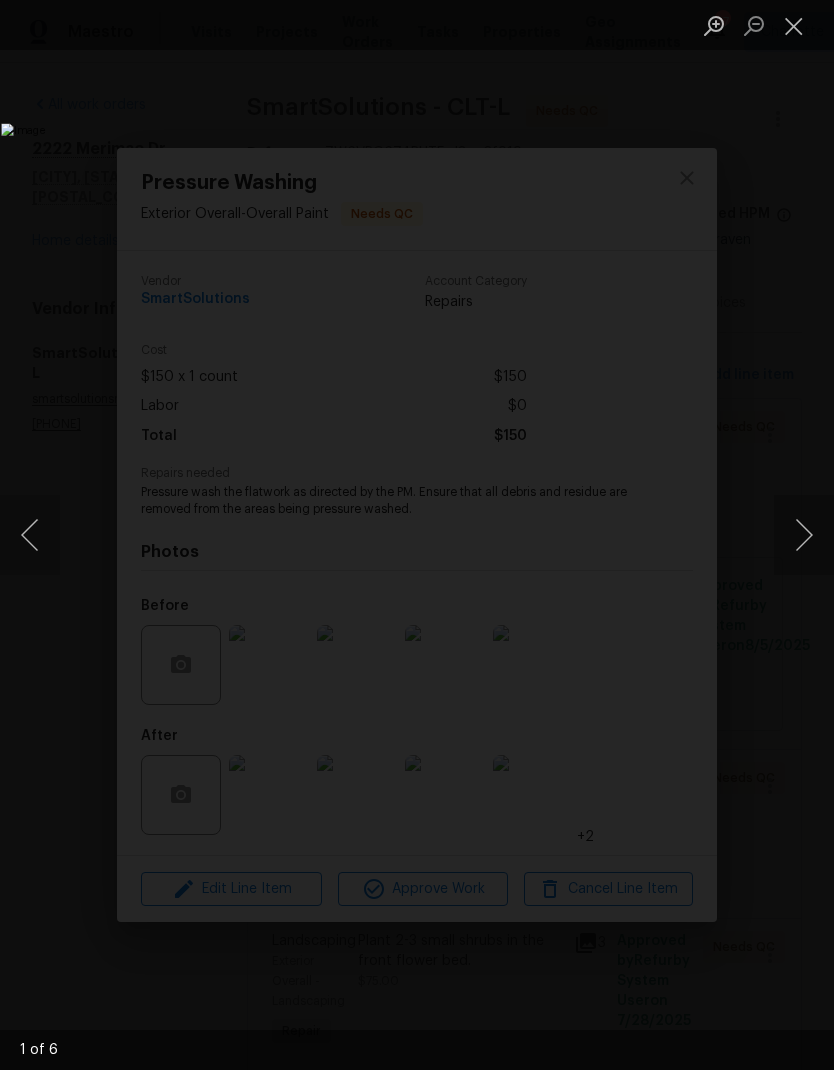 click at bounding box center [804, 535] 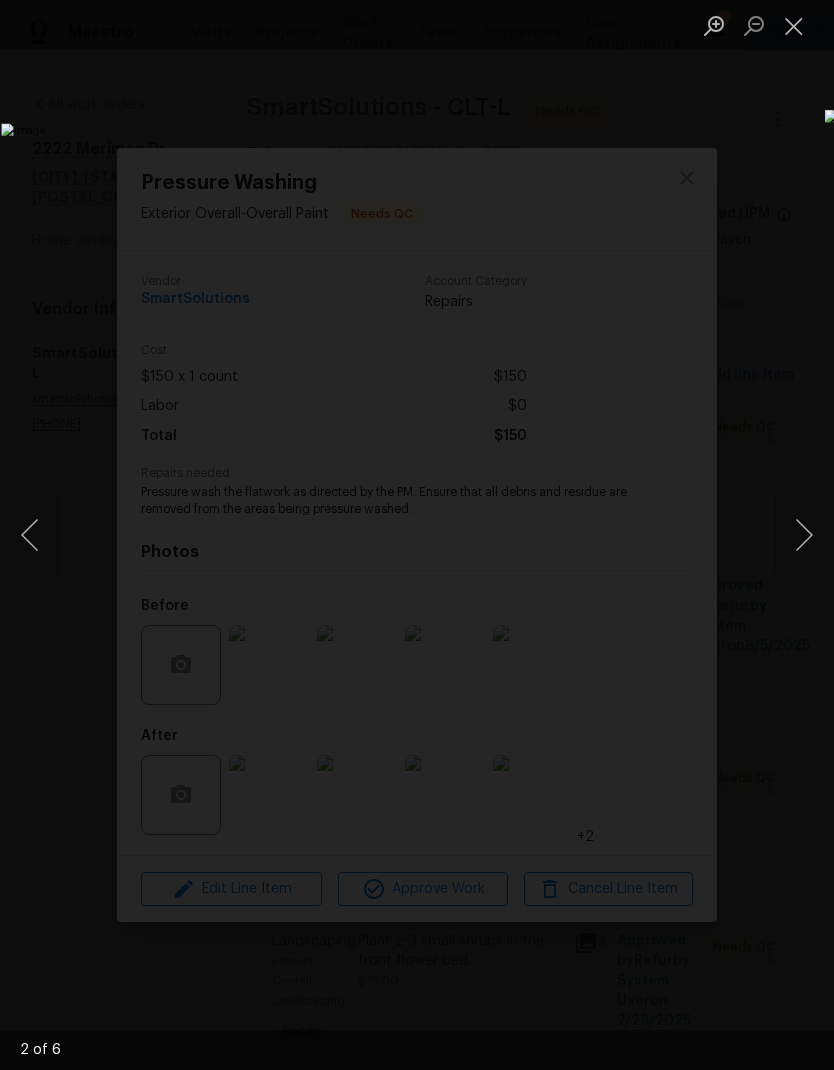 click at bounding box center (804, 535) 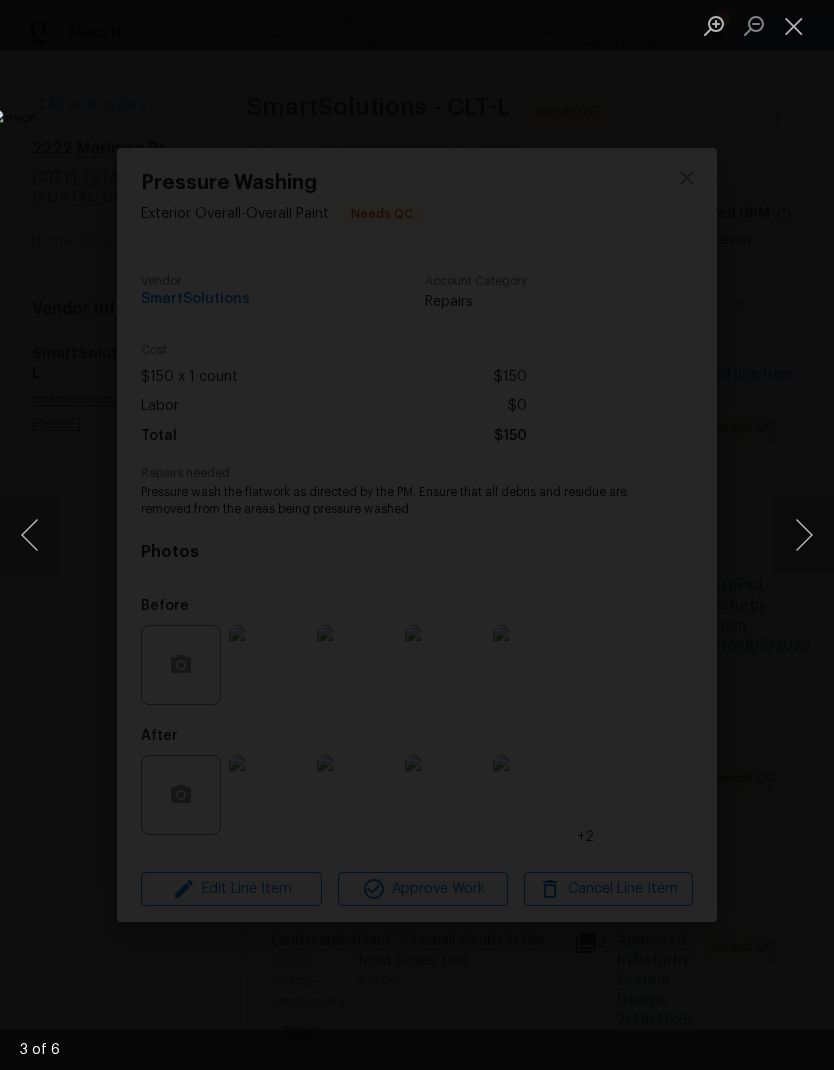click at bounding box center (804, 535) 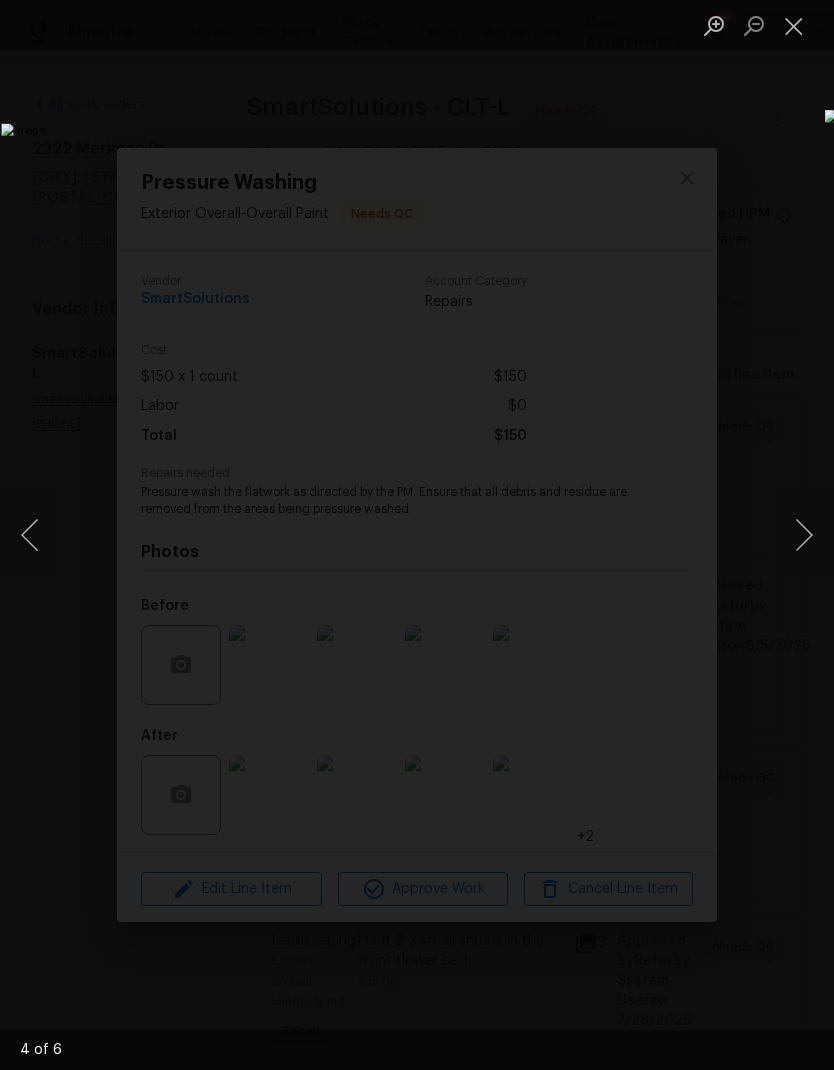 click at bounding box center [804, 535] 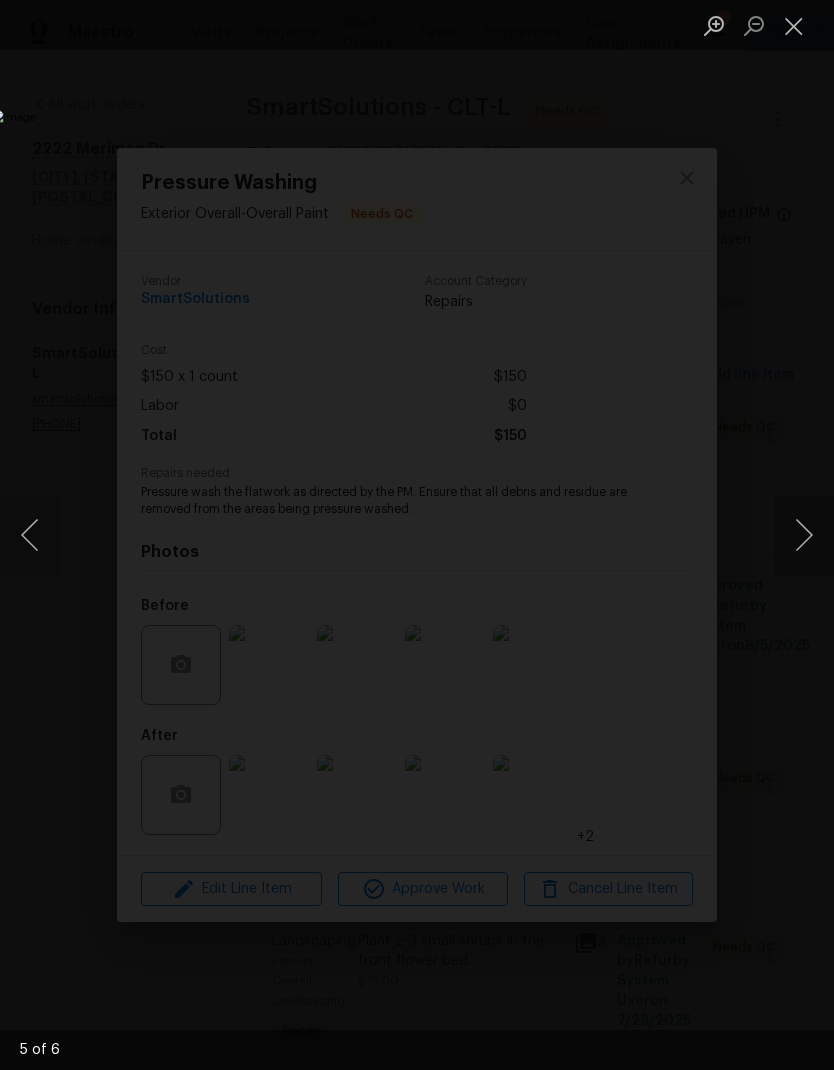 click at bounding box center [804, 535] 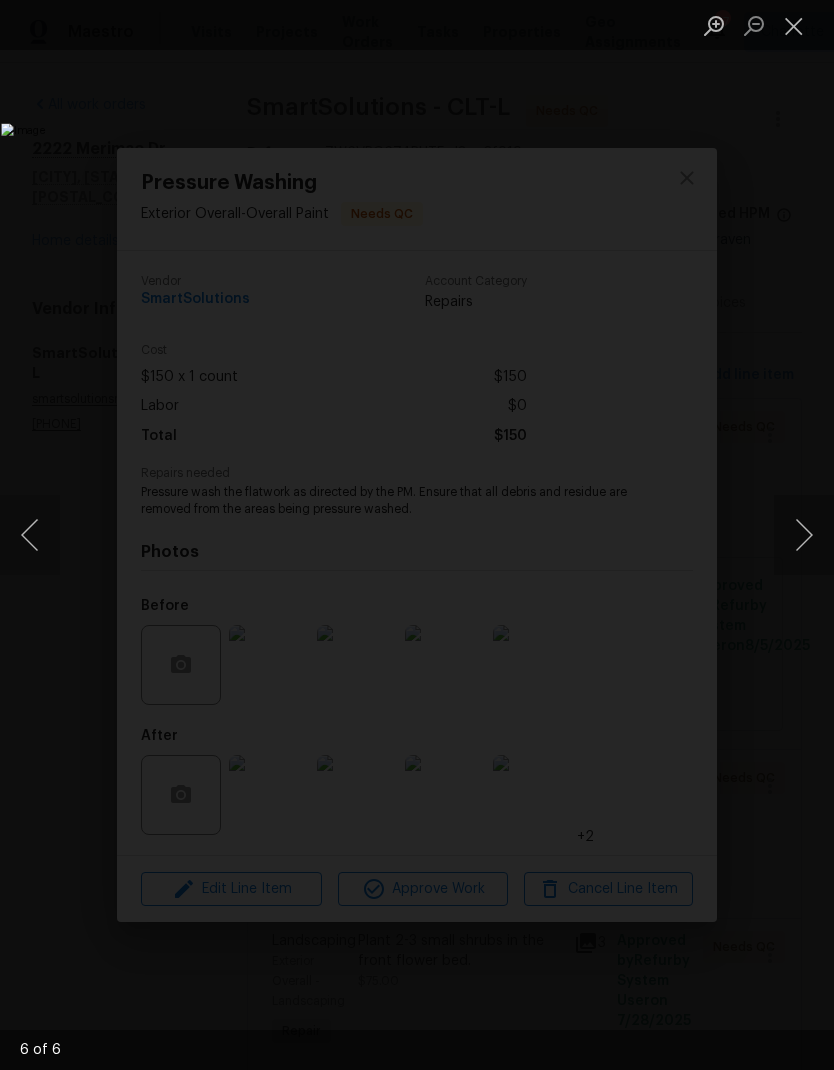 click at bounding box center [804, 535] 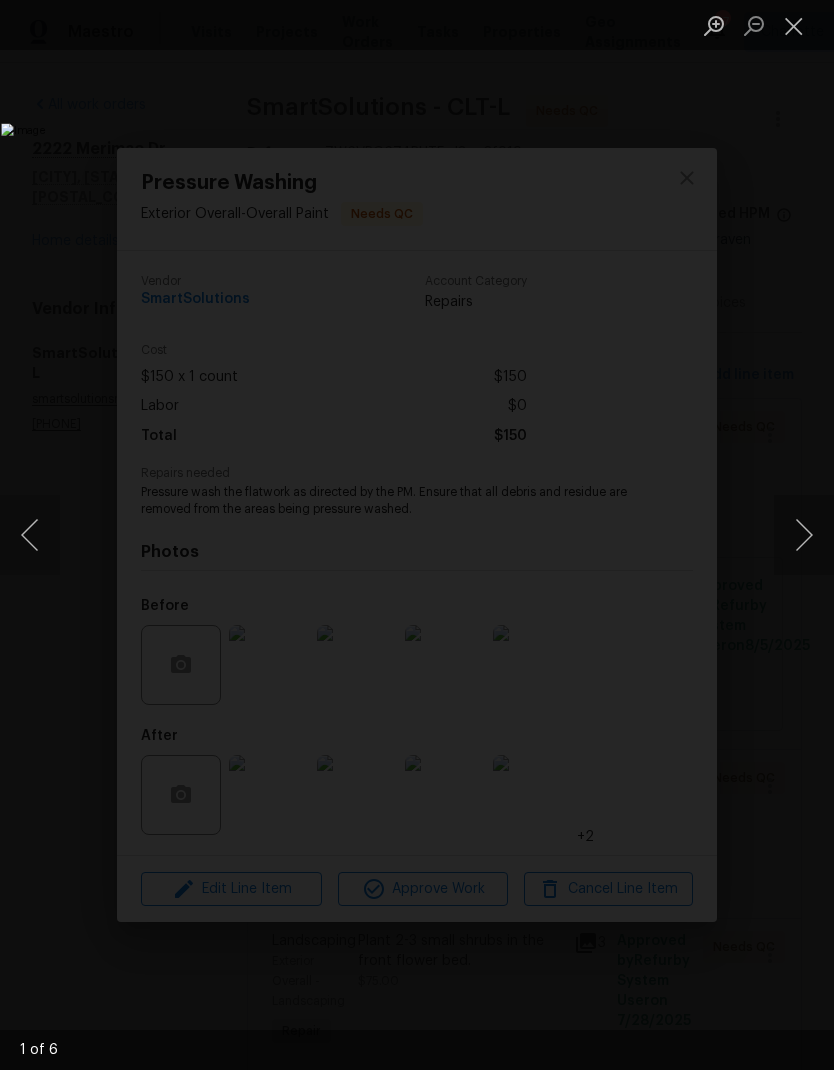 click at bounding box center (30, 535) 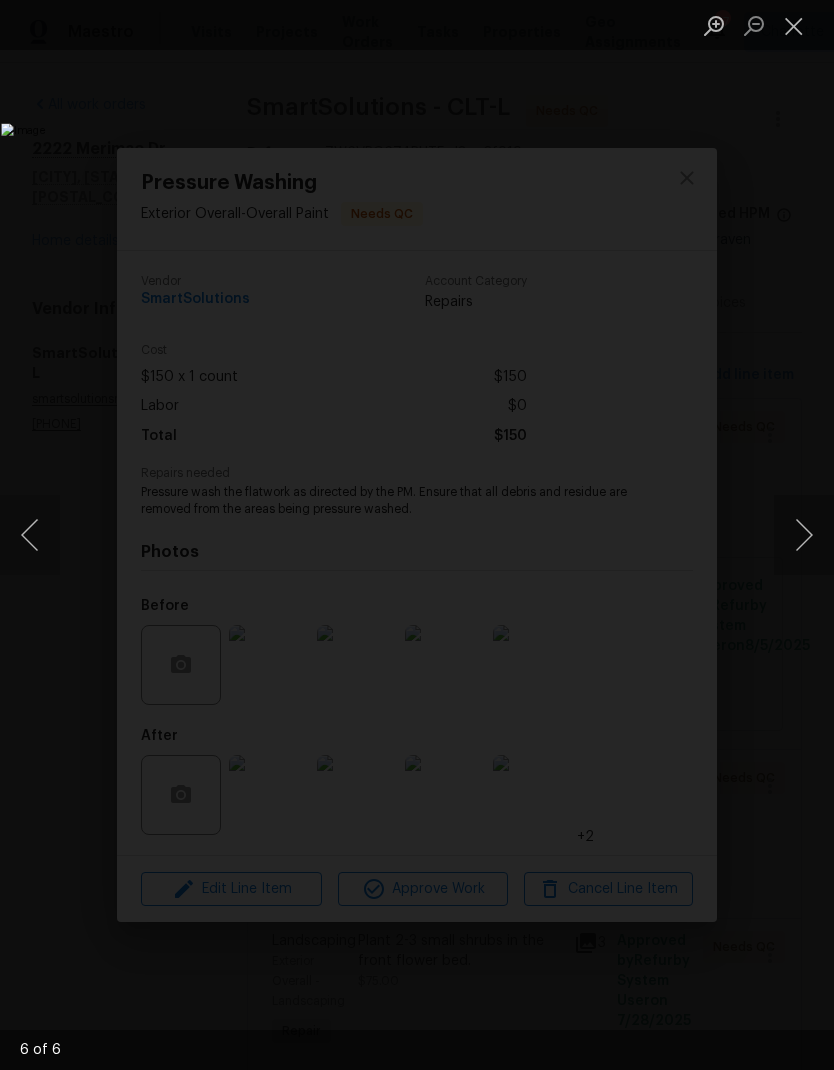 click at bounding box center (804, 535) 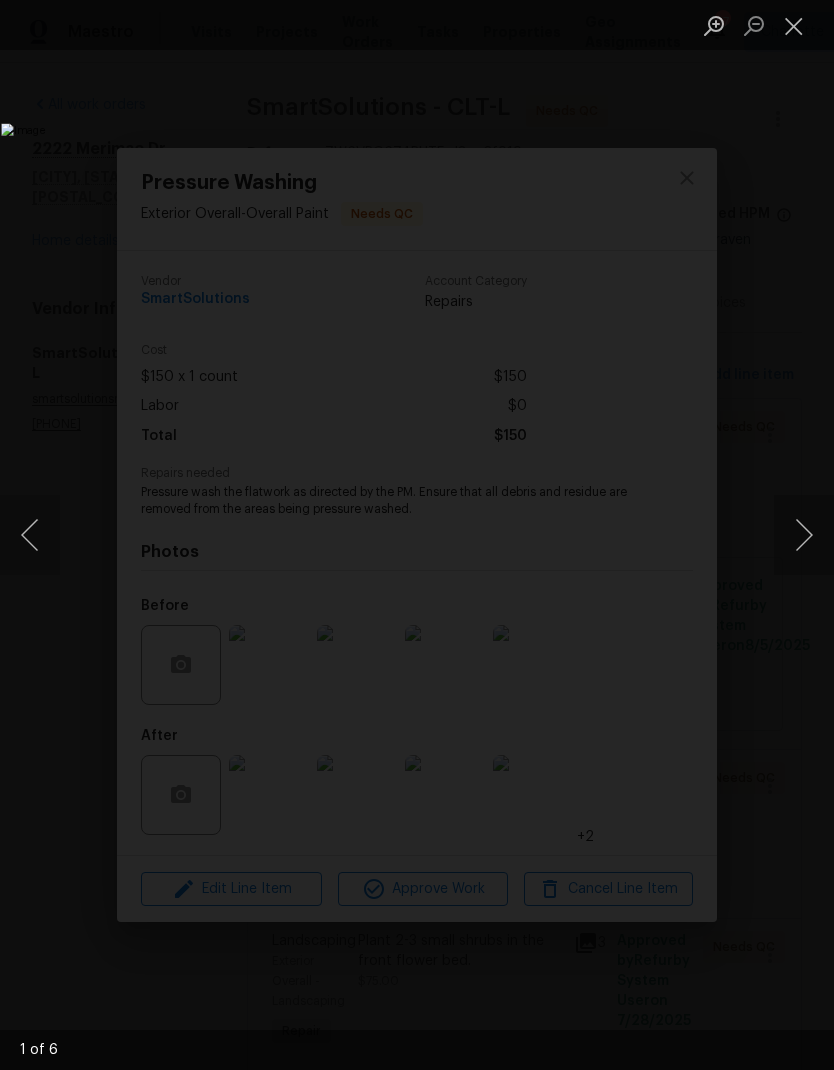 click at bounding box center [30, 535] 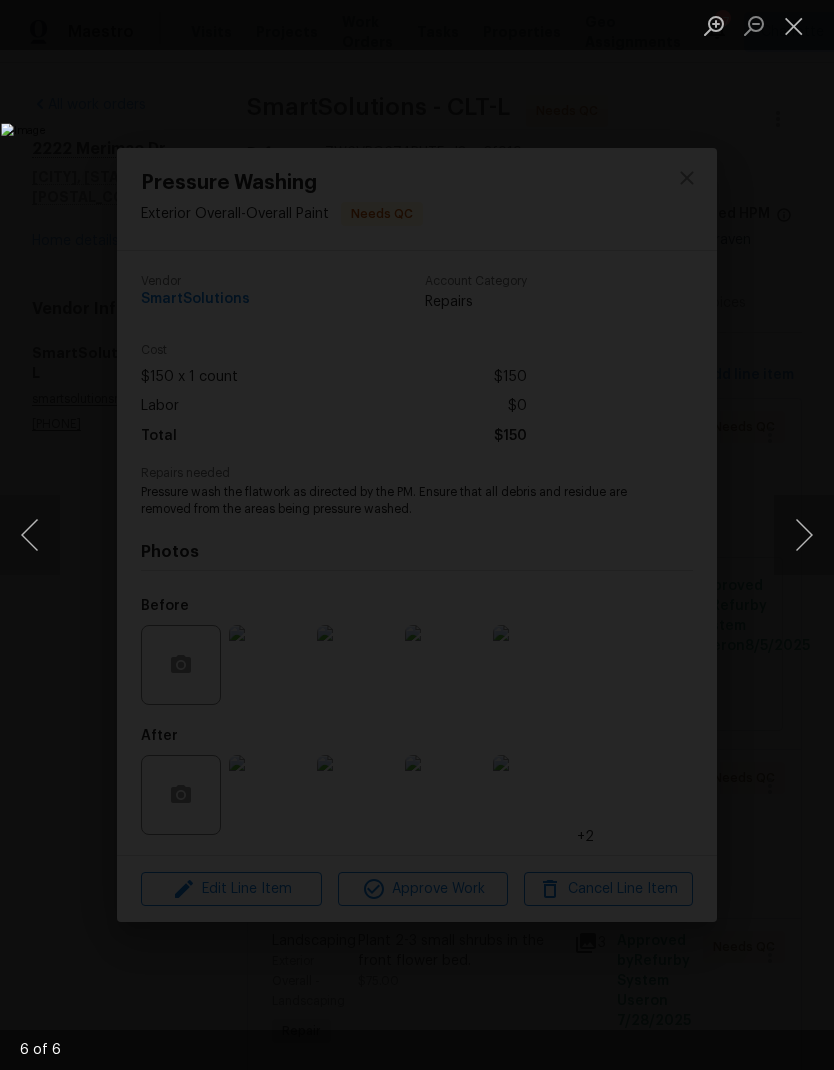 click at bounding box center (804, 535) 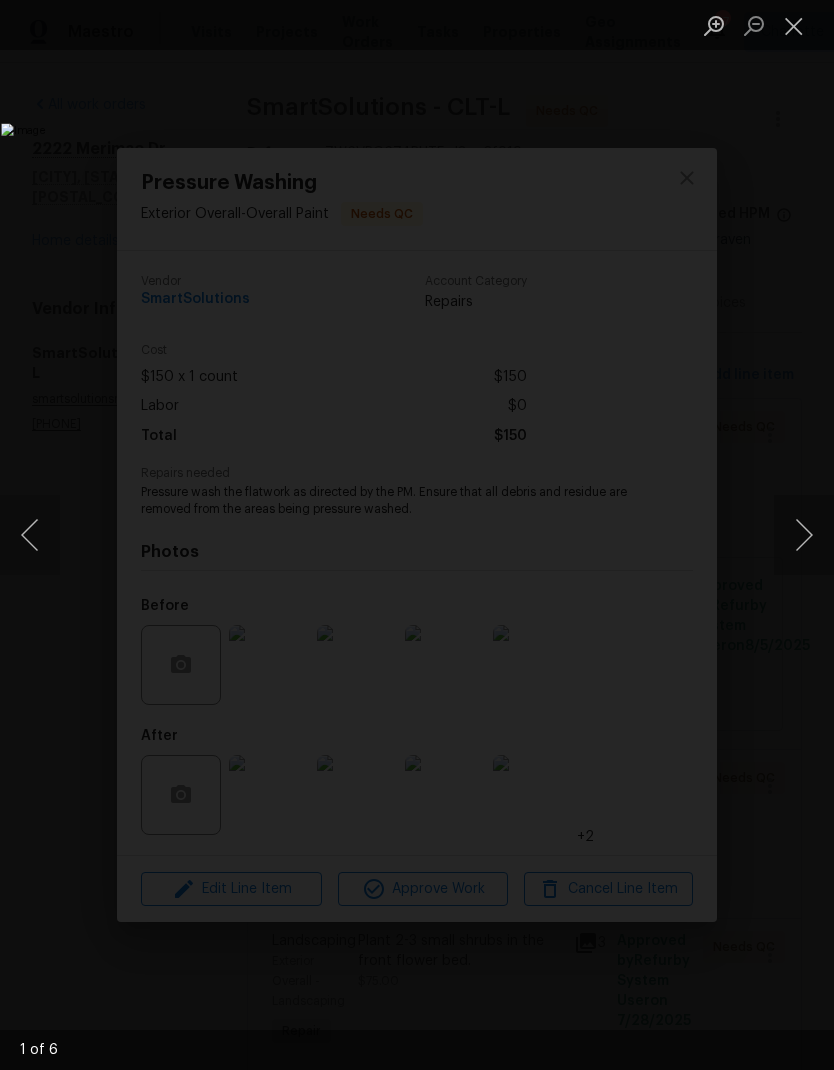 click at bounding box center (804, 535) 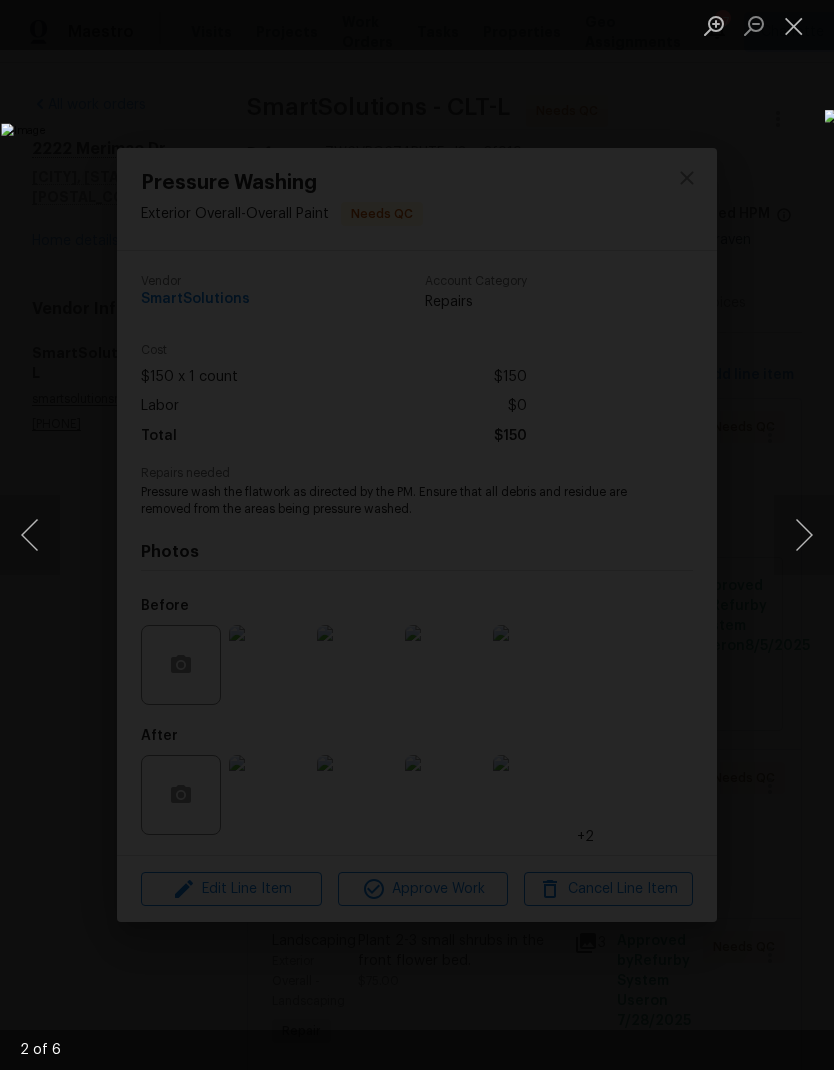 click at bounding box center [804, 535] 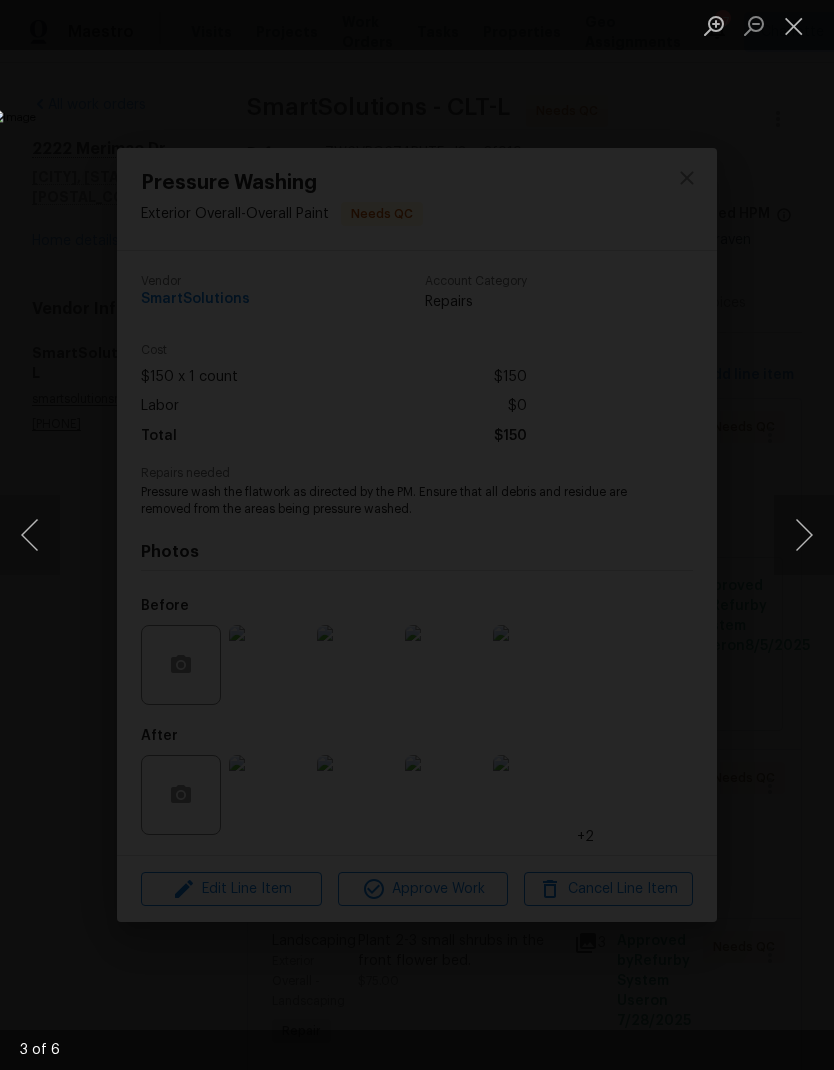 click at bounding box center (794, 25) 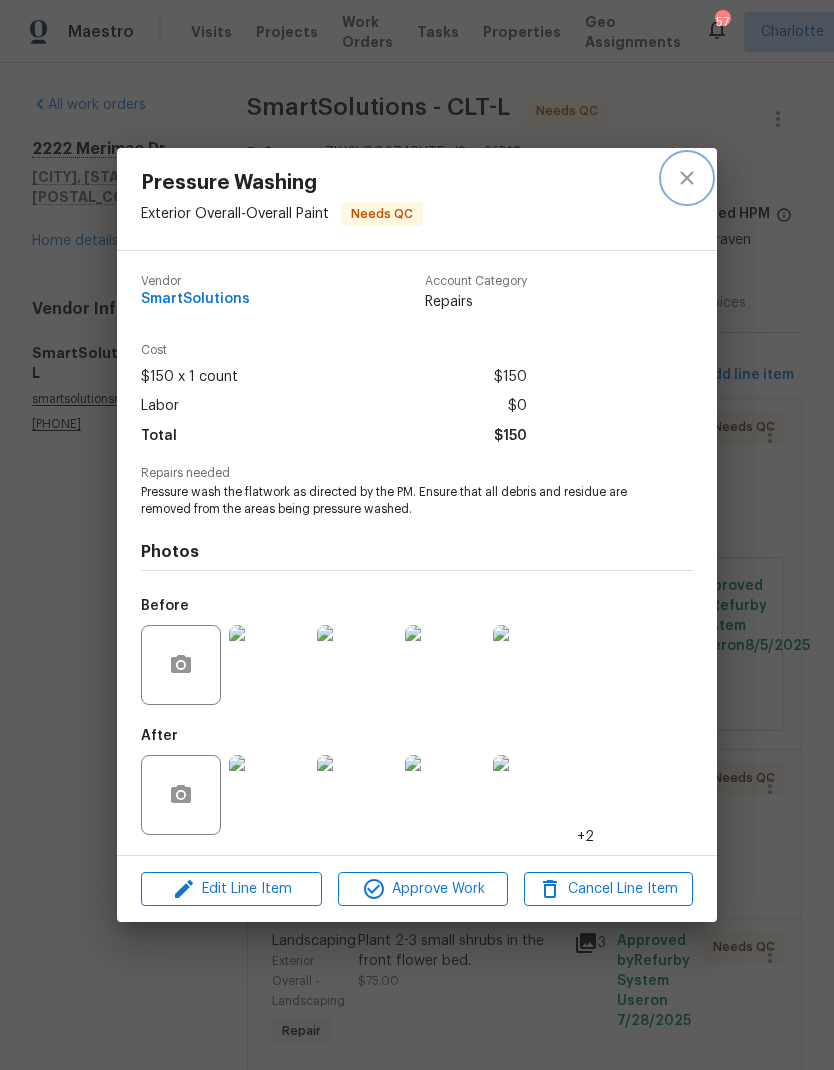 click 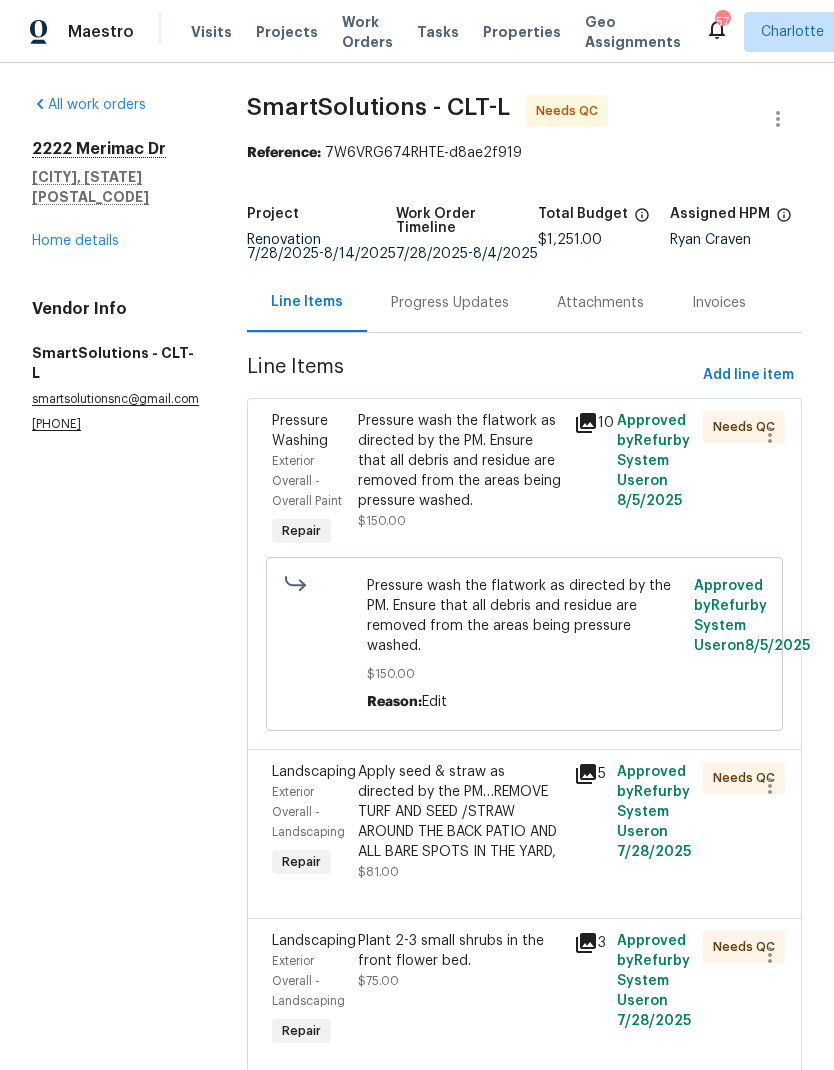 click on "Pressure wash the flatwork as directed by the PM. Ensure that all debris and residue are removed from the areas being pressure washed." at bounding box center (459, 461) 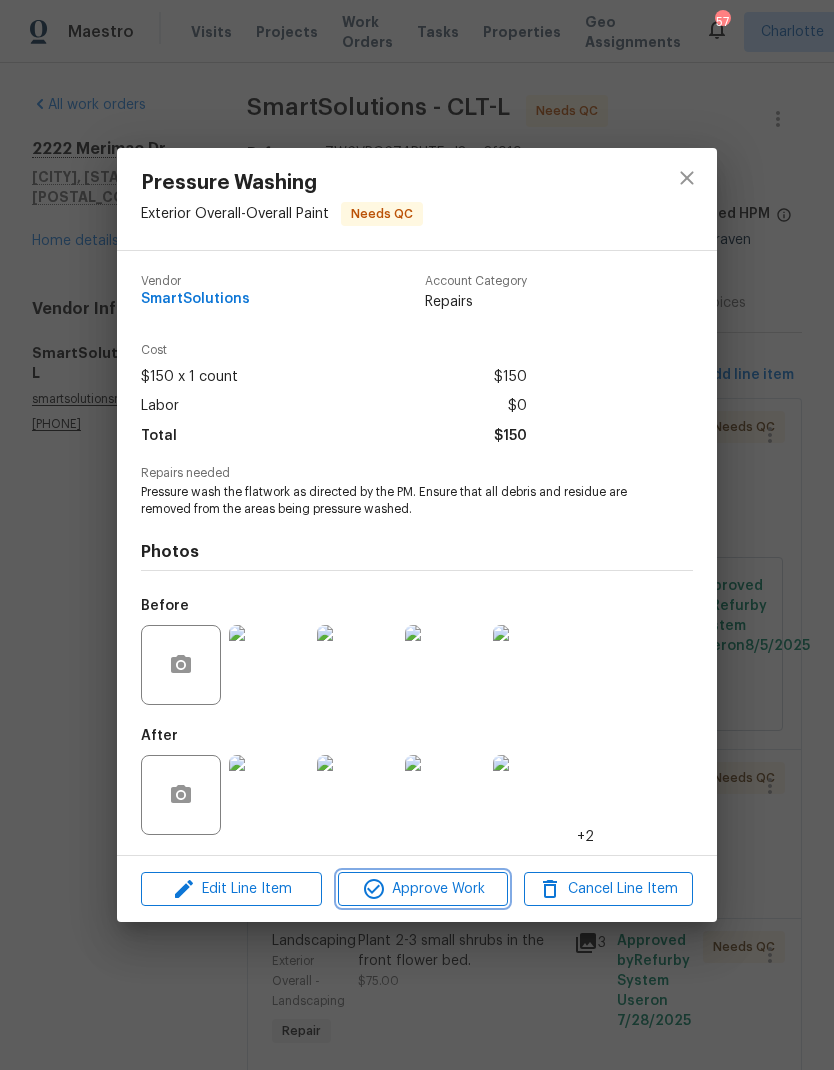 click on "Approve Work" at bounding box center (422, 889) 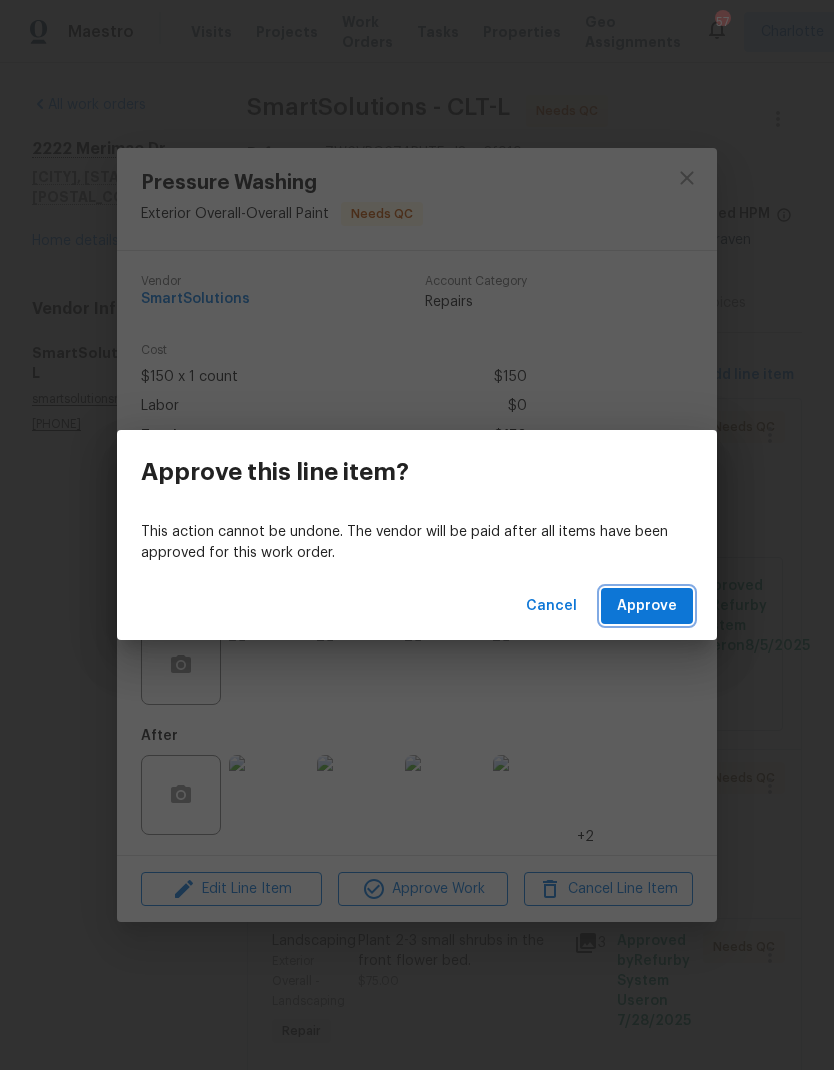 click on "Approve" at bounding box center (647, 606) 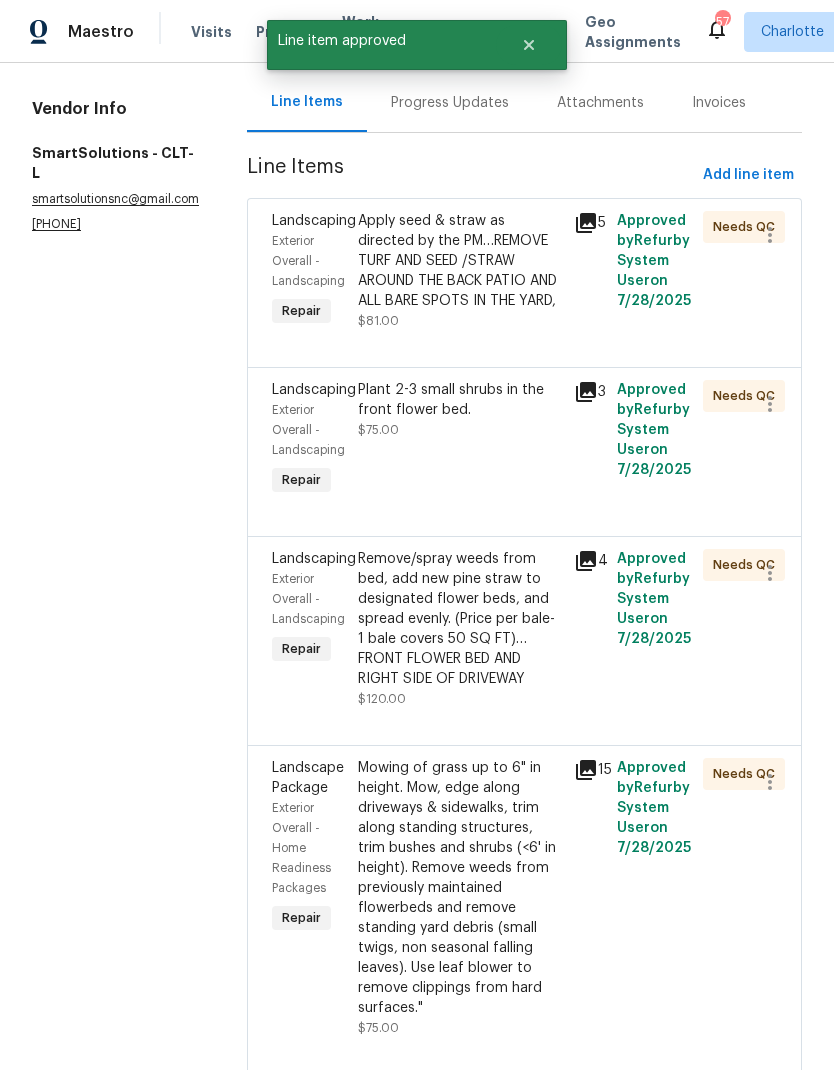 scroll, scrollTop: 204, scrollLeft: 0, axis: vertical 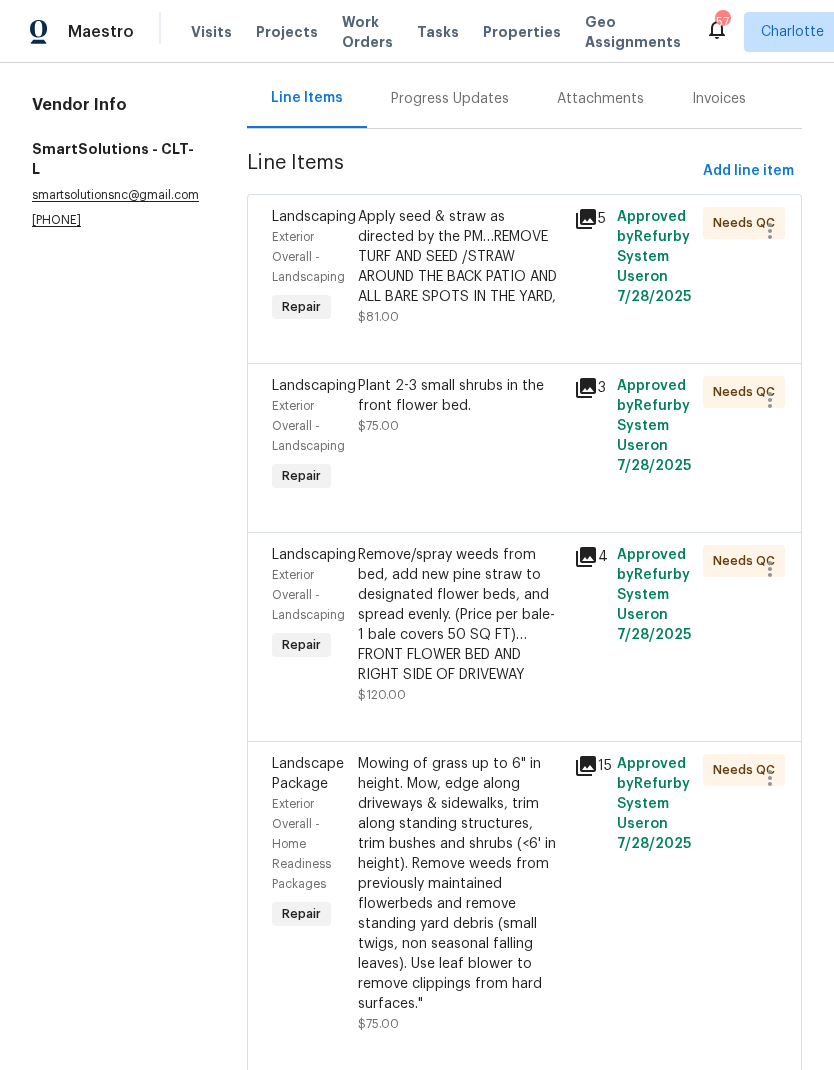 click on "Apply seed & straw as directed by the PM…REMOVE TURF AND SEED /STRAW AROUND THE BACK PATIO AND ALL BARE SPOTS IN THE YARD," at bounding box center [459, 257] 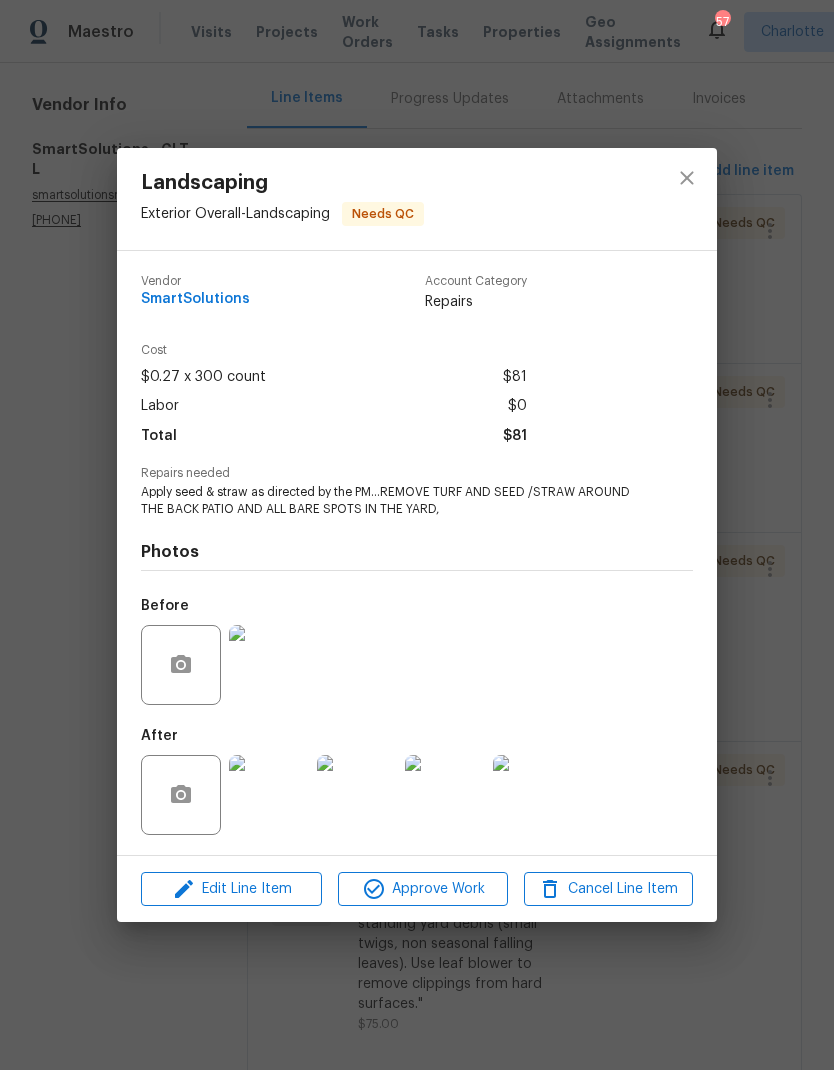 click at bounding box center [269, 795] 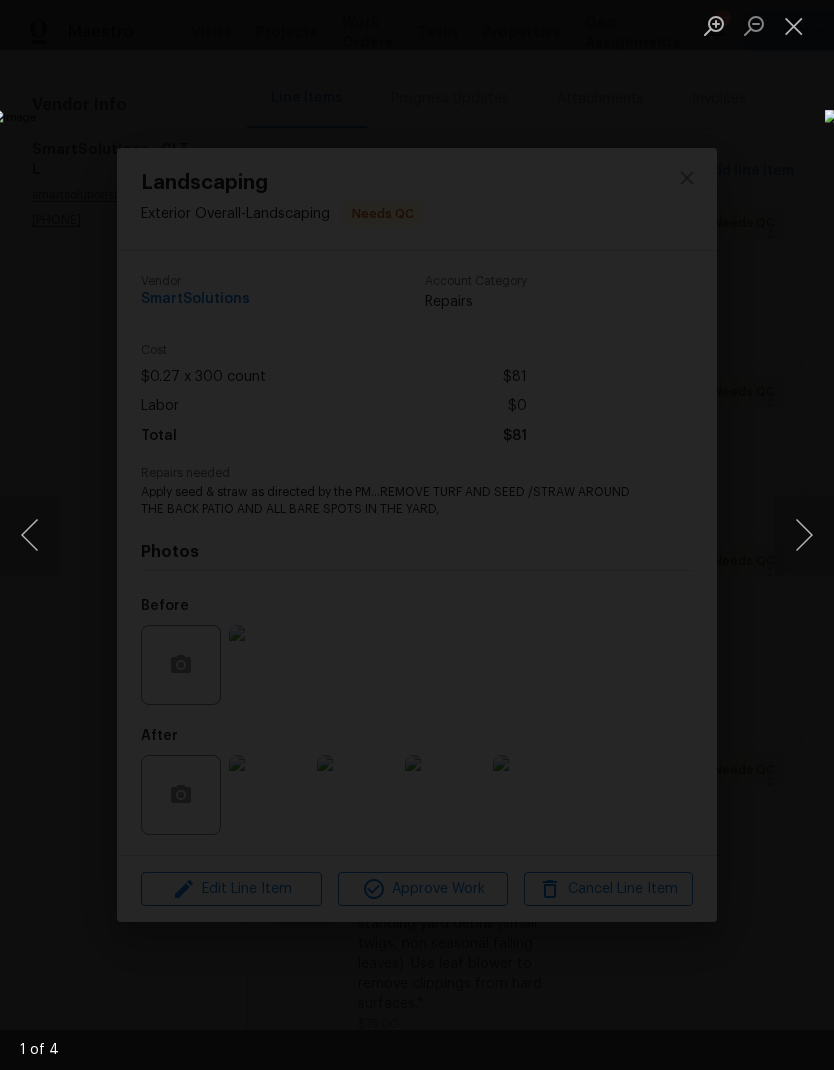 click at bounding box center [804, 535] 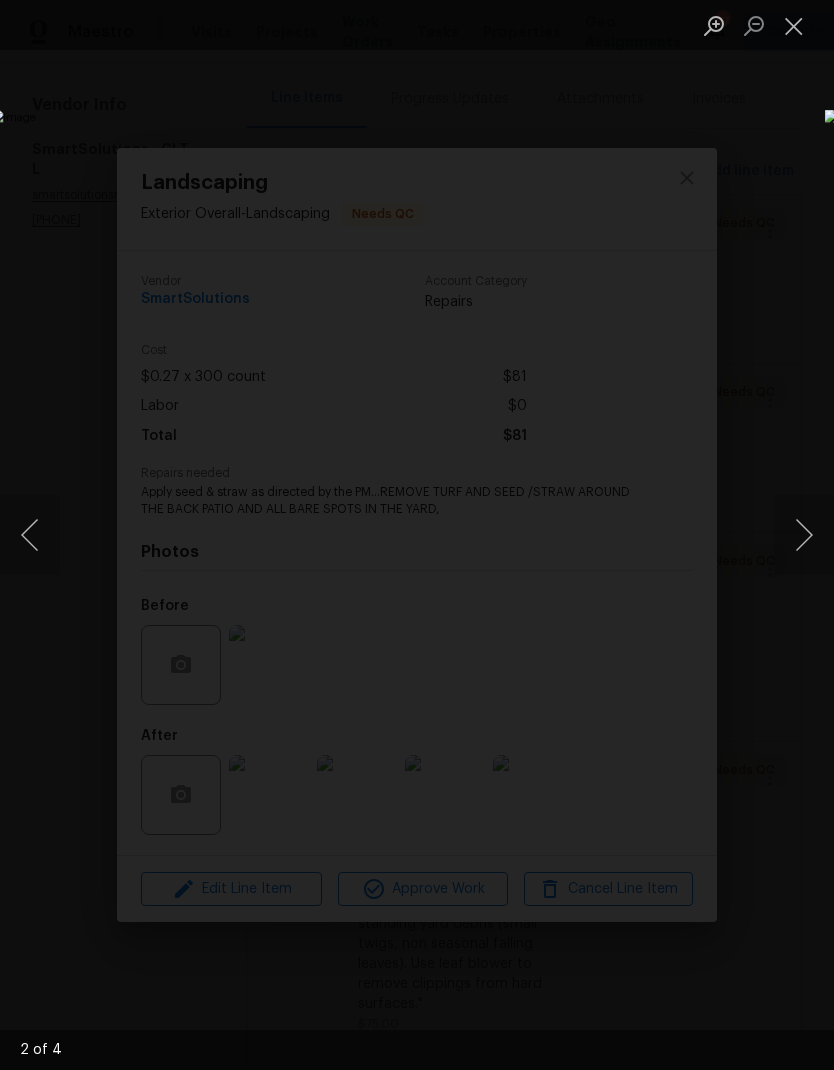 click at bounding box center [804, 535] 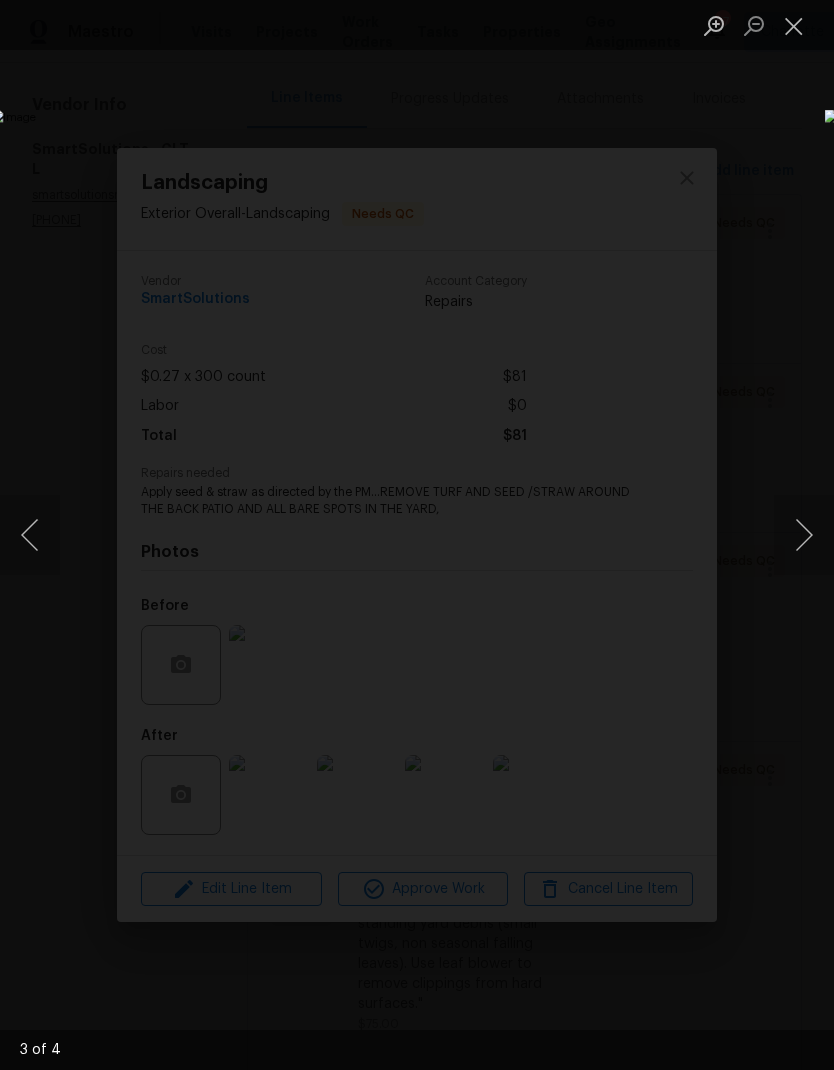 click at bounding box center [804, 535] 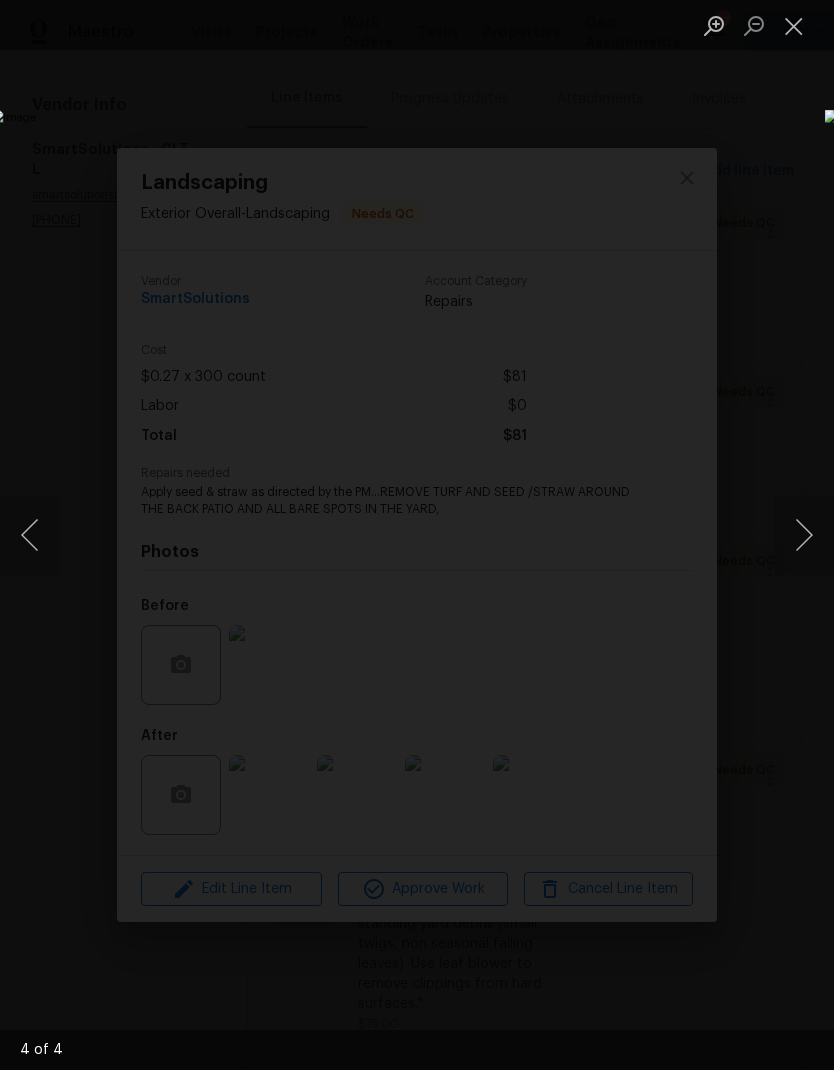 click at bounding box center (804, 535) 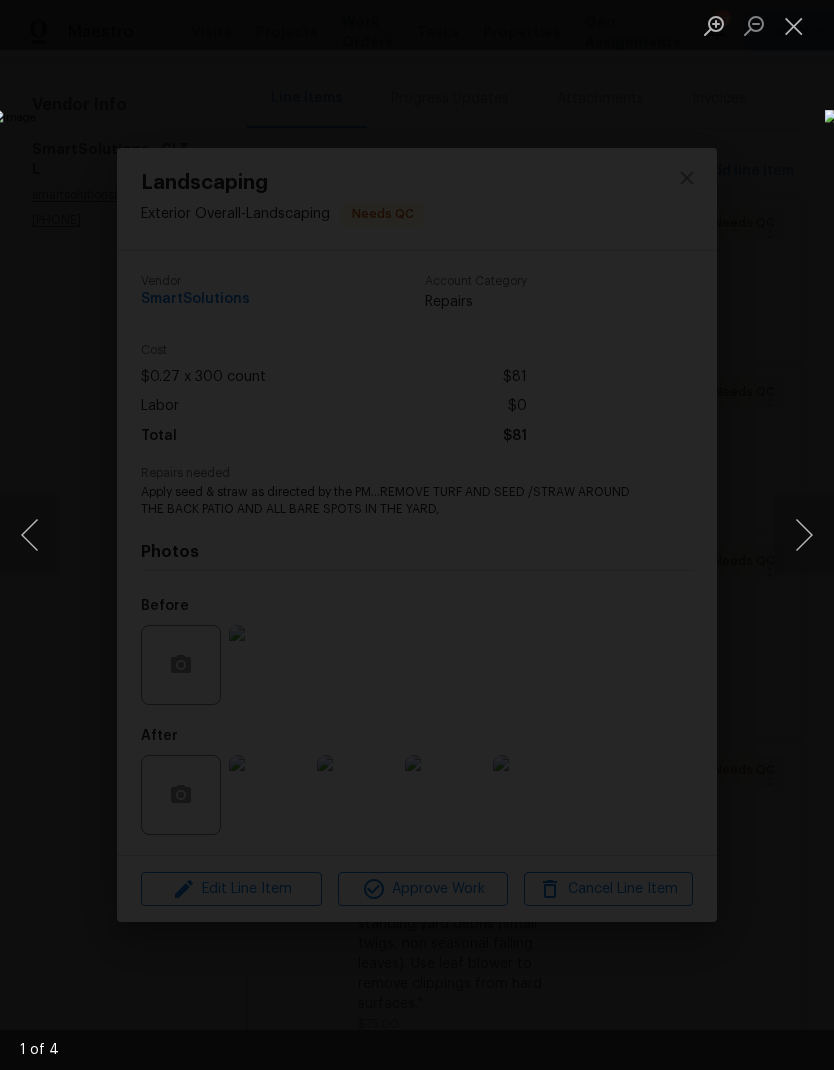 click at bounding box center [794, 25] 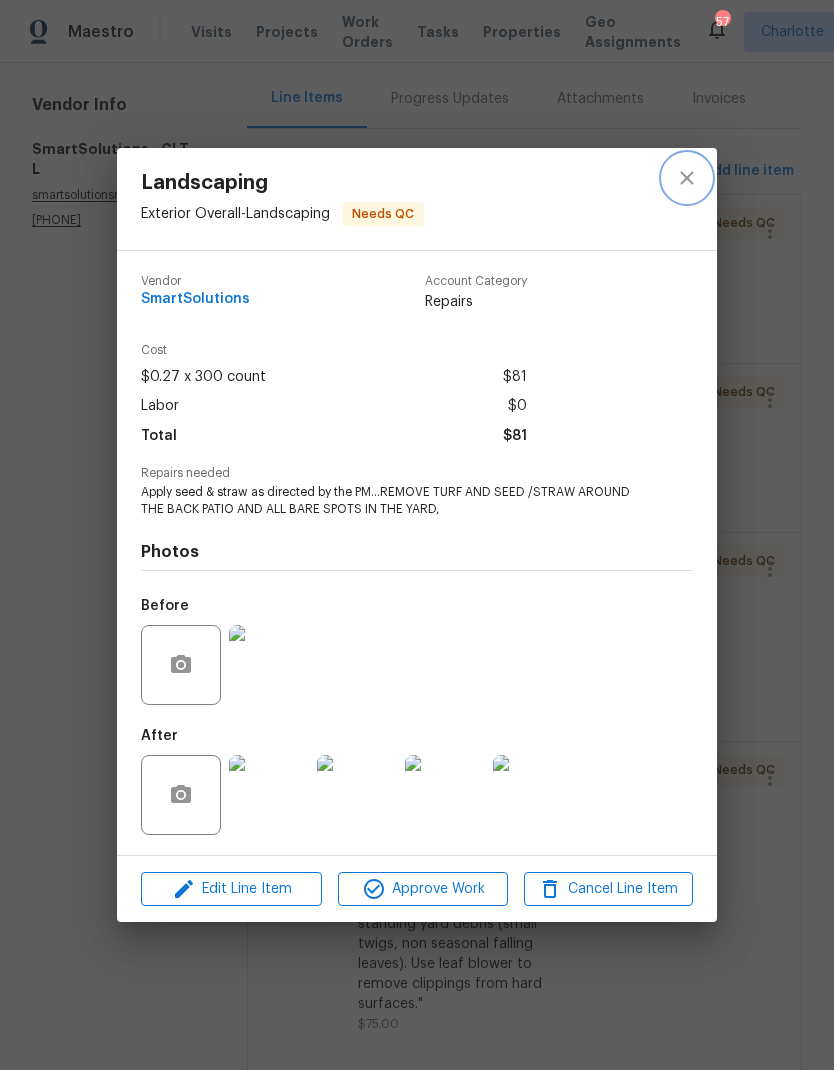 click 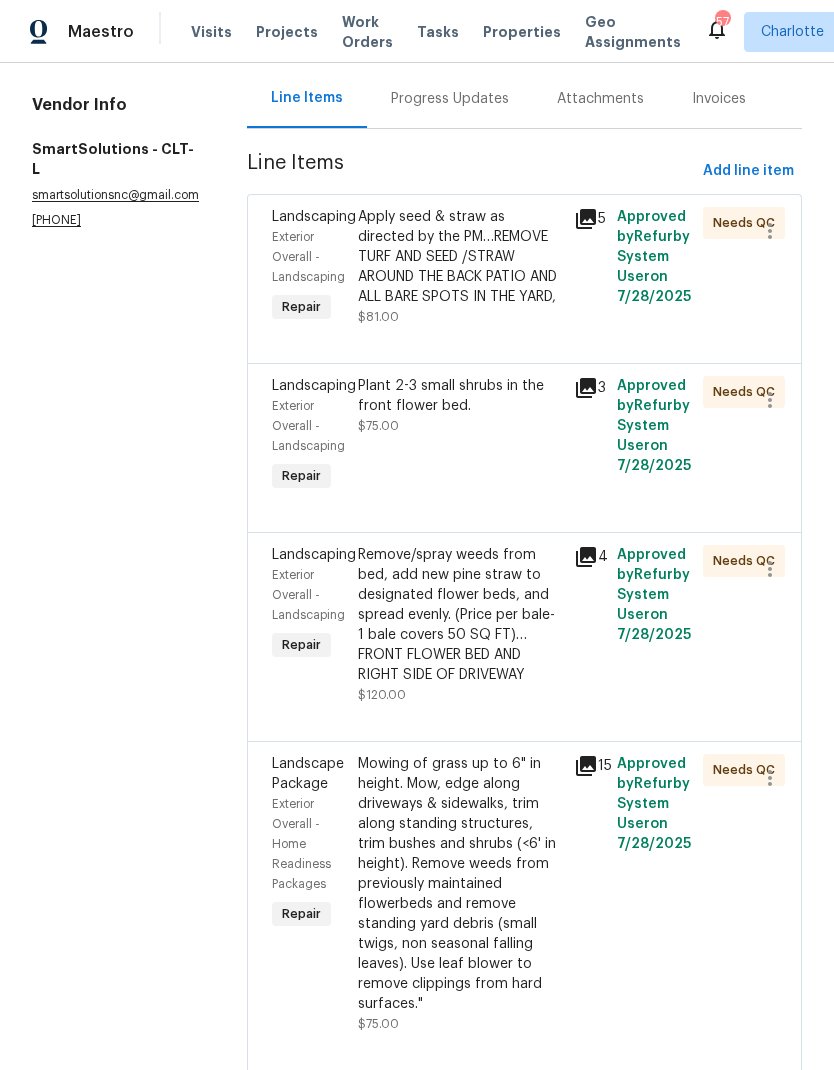 click on "Apply seed & straw as directed by the PM…REMOVE TURF AND SEED /STRAW AROUND THE BACK PATIO AND ALL BARE SPOTS IN THE YARD," at bounding box center (459, 257) 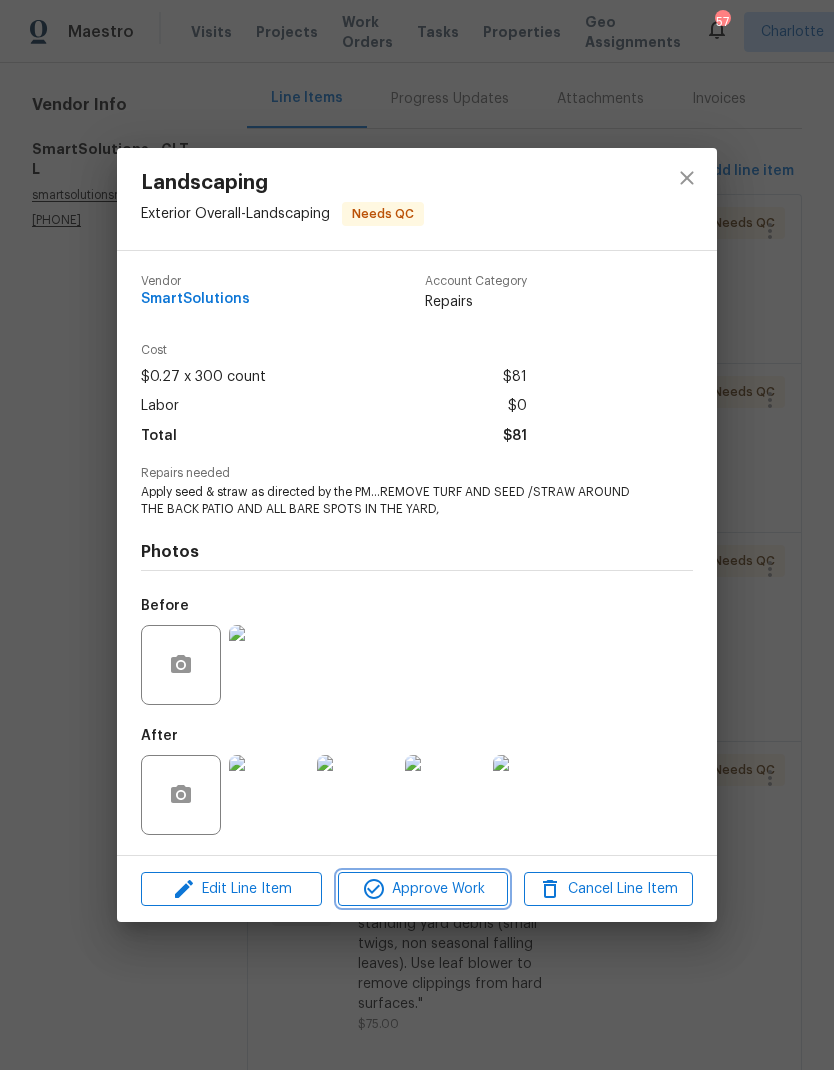 click on "Approve Work" at bounding box center (422, 889) 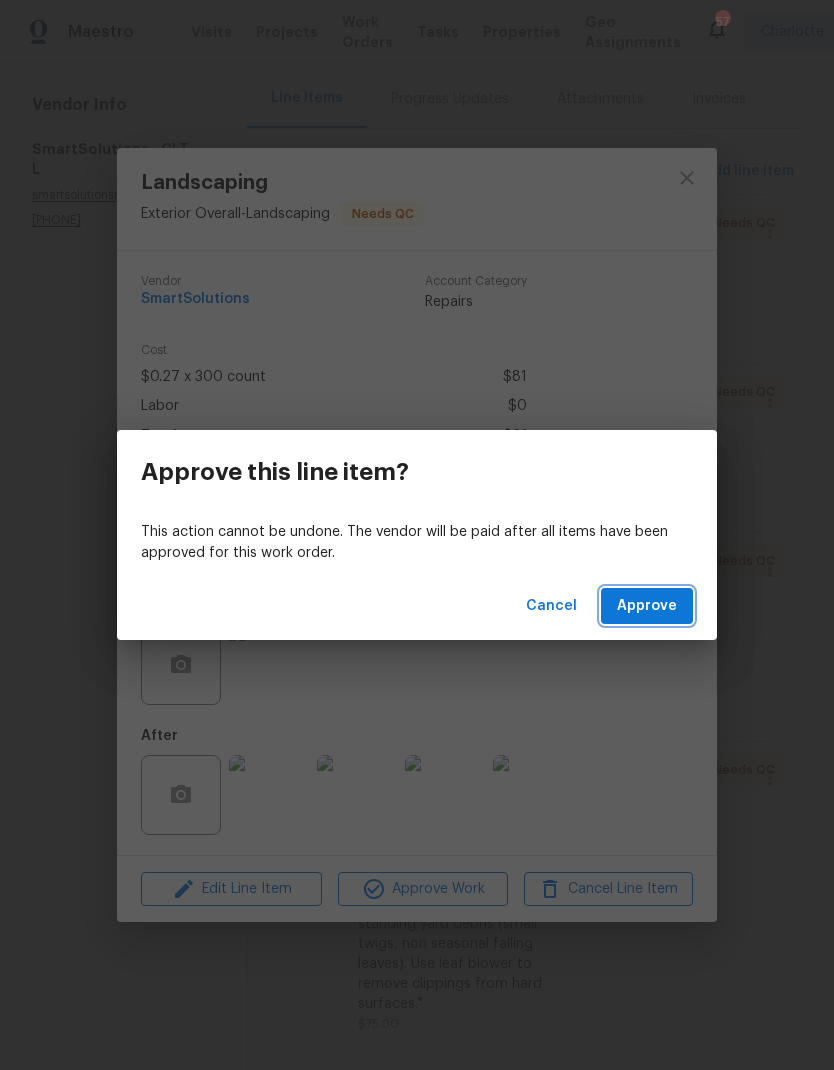click on "Approve" at bounding box center (647, 606) 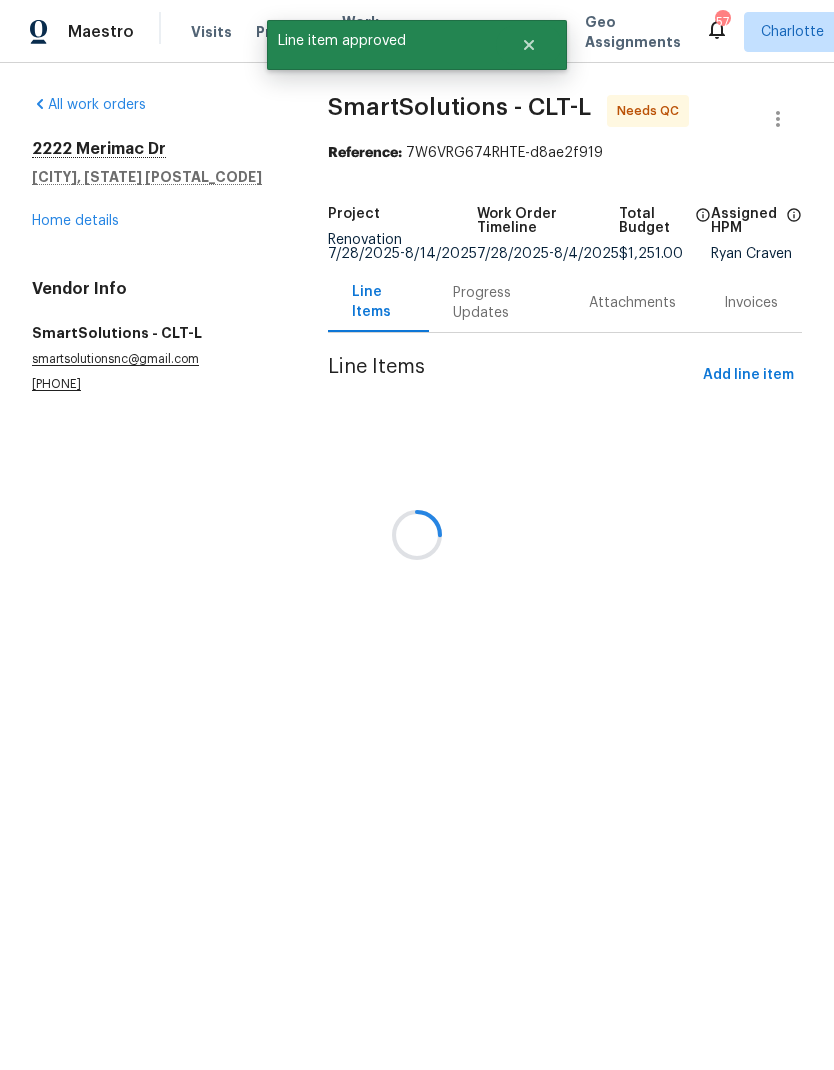 scroll, scrollTop: 0, scrollLeft: 0, axis: both 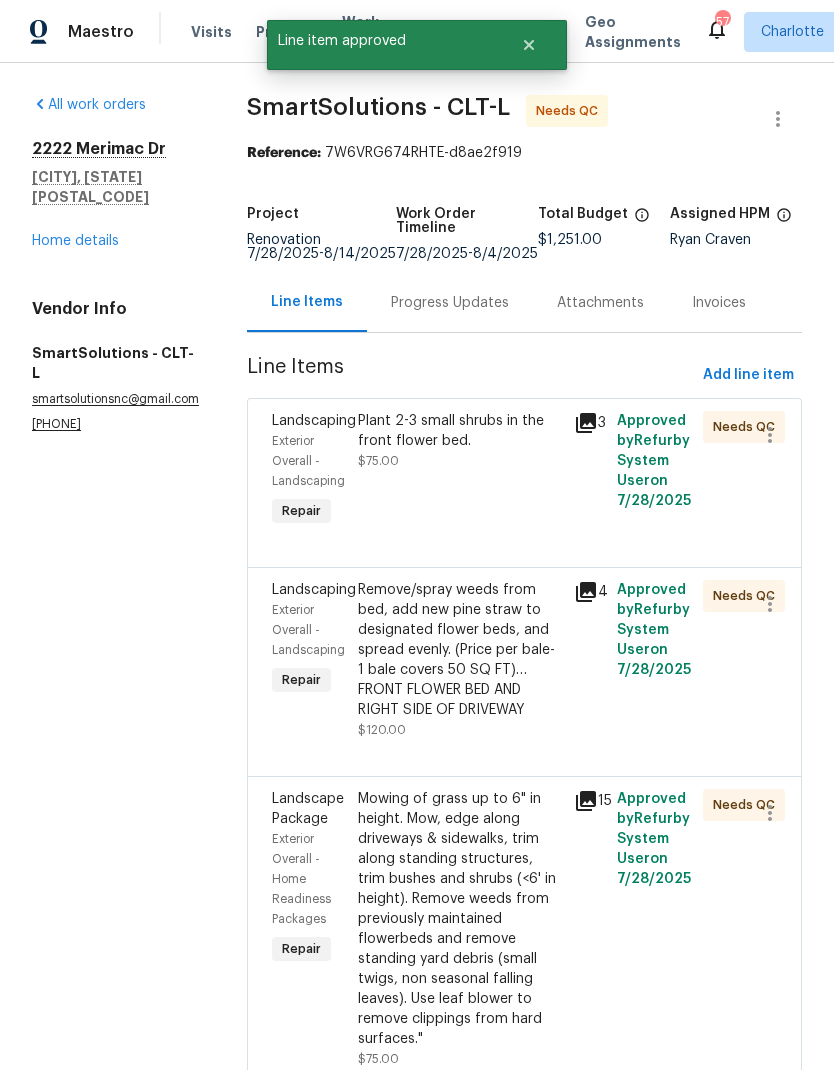 click on "Plant 2-3 small shrubs in the front flower bed." at bounding box center [459, 431] 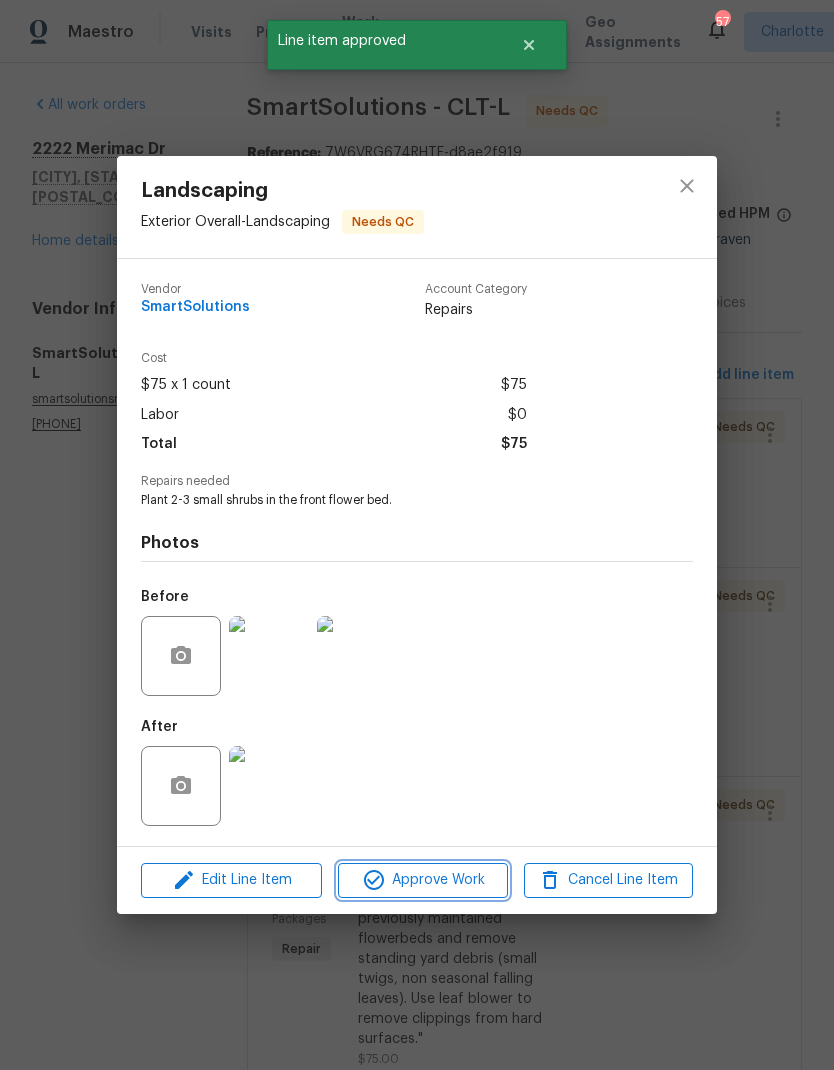 click on "Approve Work" at bounding box center [422, 880] 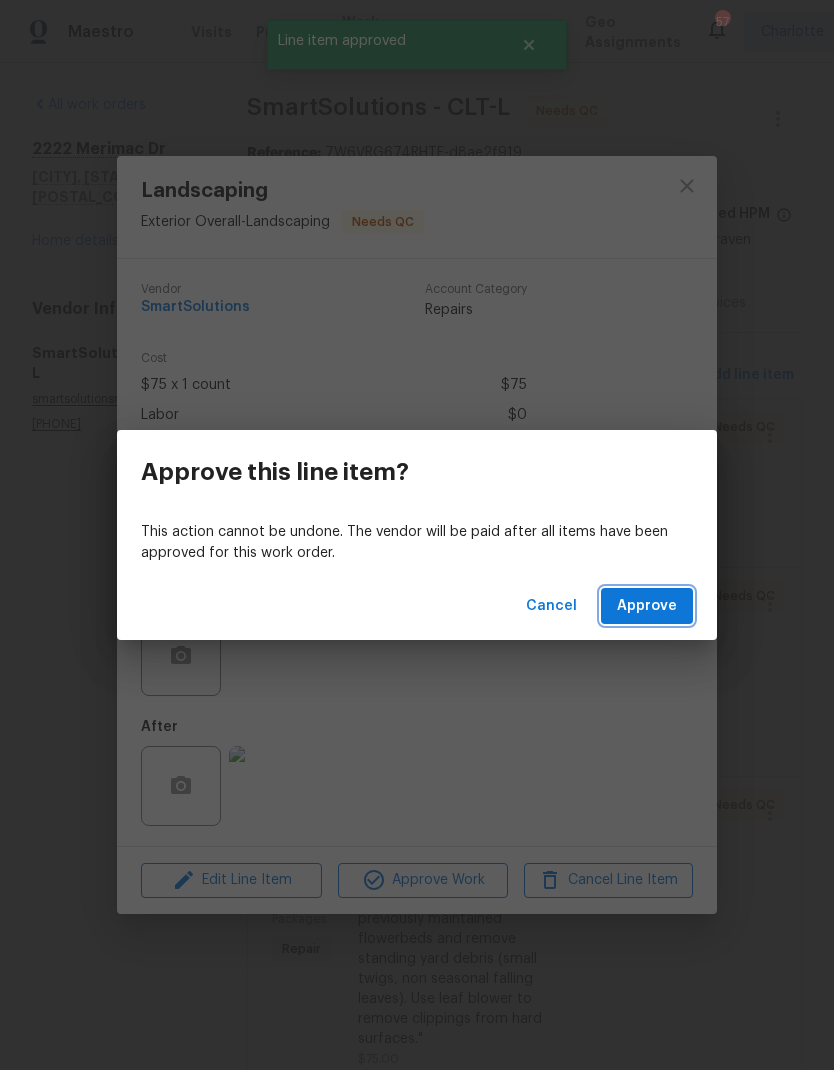 click on "Approve" at bounding box center (647, 606) 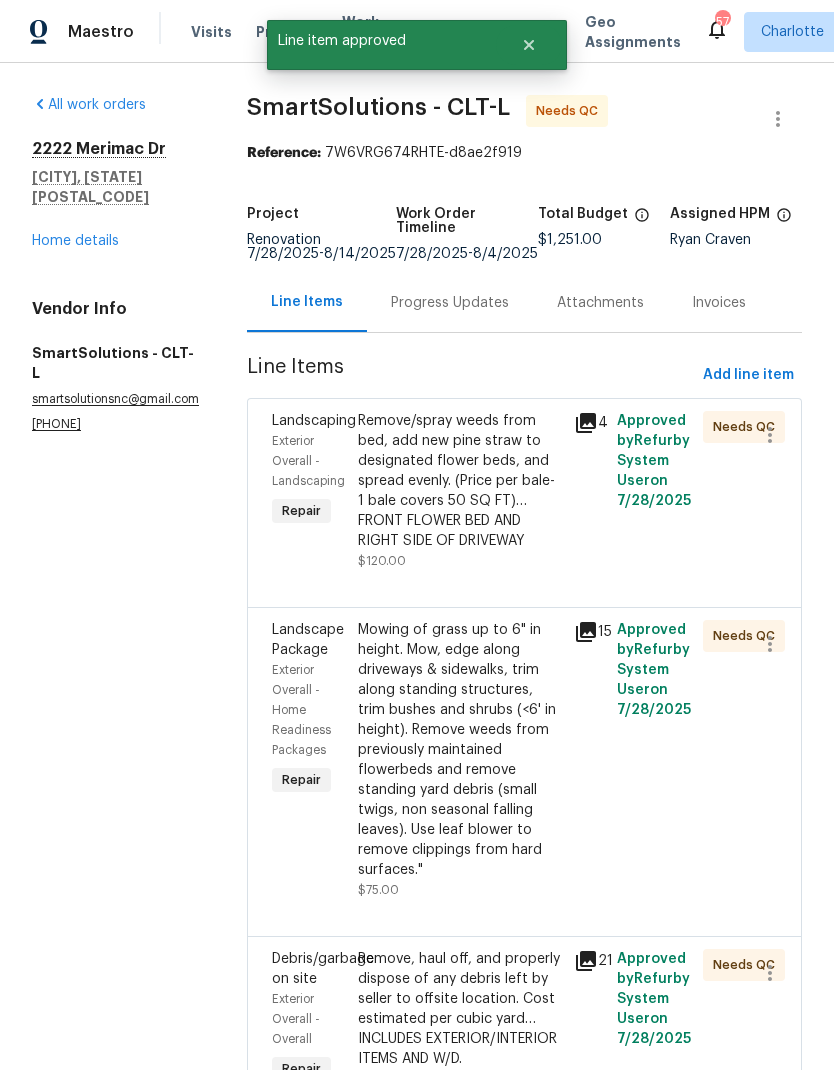click on "Remove/spray weeds from bed, add new pine straw to designated flower beds, and spread evenly. (Price per bale- 1 bale covers 50 SQ FT)…FRONT FLOWER BED AND RIGHT SIDE OF DRIVEWAY" at bounding box center (459, 481) 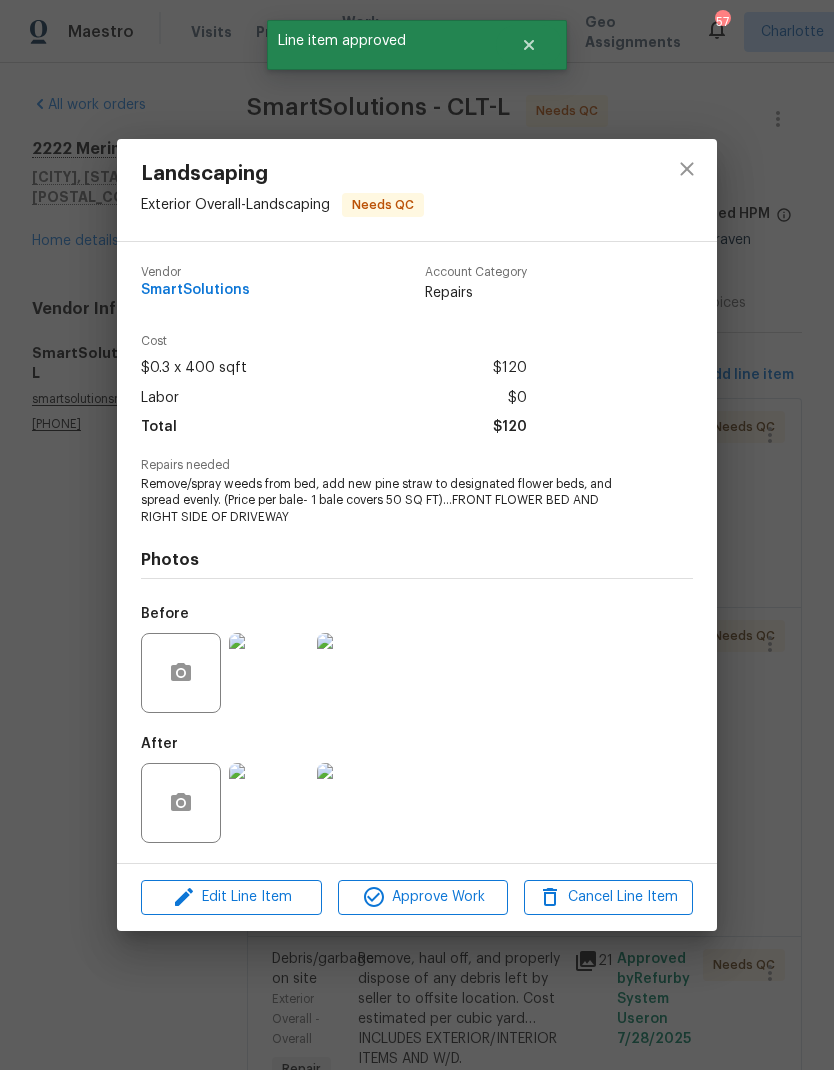 click at bounding box center [269, 803] 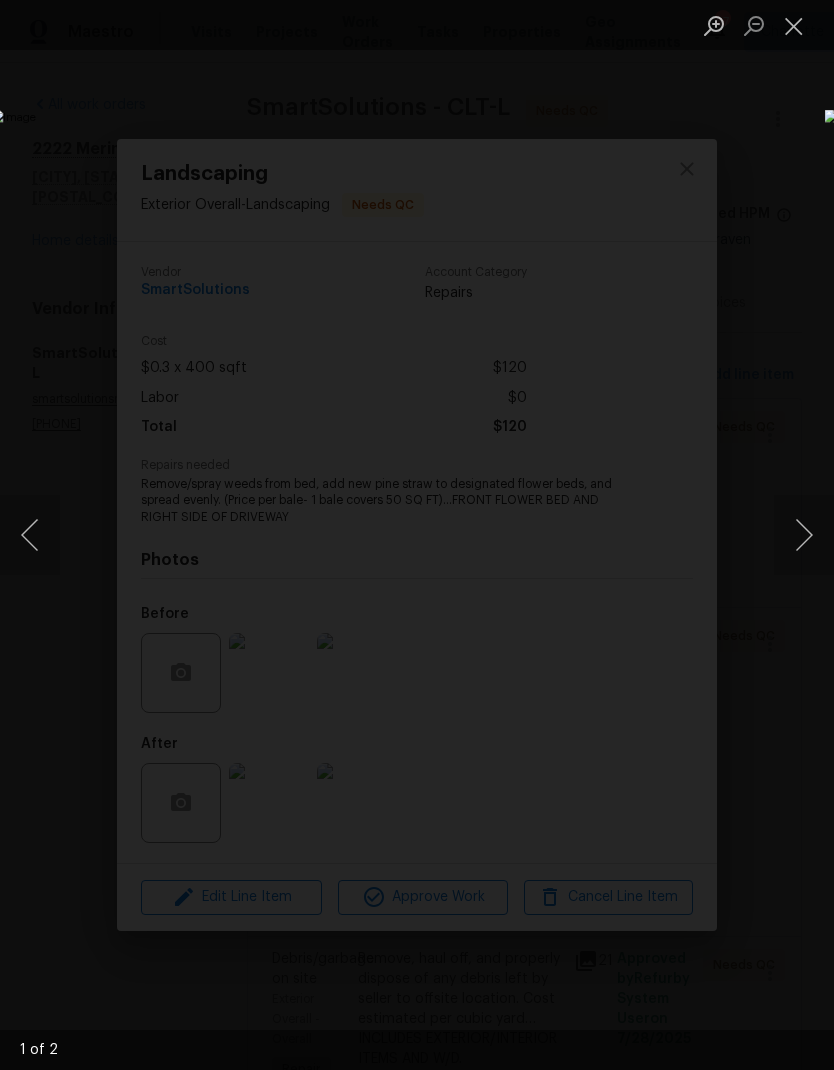 click at bounding box center [804, 535] 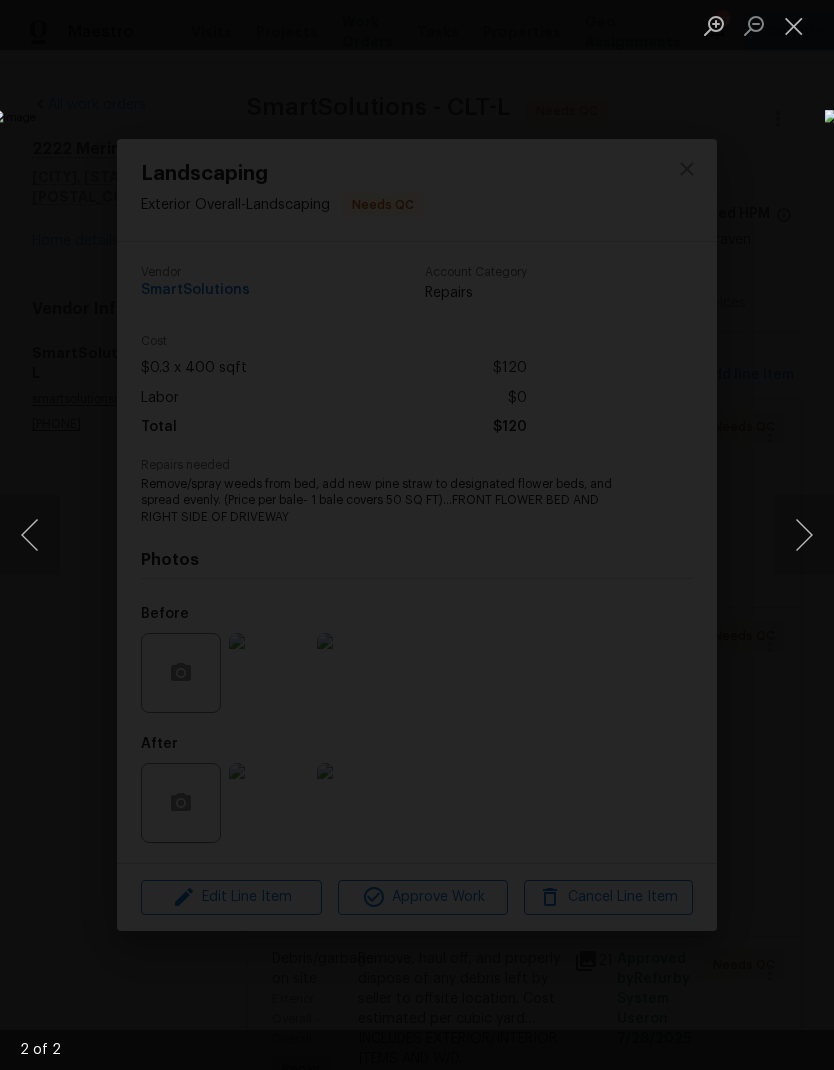 click at bounding box center [804, 535] 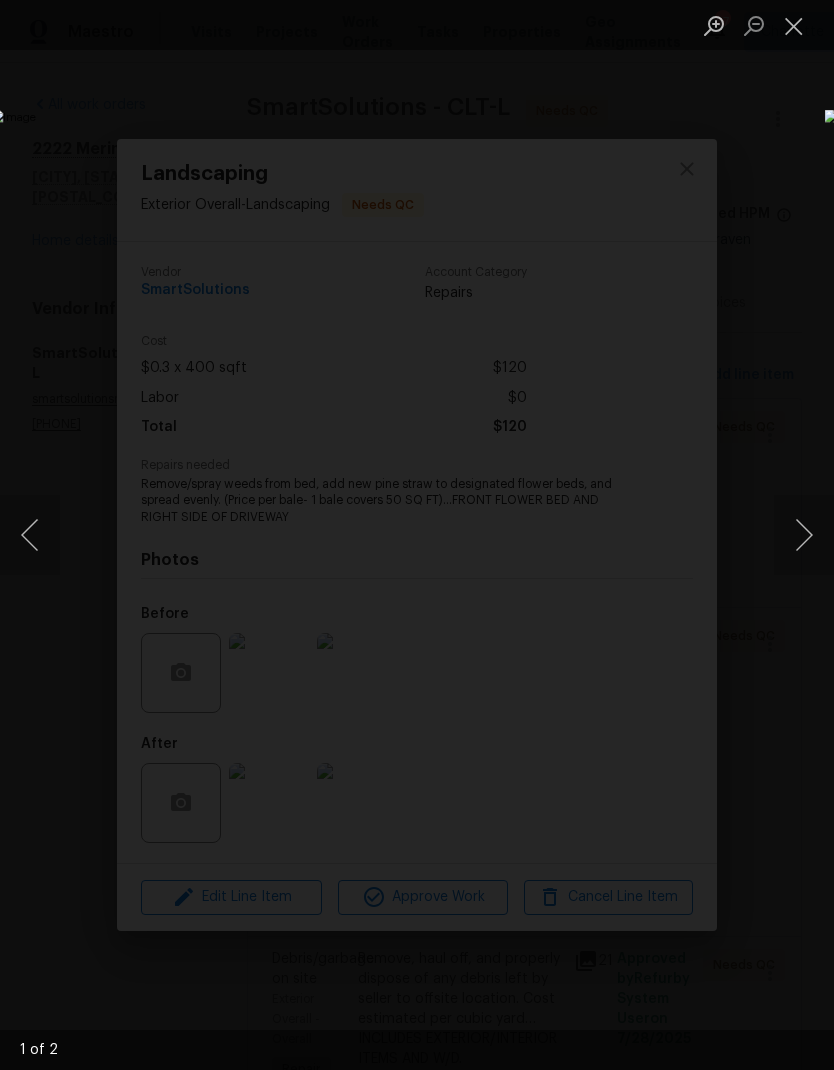 click at bounding box center (804, 535) 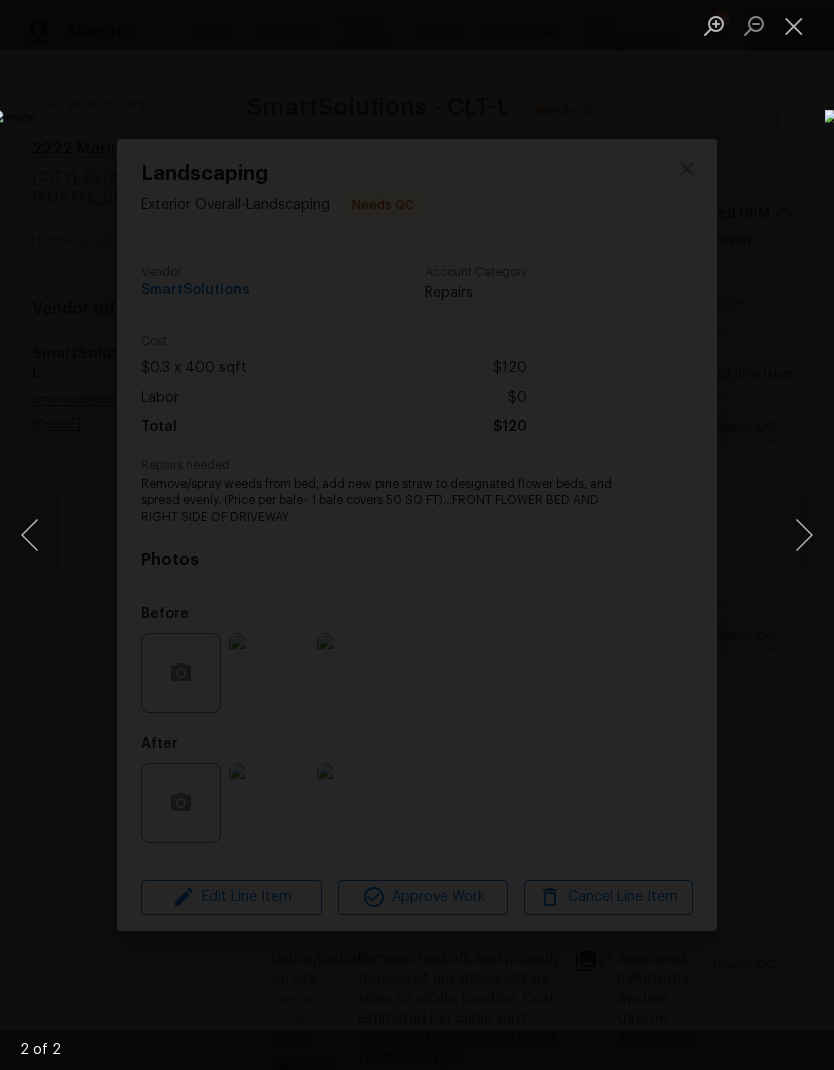 click at bounding box center (794, 25) 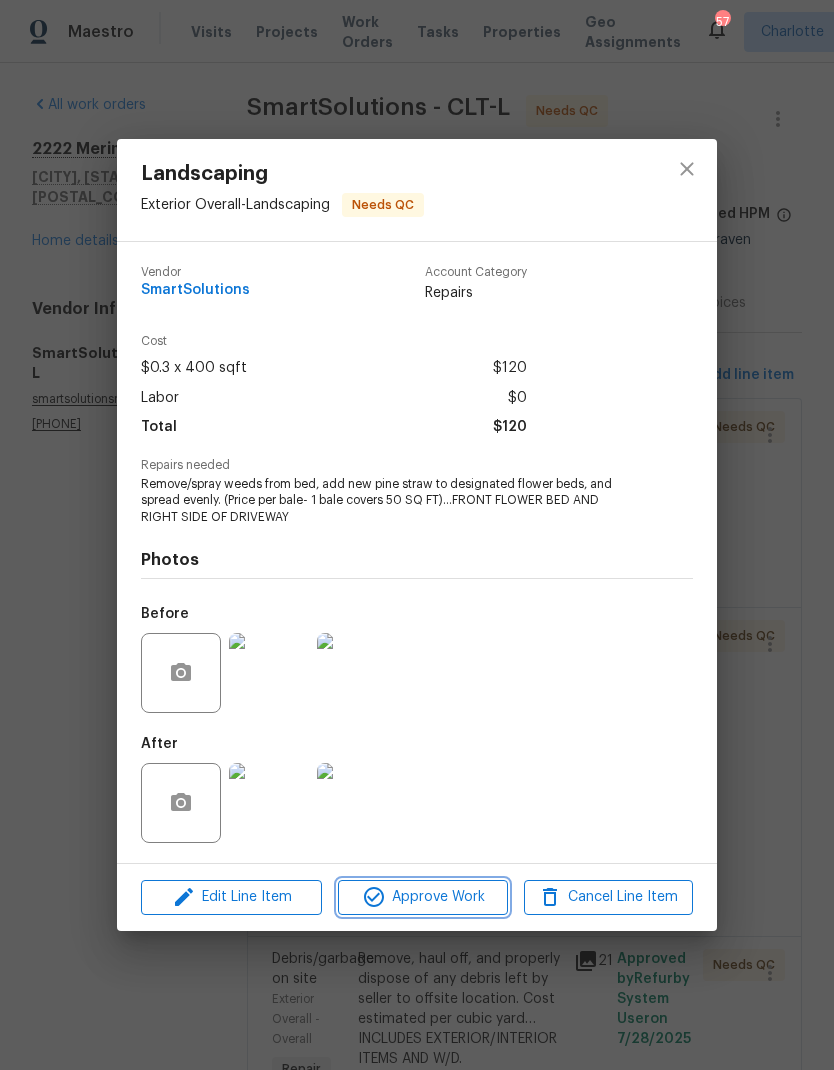 click on "Approve Work" at bounding box center [422, 897] 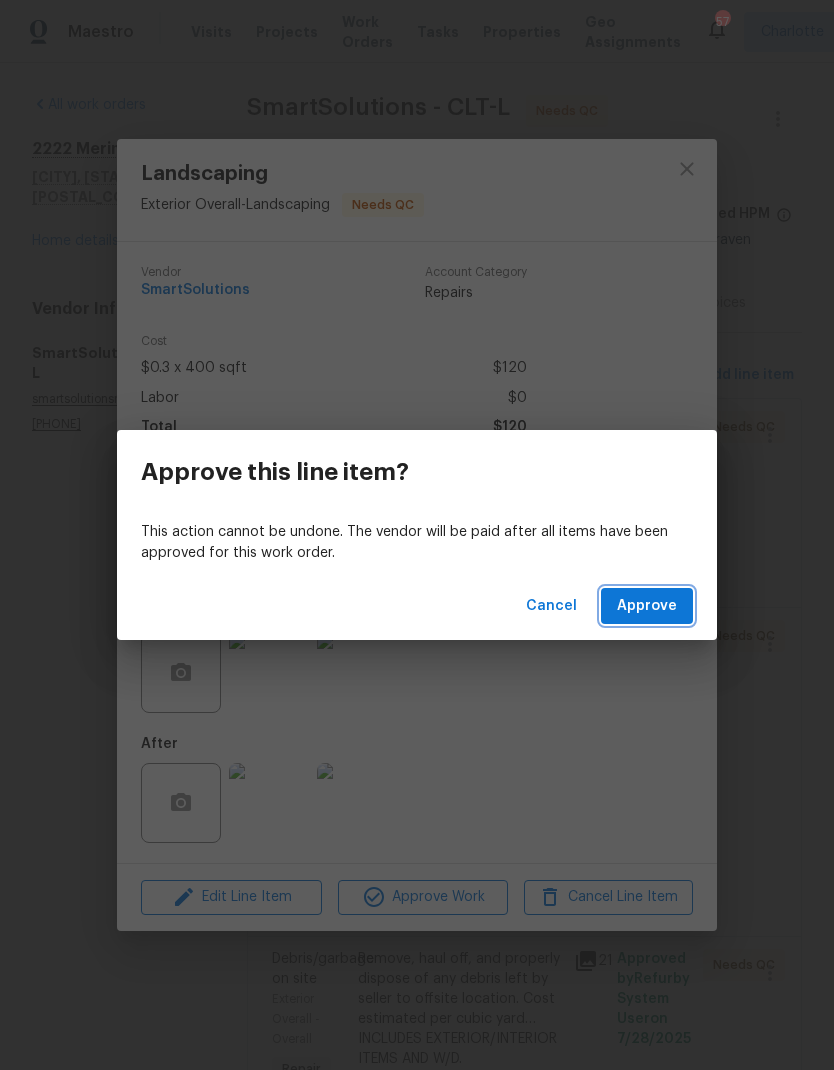 click on "Approve" at bounding box center [647, 606] 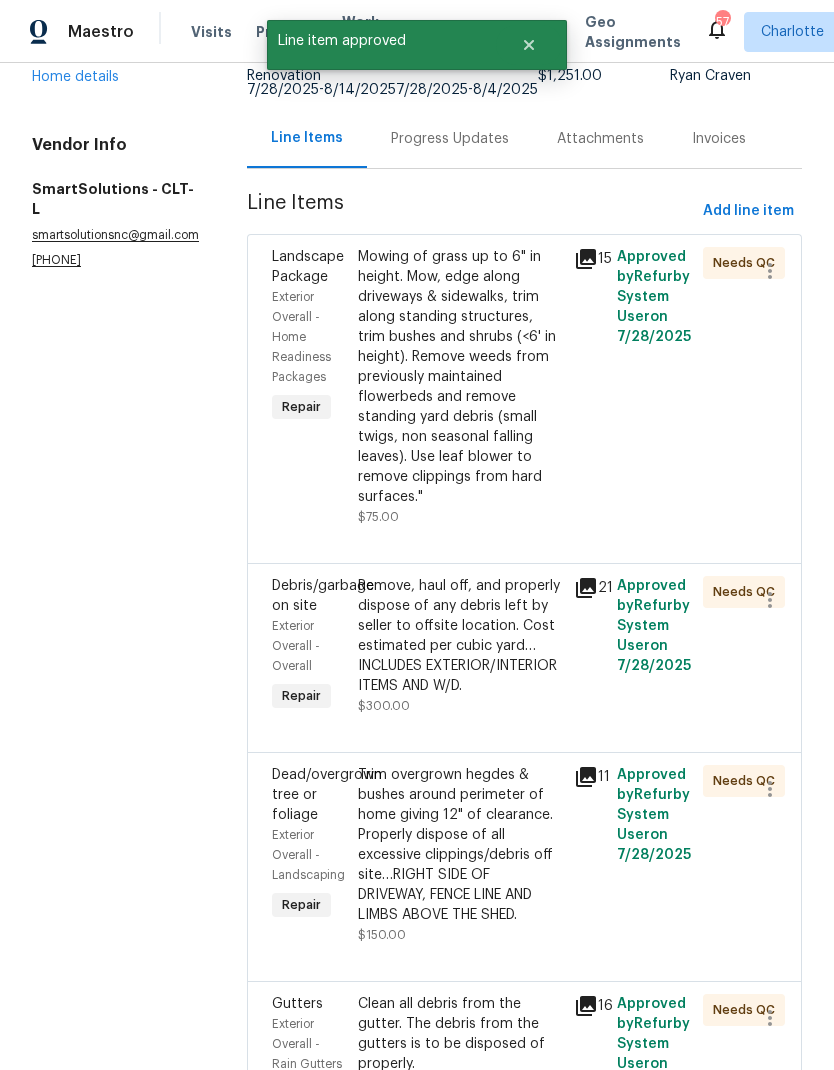 scroll, scrollTop: 159, scrollLeft: 0, axis: vertical 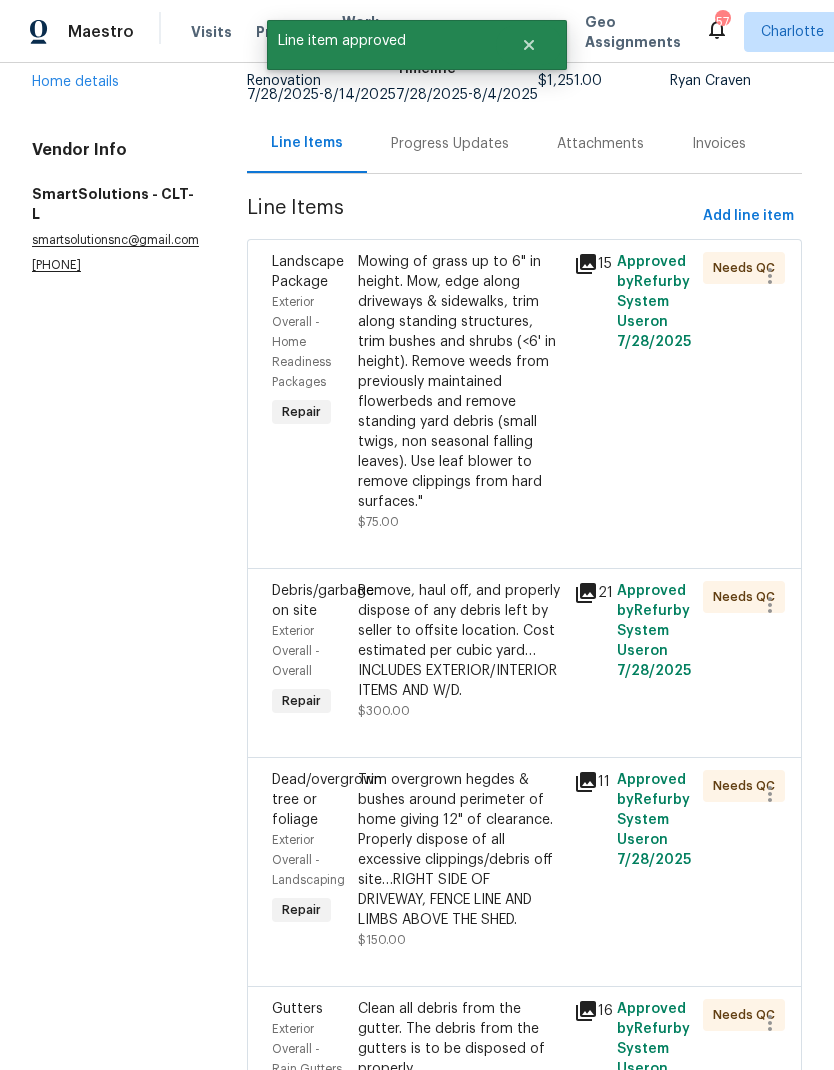 click on "Mowing of grass up to 6" in height. Mow, edge along driveways & sidewalks, trim along standing structures, trim bushes and shrubs (<6' in height). Remove weeds from previously maintained flowerbeds and remove standing yard debris (small twigs, non seasonal falling leaves).  Use leaf blower to remove clippings from hard surfaces."" at bounding box center [459, 382] 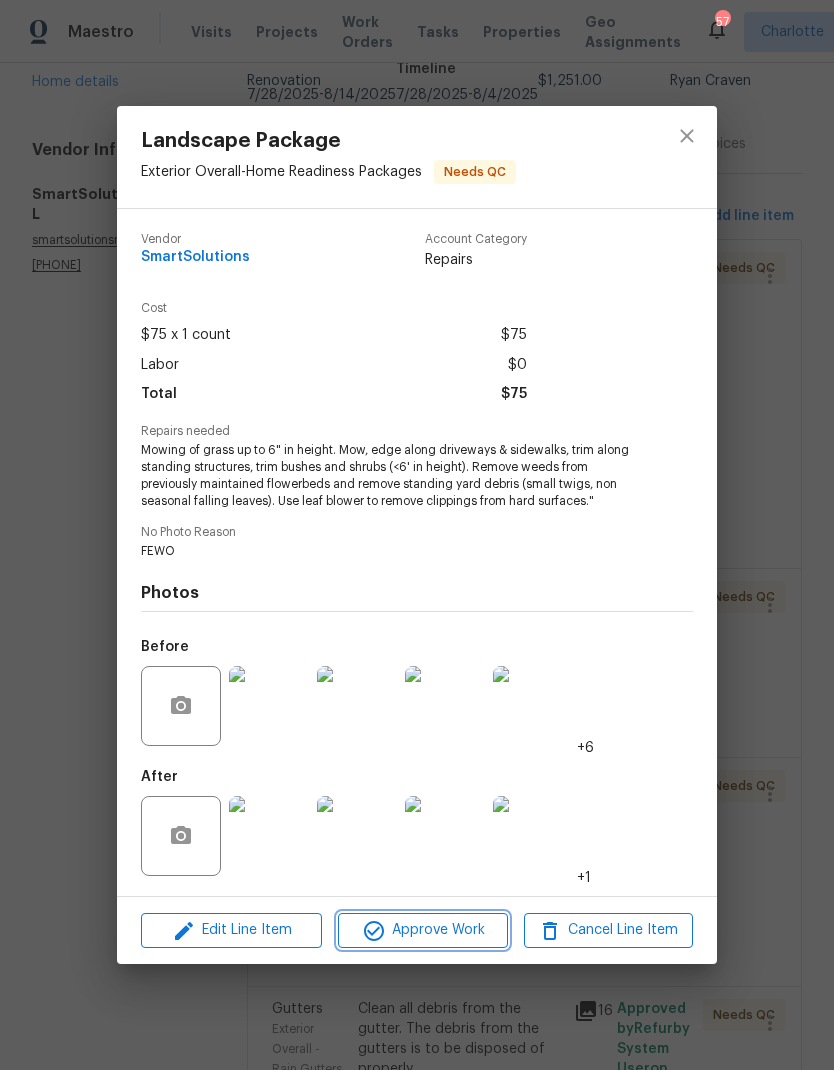 click on "Approve Work" at bounding box center [422, 930] 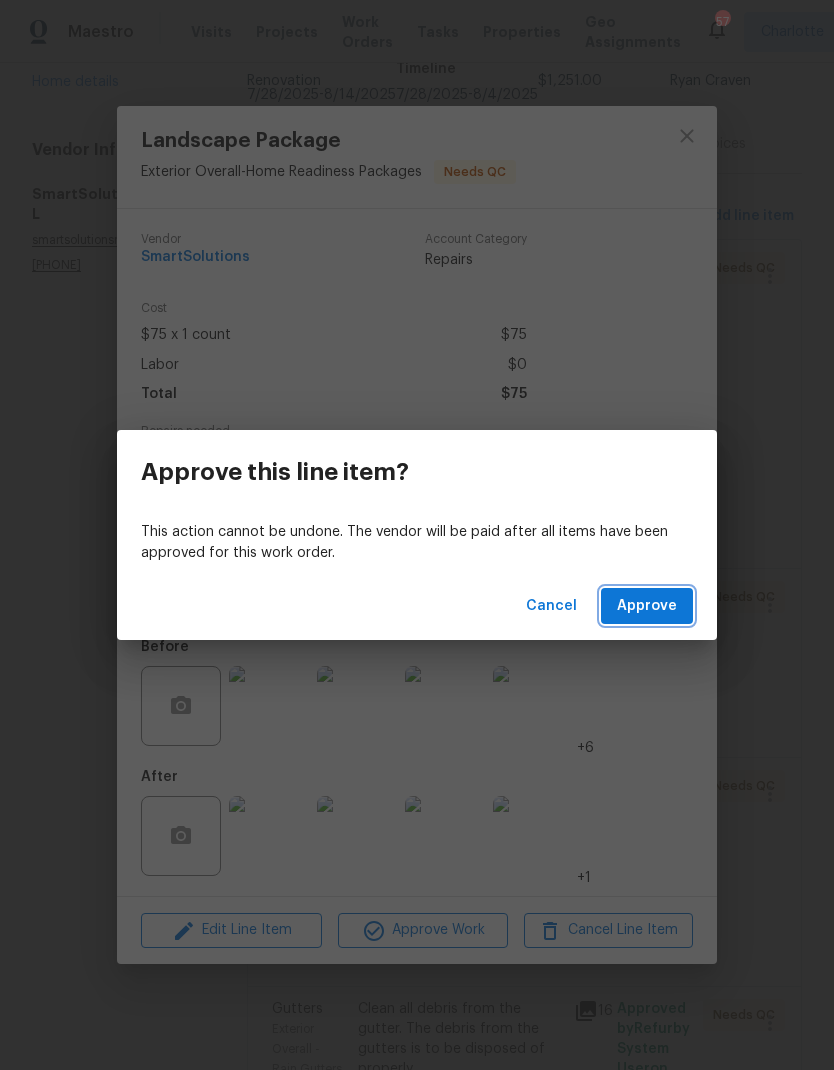 click on "Approve" at bounding box center [647, 606] 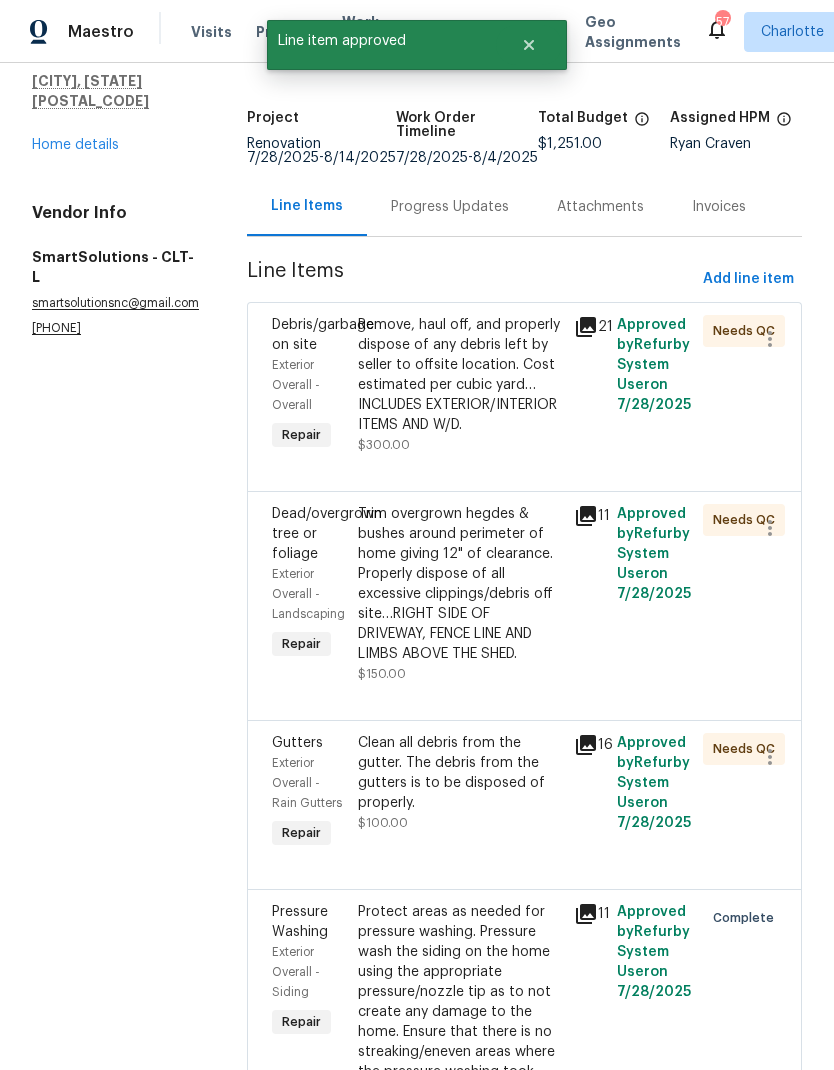 scroll, scrollTop: 101, scrollLeft: 0, axis: vertical 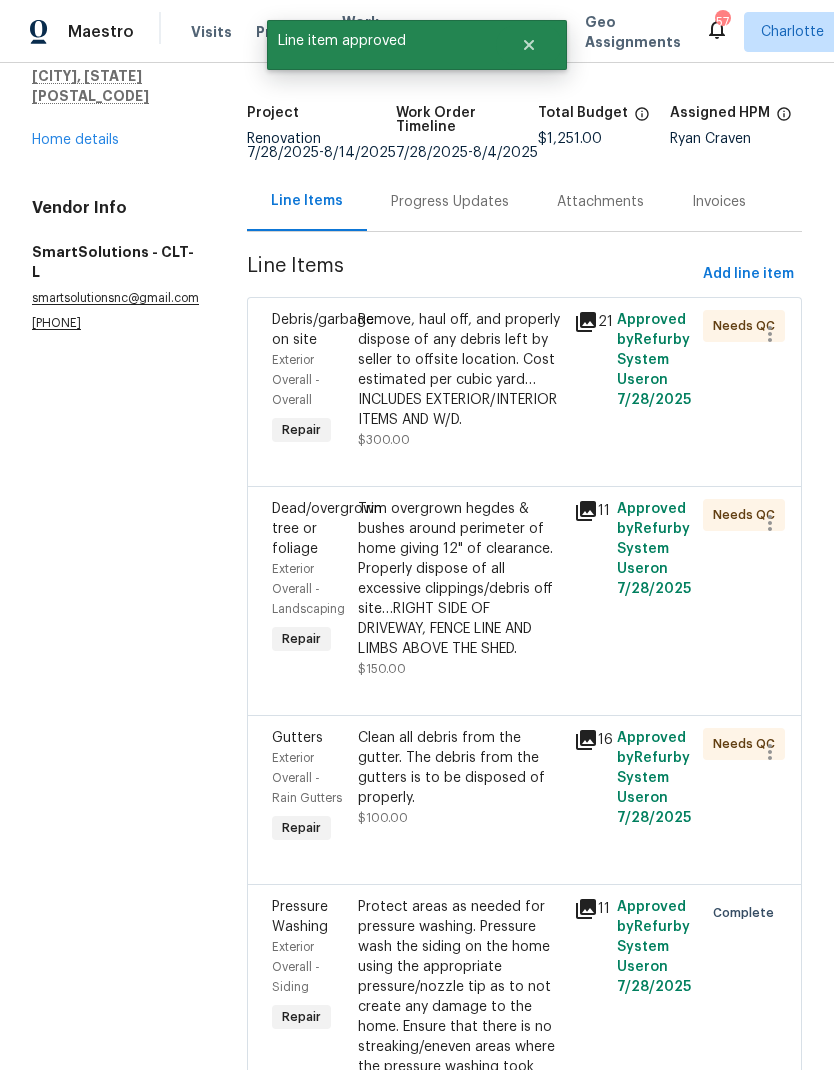 click on "Remove, haul off, and properly dispose of any debris left by seller to offsite location. Cost estimated per cubic yard…INCLUDES EXTERIOR/INTERIOR ITEMS AND W/D." at bounding box center [459, 370] 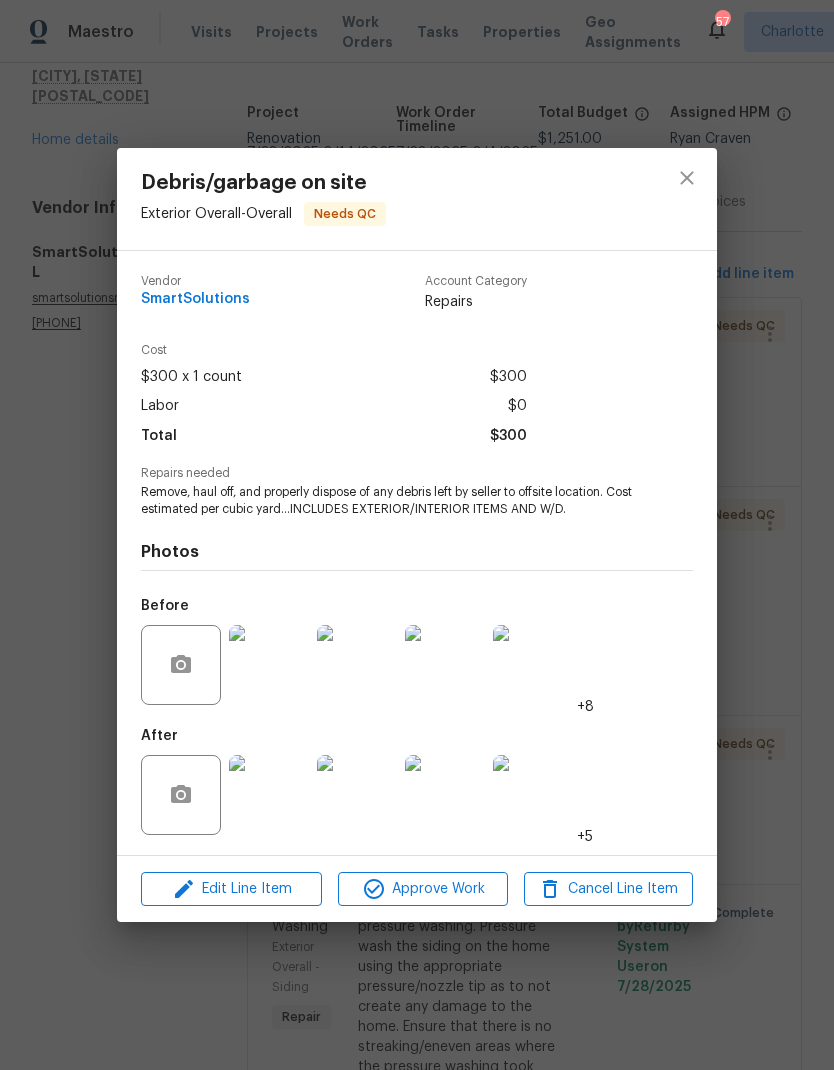 click at bounding box center [269, 795] 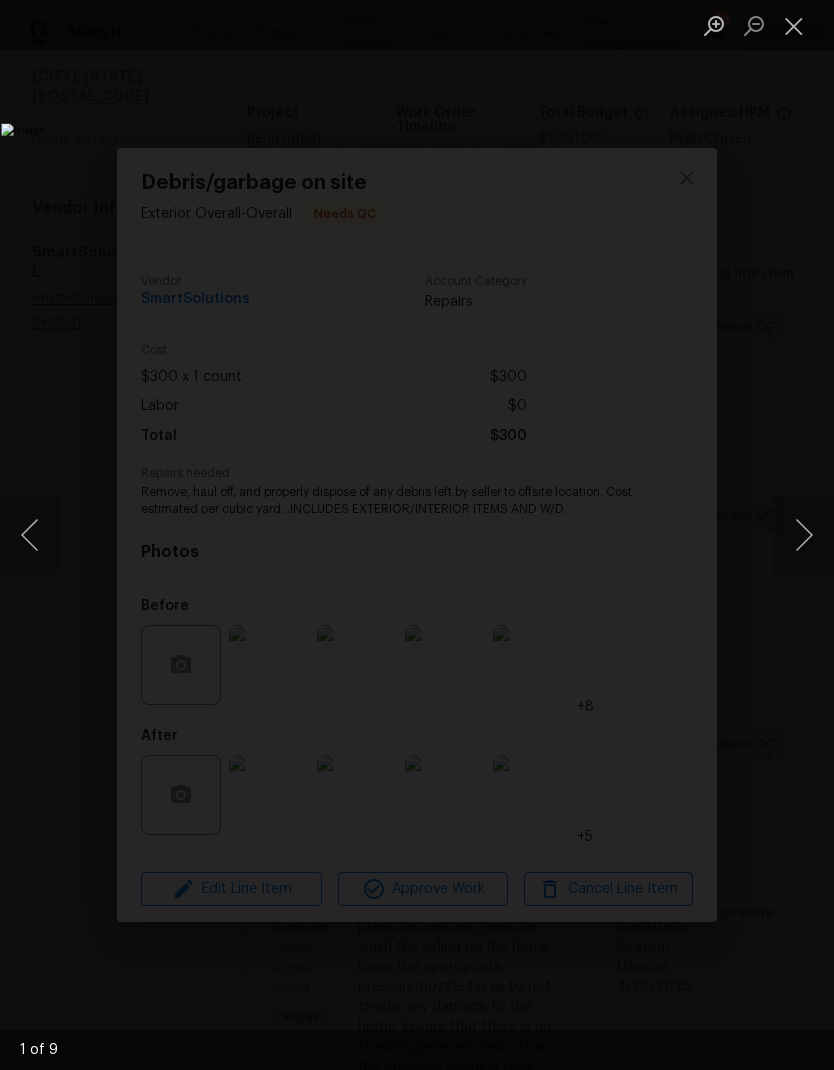 click at bounding box center (804, 535) 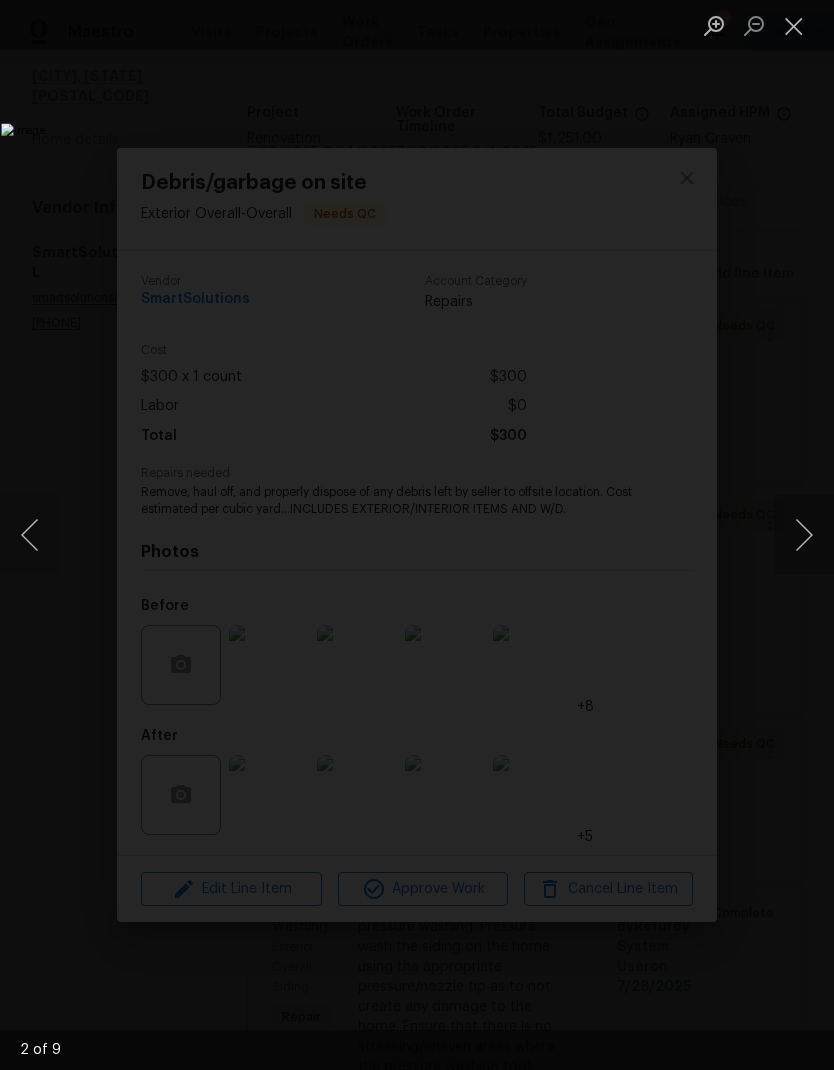 click at bounding box center [322, 534] 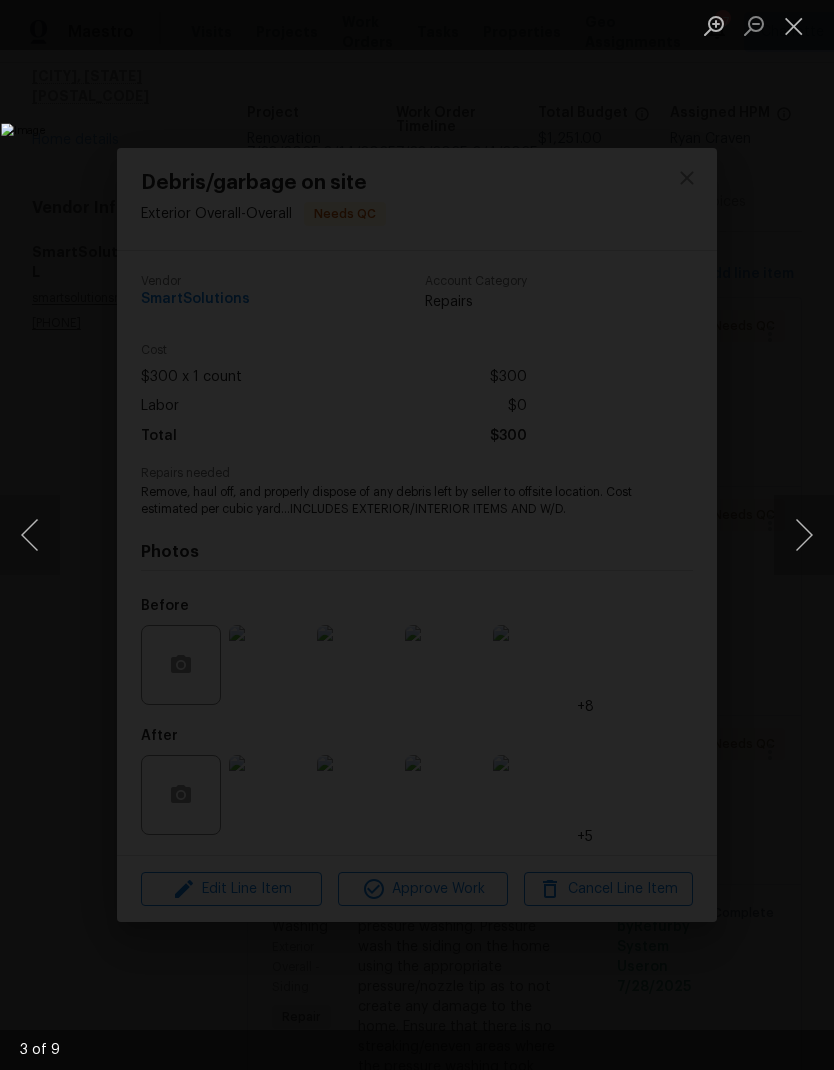 click at bounding box center [804, 535] 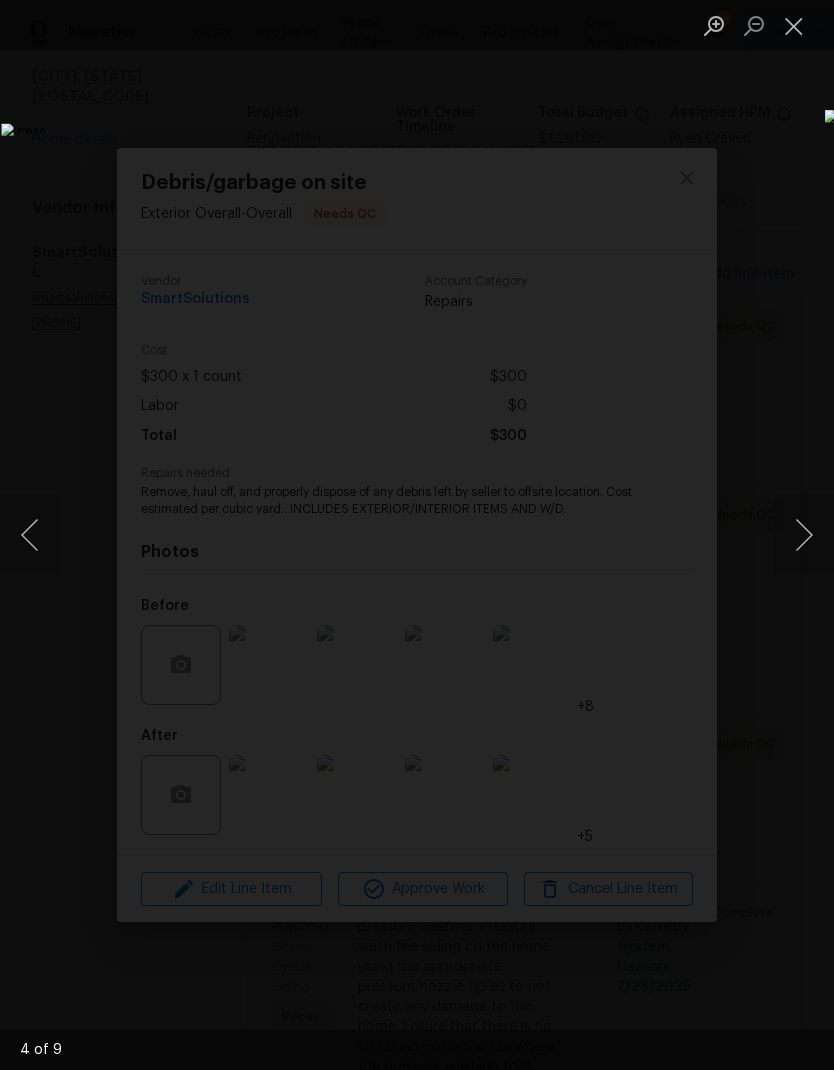 click at bounding box center (30, 535) 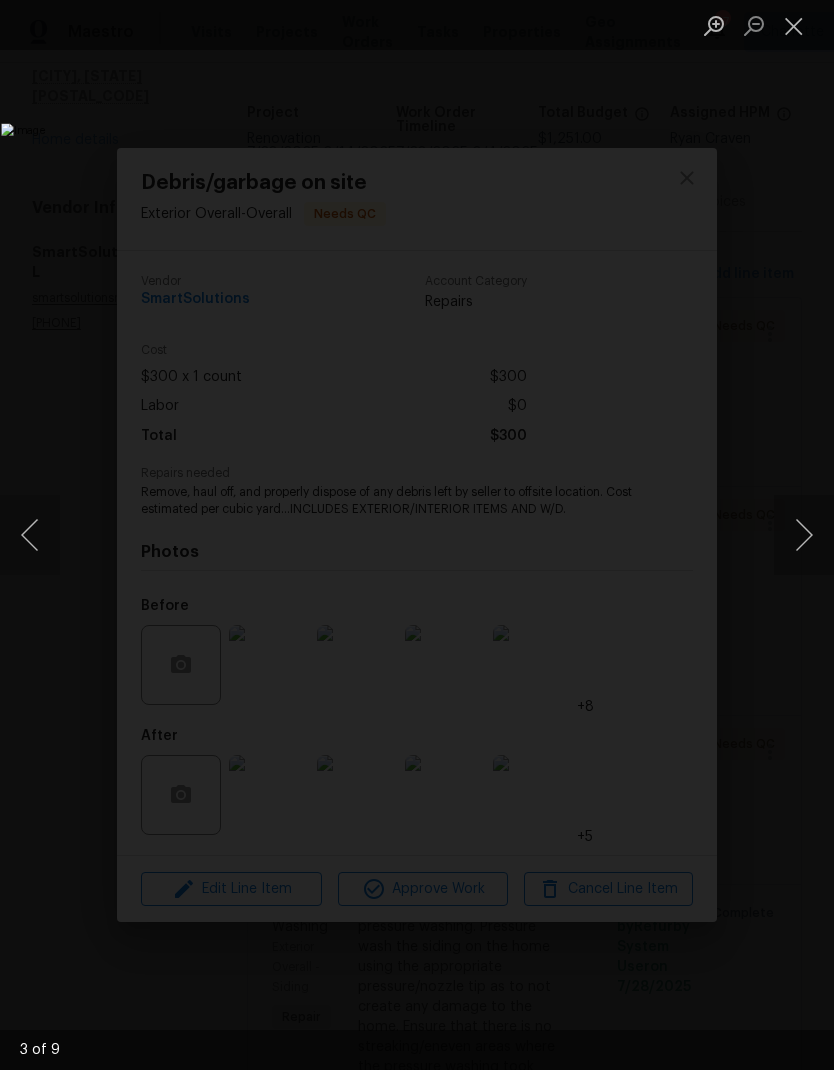 click at bounding box center (804, 535) 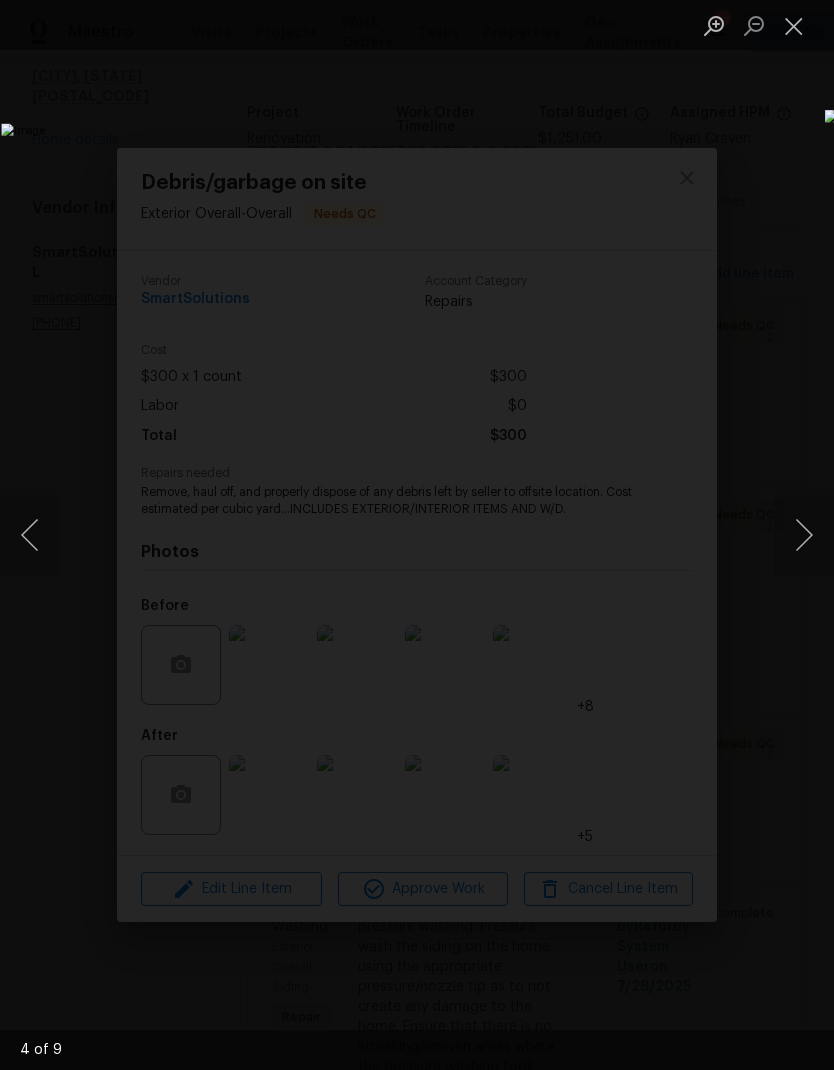click at bounding box center (804, 535) 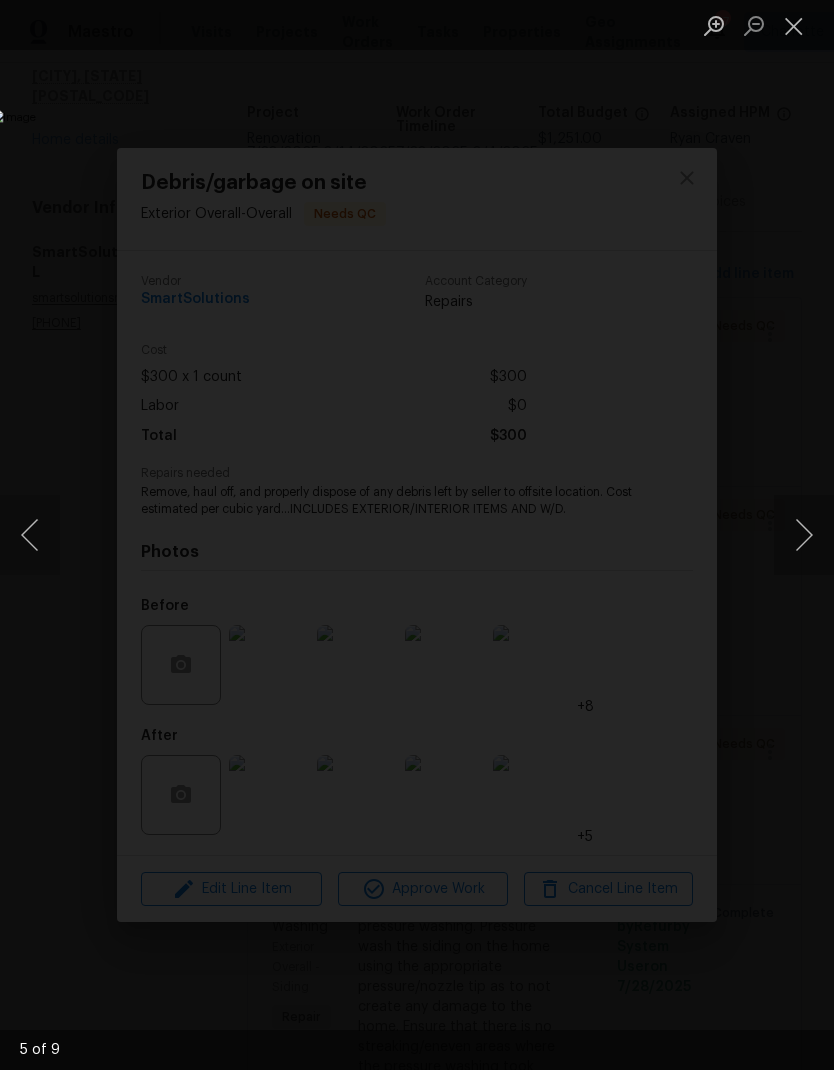 click at bounding box center (804, 535) 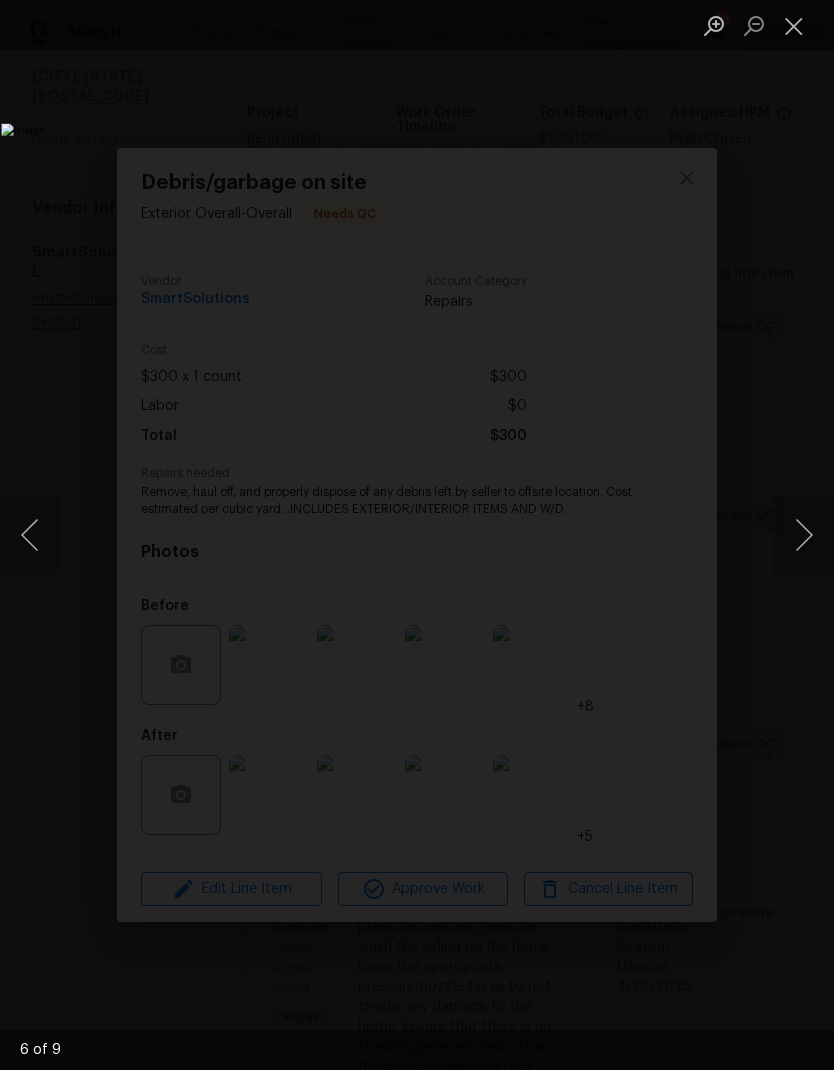 click at bounding box center [804, 535] 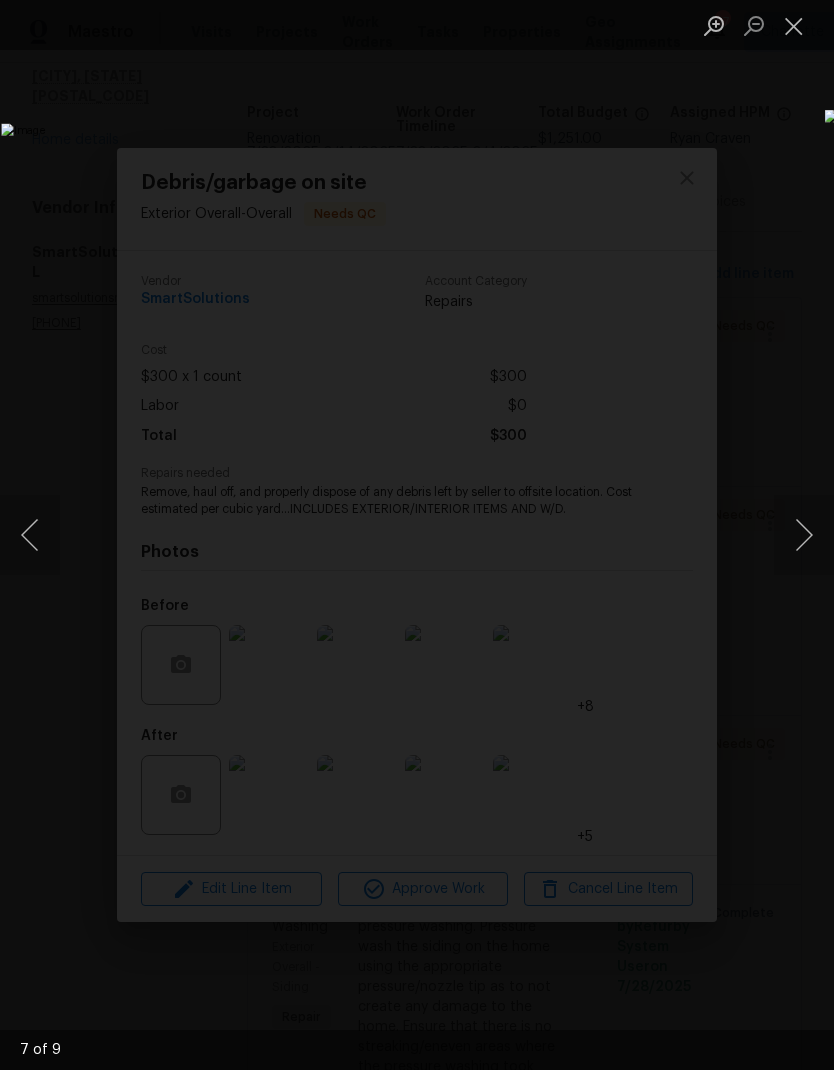 click at bounding box center (30, 535) 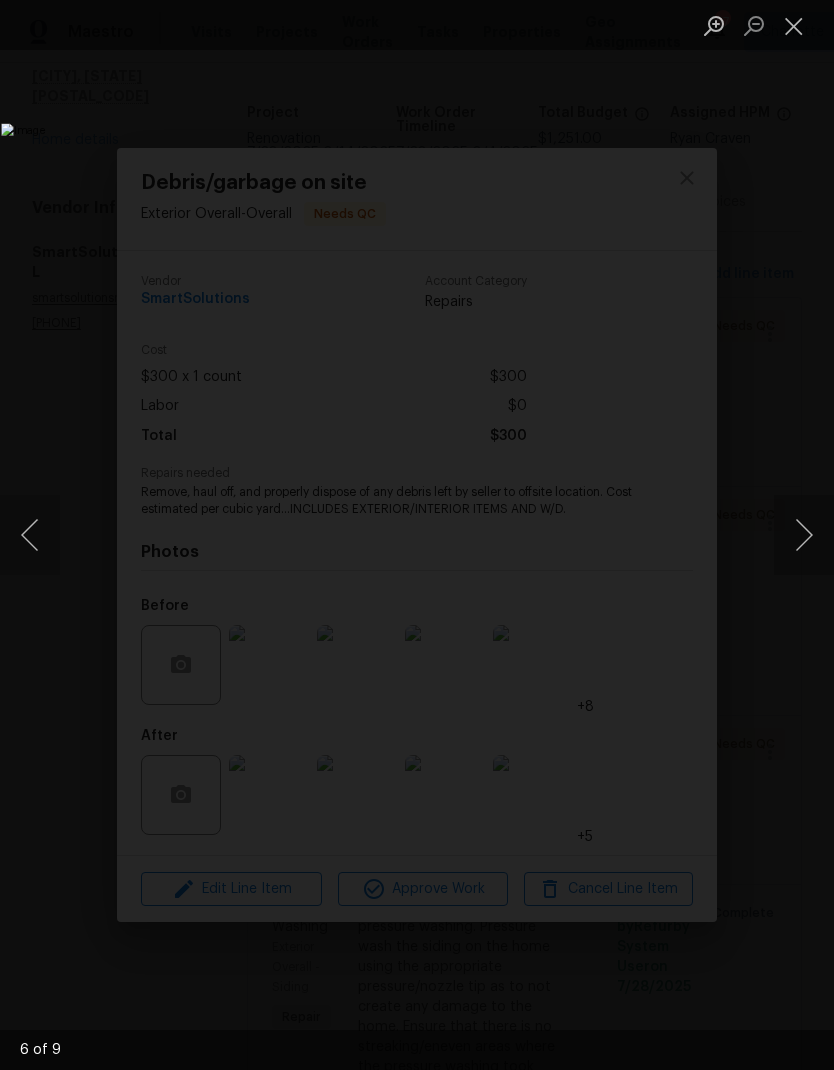 click at bounding box center [804, 535] 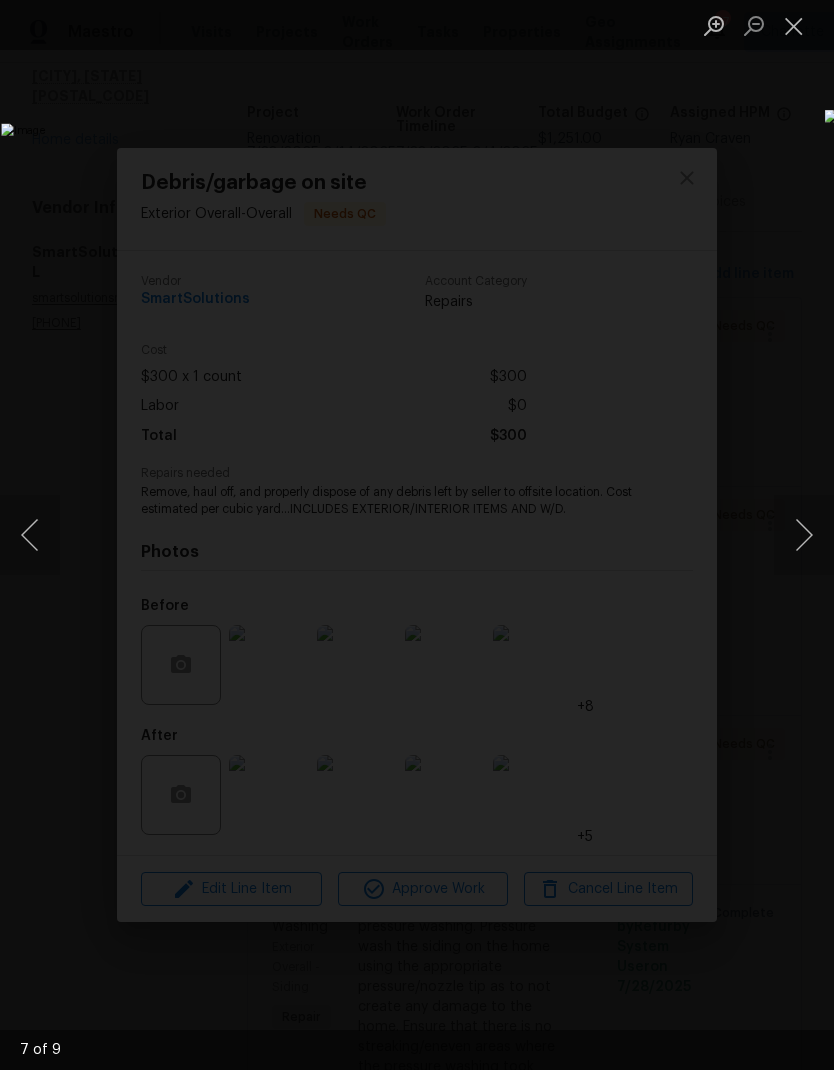 click at bounding box center [804, 535] 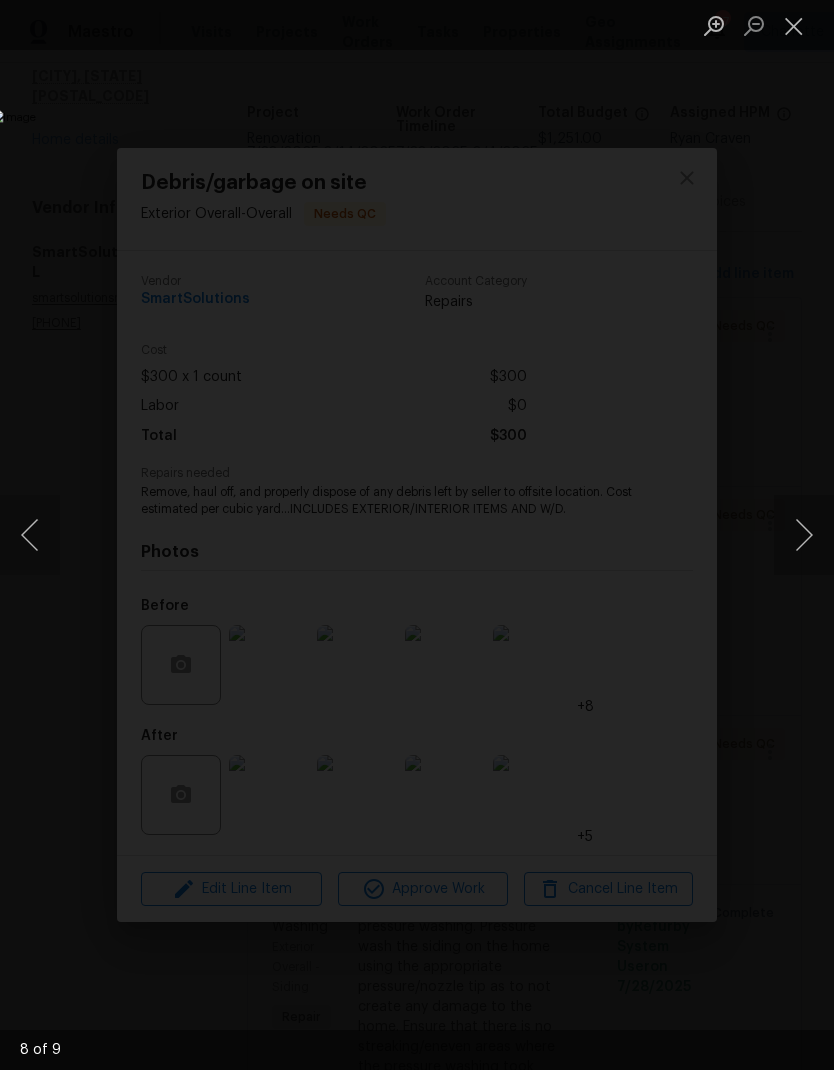 click at bounding box center [804, 535] 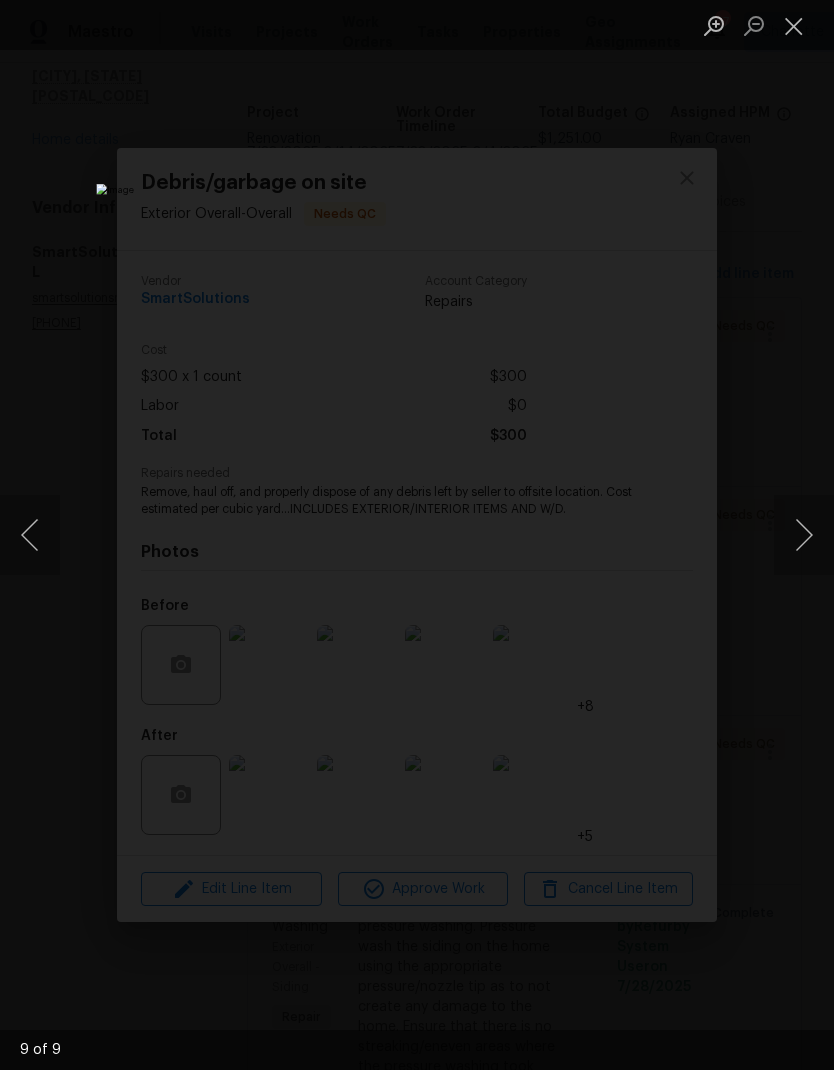 click at bounding box center (804, 535) 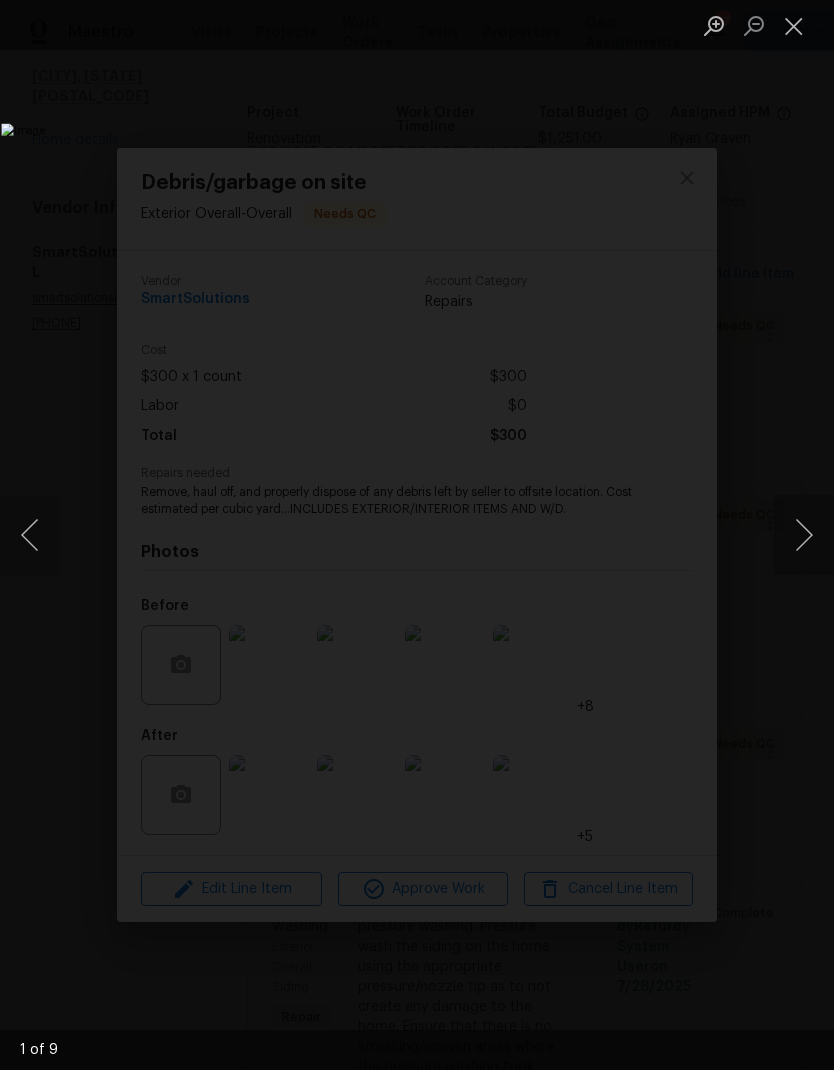 click at bounding box center [804, 535] 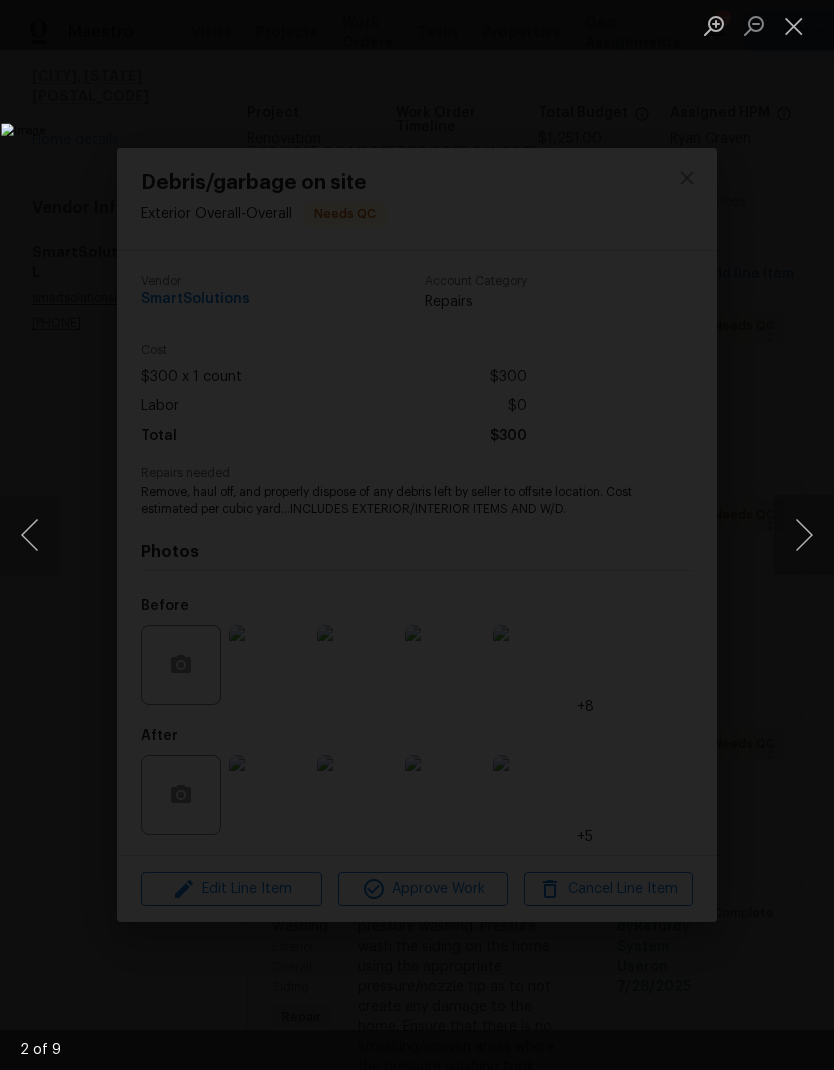 click at bounding box center [804, 535] 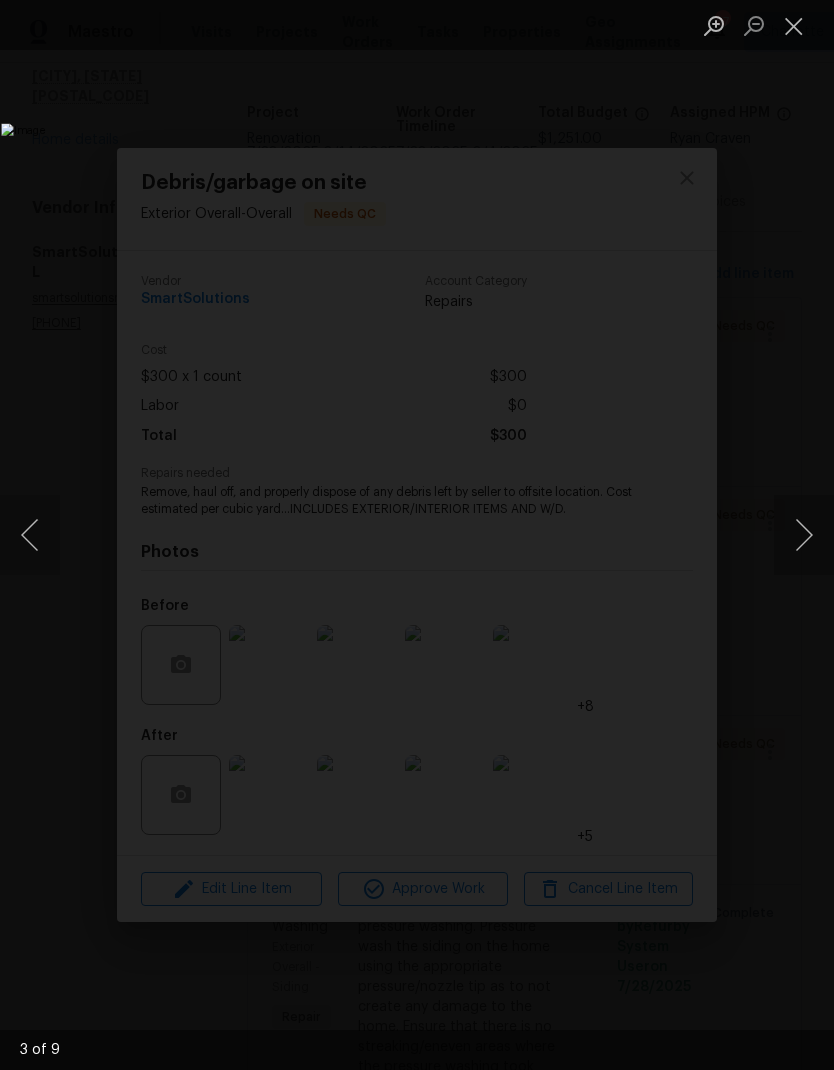 click at bounding box center [794, 25] 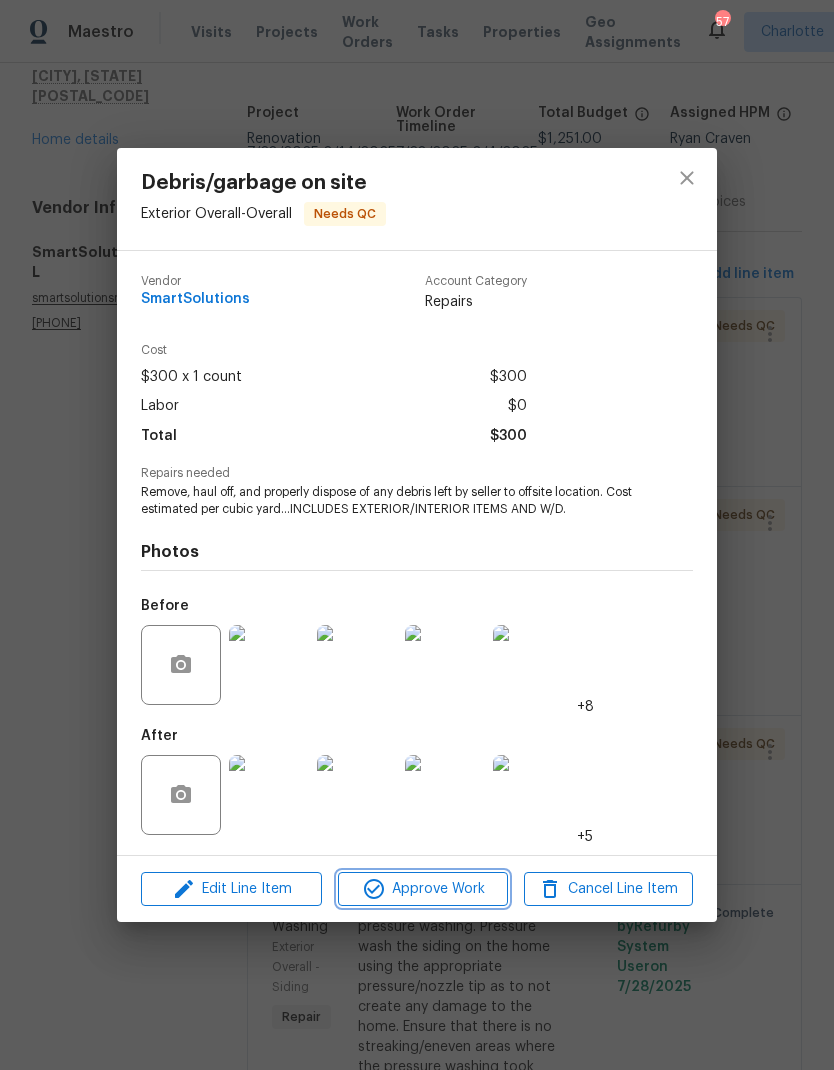 click on "Approve Work" at bounding box center (422, 889) 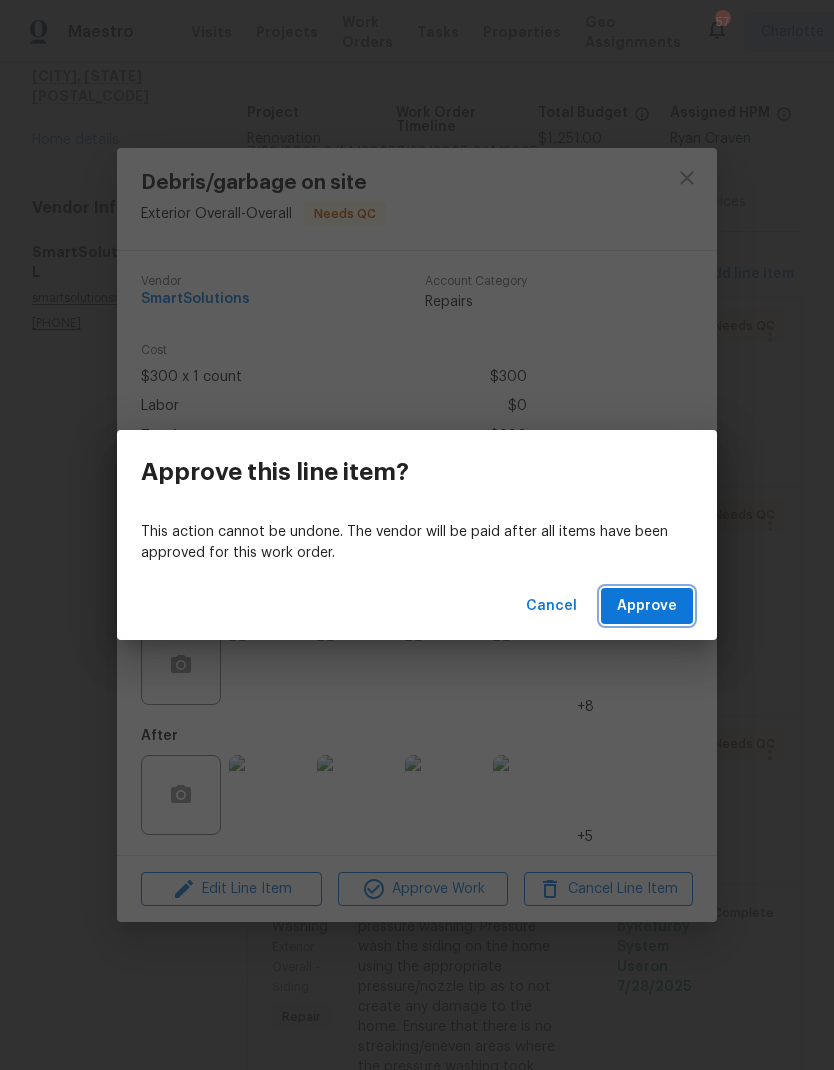 click on "Approve" at bounding box center (647, 606) 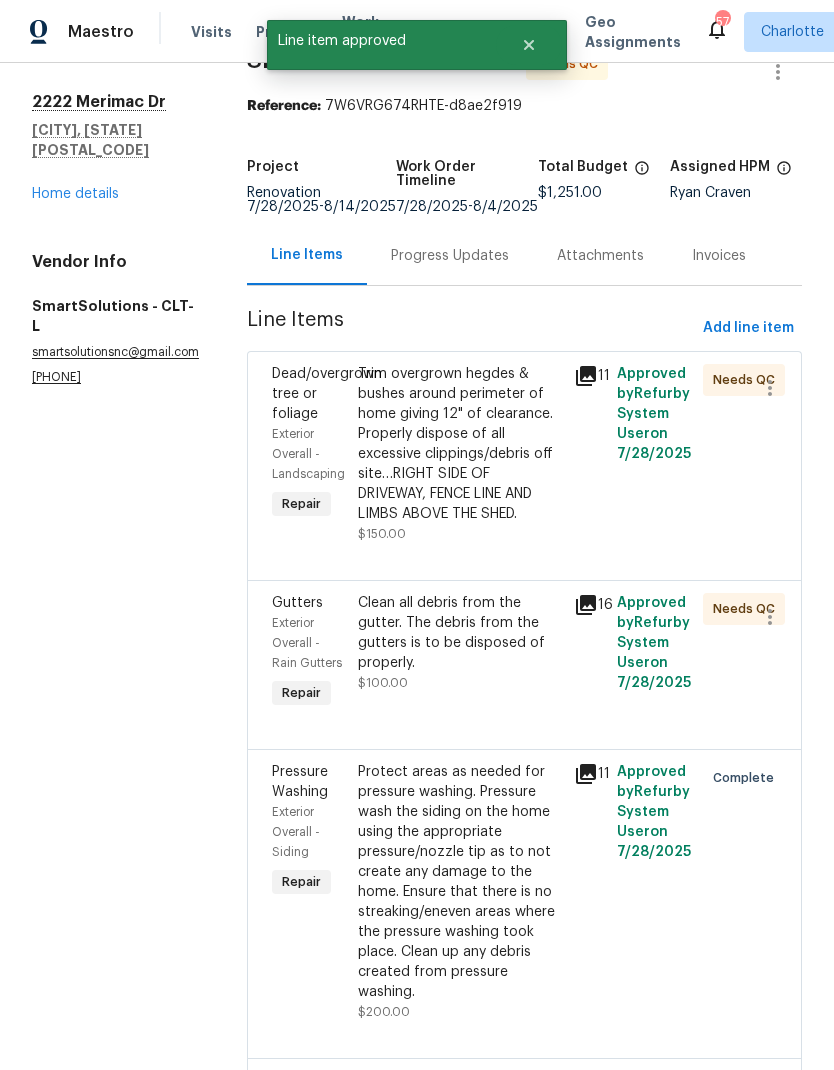 scroll, scrollTop: 116, scrollLeft: 0, axis: vertical 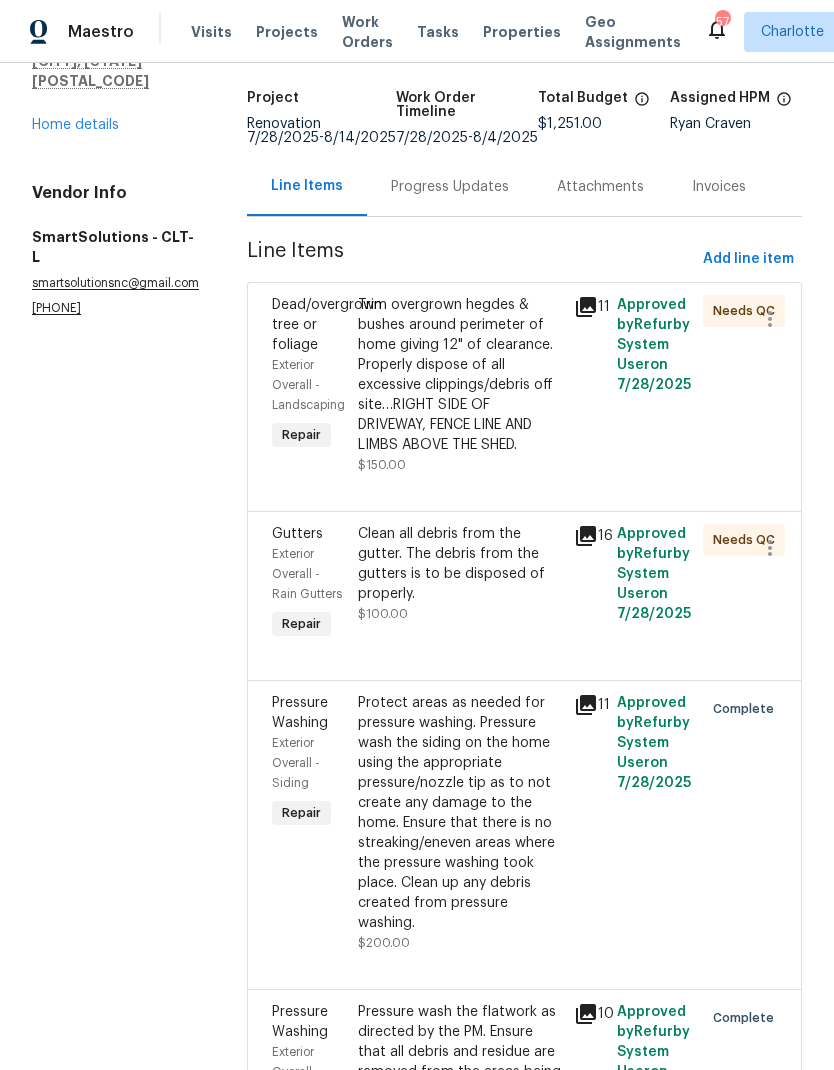 click on "Trim overgrown hegdes & bushes around perimeter of home giving 12" of clearance. Properly dispose of all excessive clippings/debris off site…RIGHT SIDE OF DRIVEWAY, FENCE LINE AND LIMBS ABOVE THE SHED." at bounding box center (459, 375) 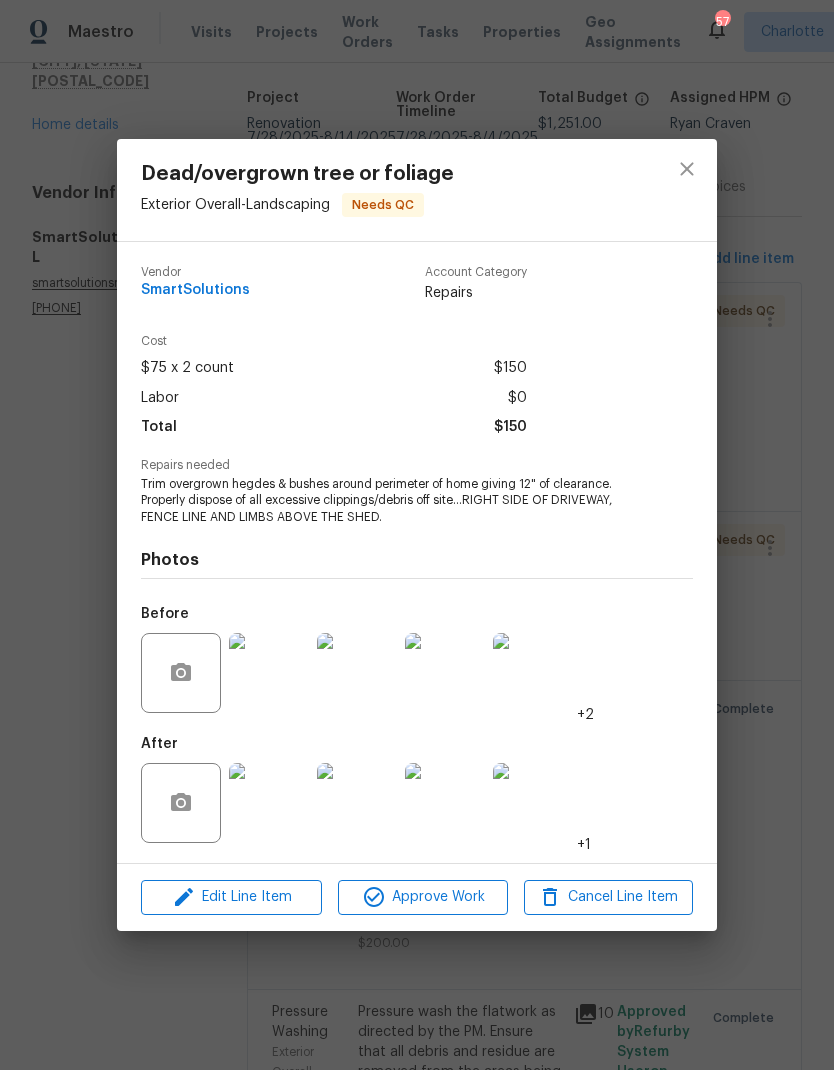 click at bounding box center (269, 803) 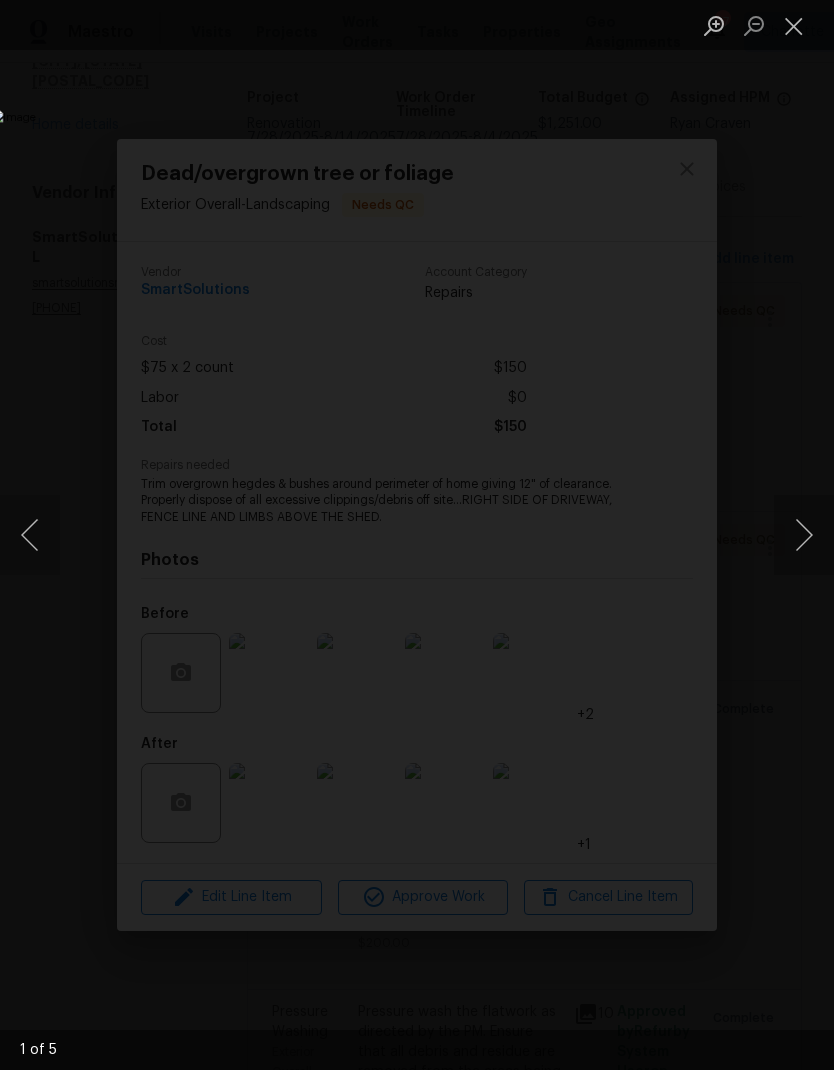 click at bounding box center (804, 535) 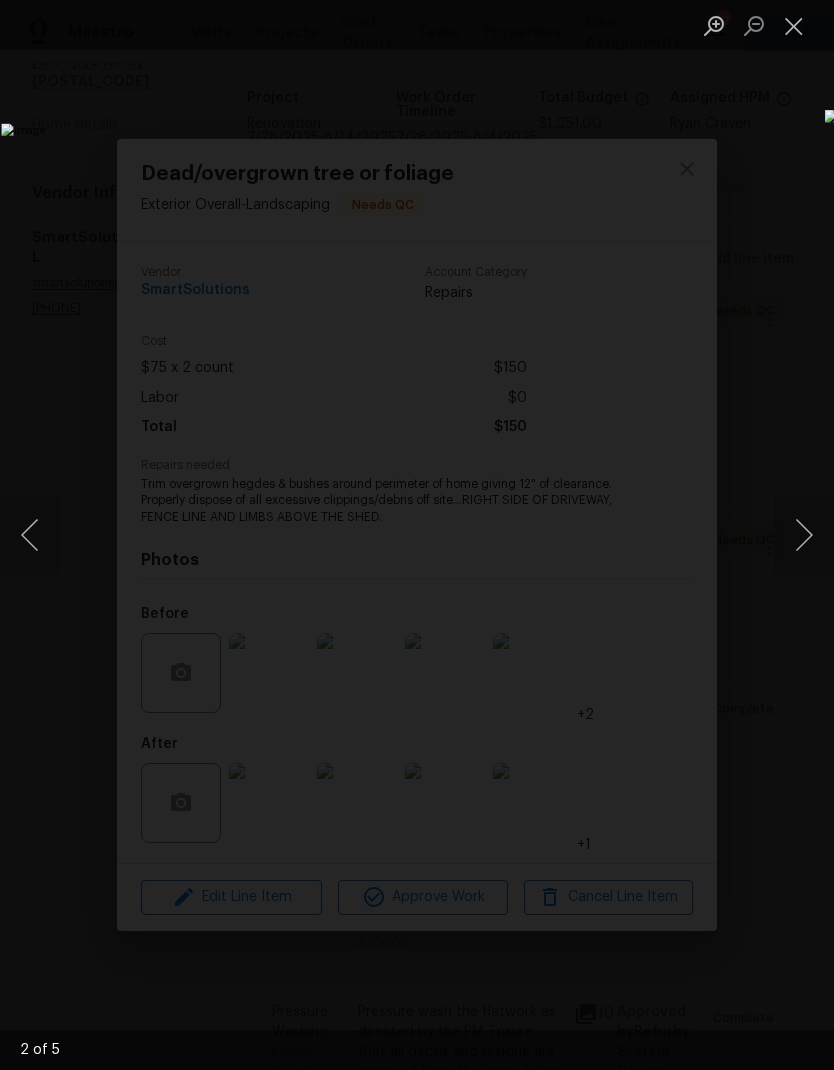 click at bounding box center [804, 535] 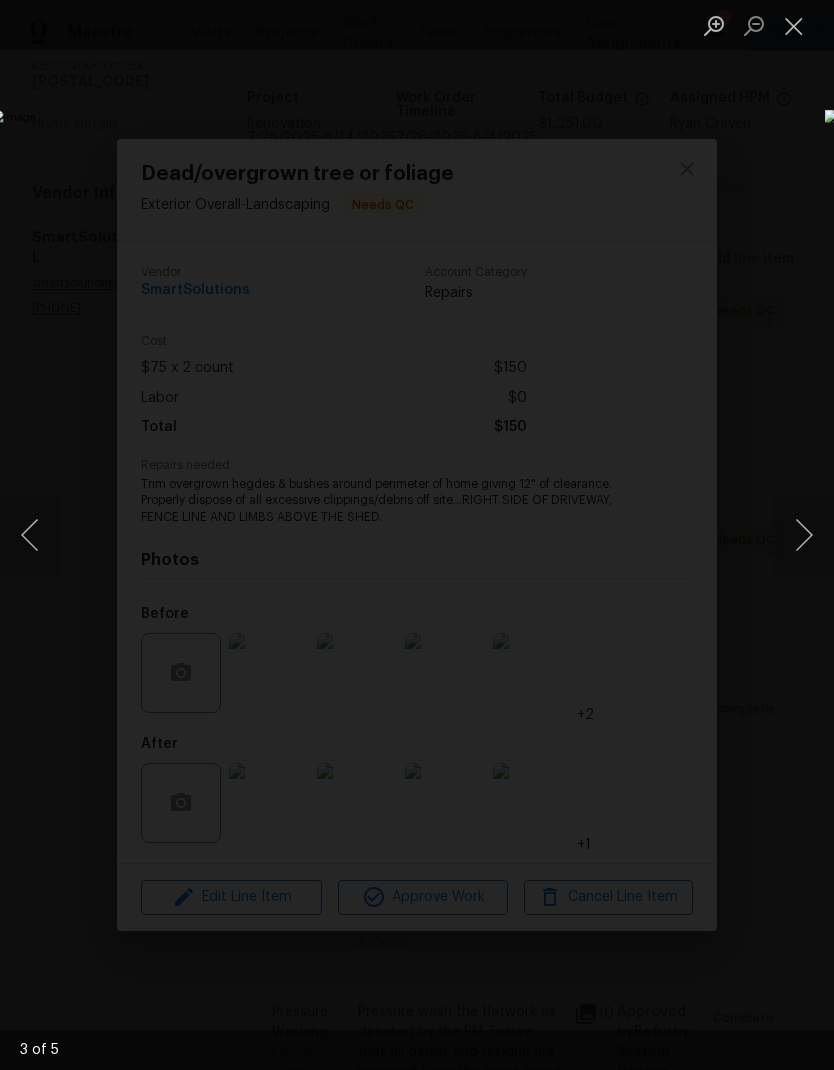 click at bounding box center [804, 535] 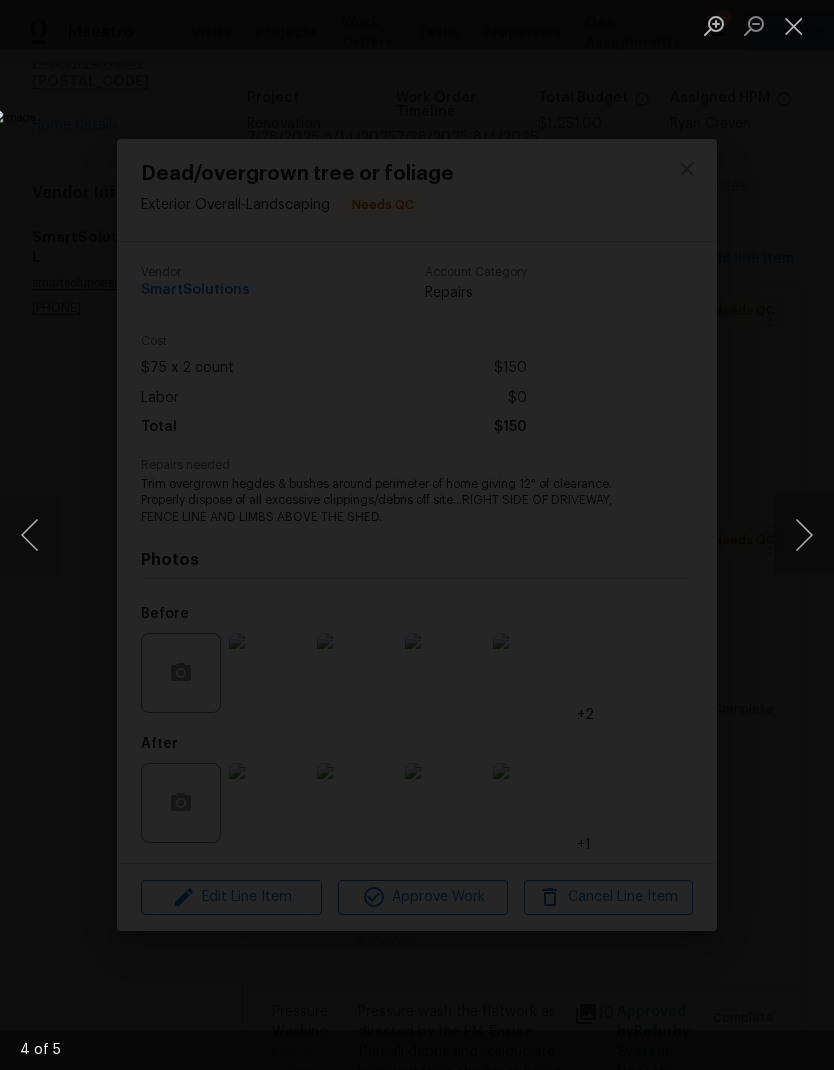 click at bounding box center [804, 535] 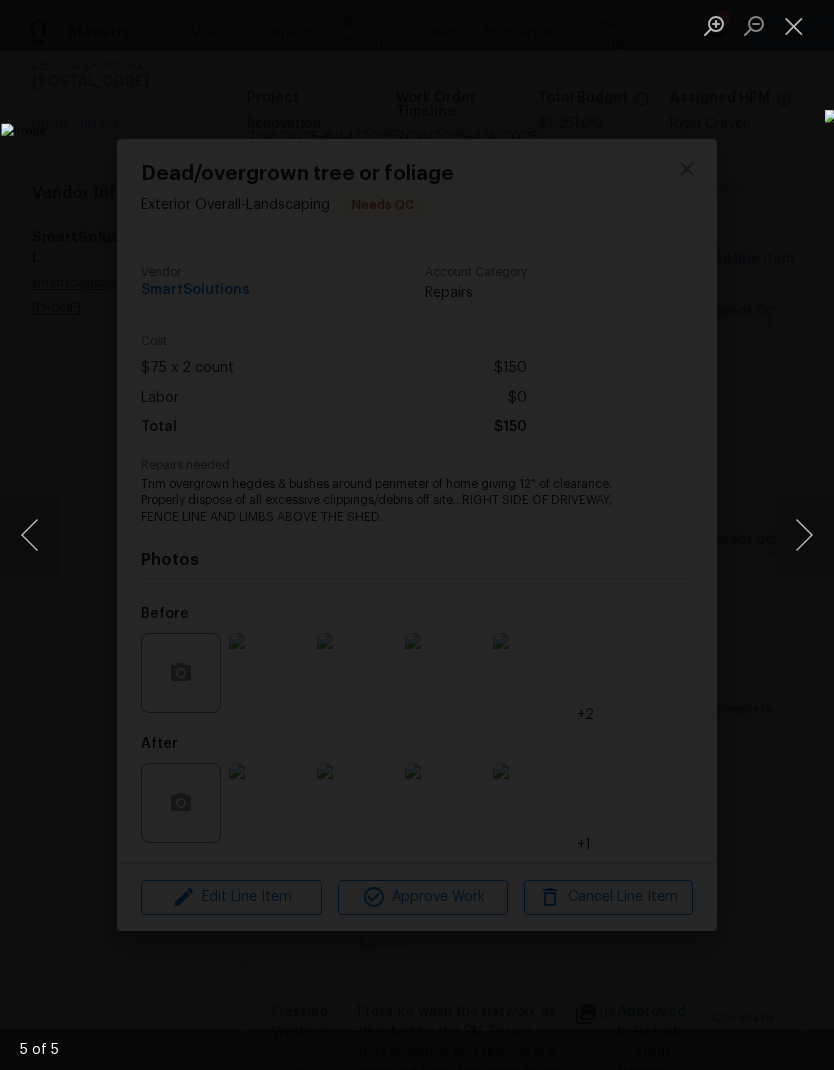 click at bounding box center (804, 535) 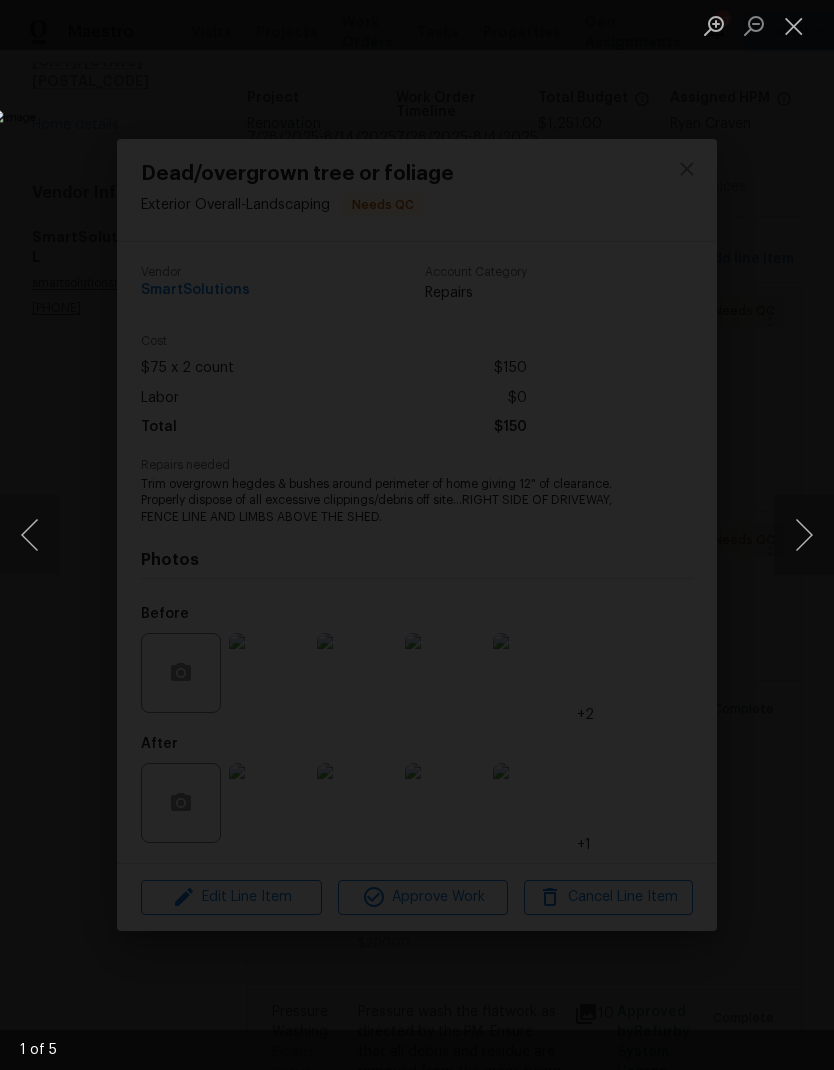 click at bounding box center [804, 535] 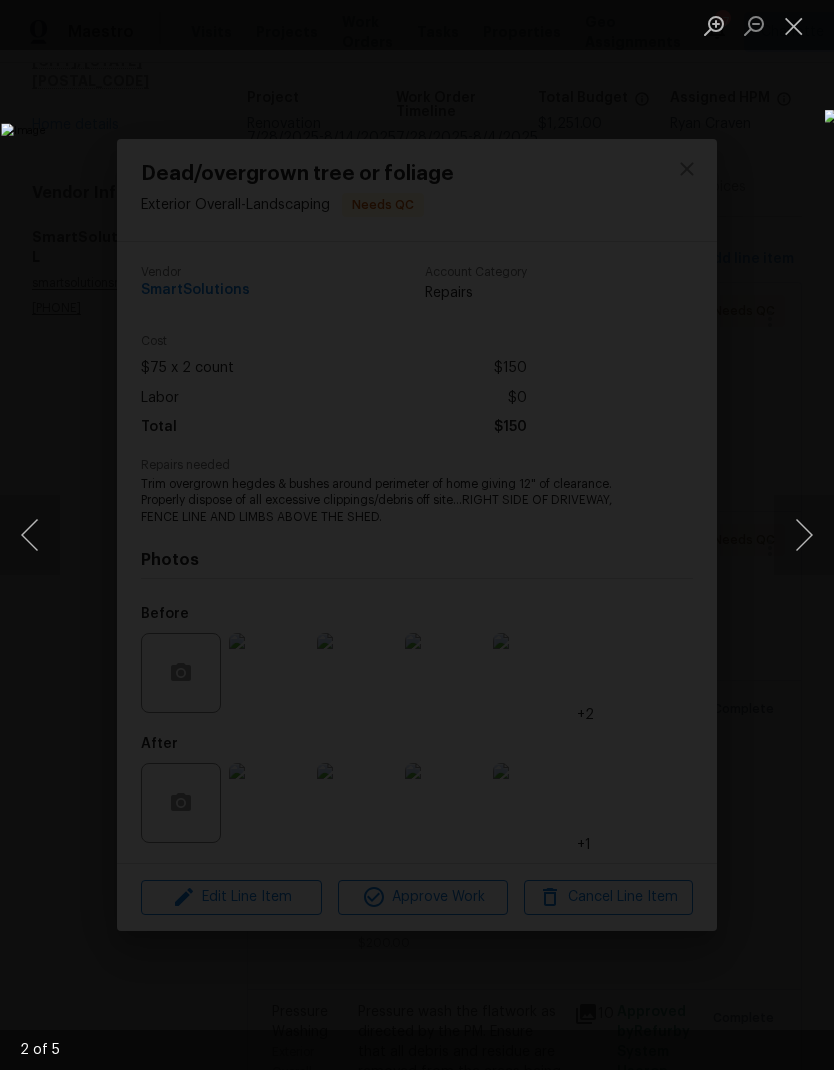 click at bounding box center [804, 535] 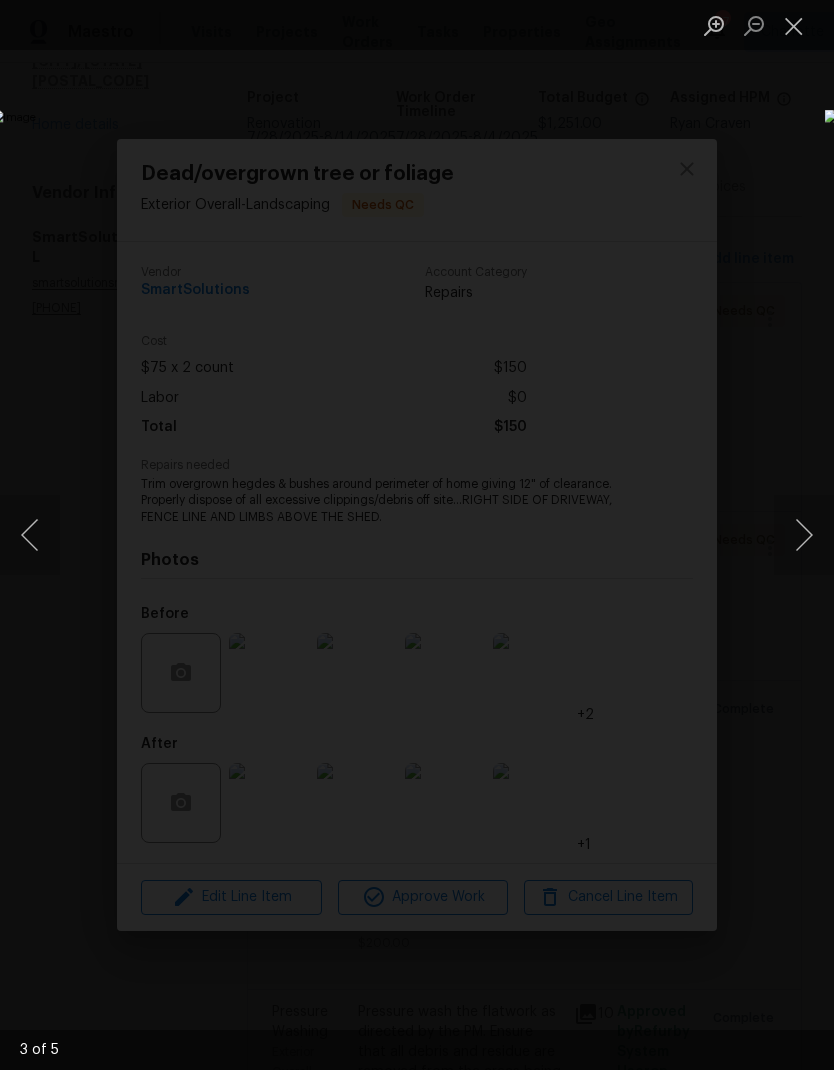 click at bounding box center [794, 25] 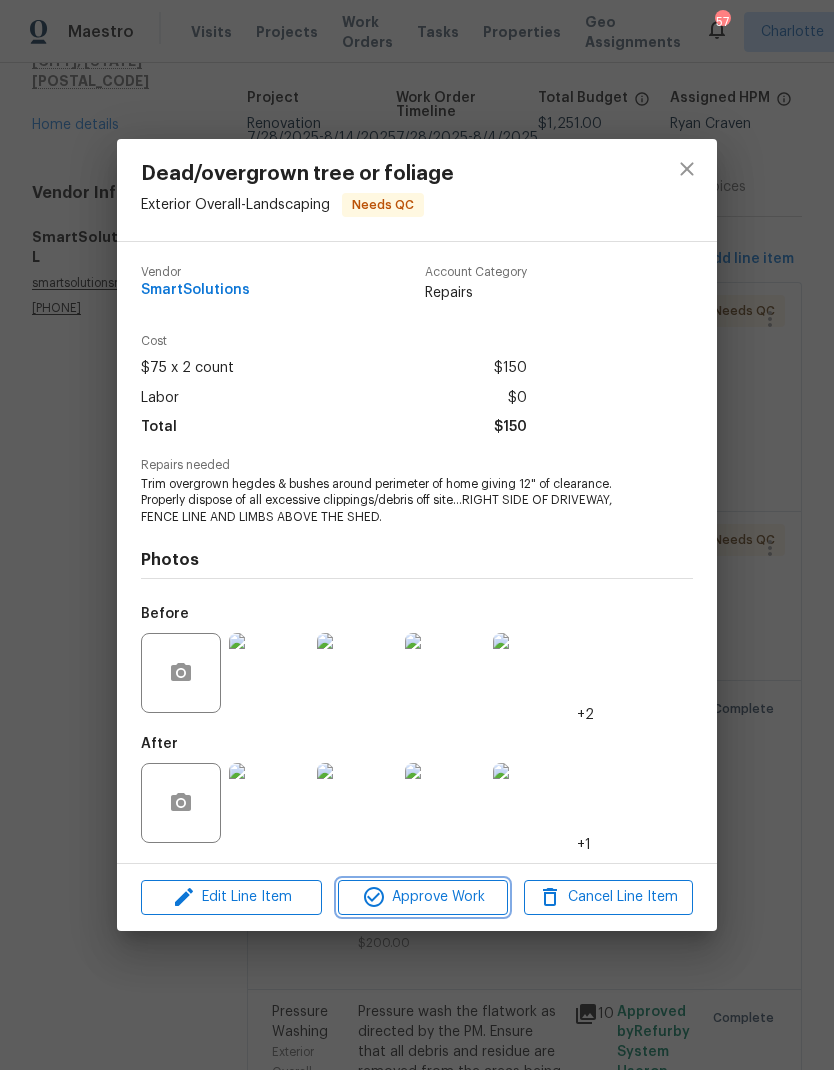 click on "Approve Work" at bounding box center (422, 897) 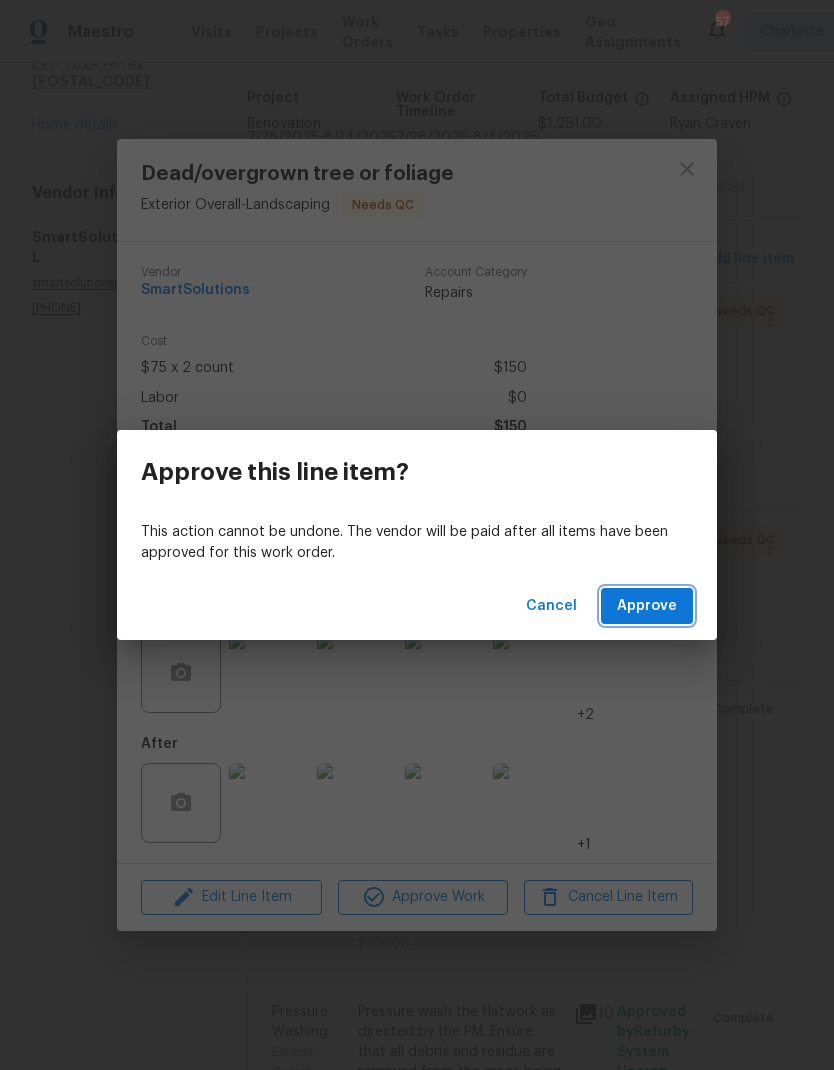 click on "Approve" at bounding box center [647, 606] 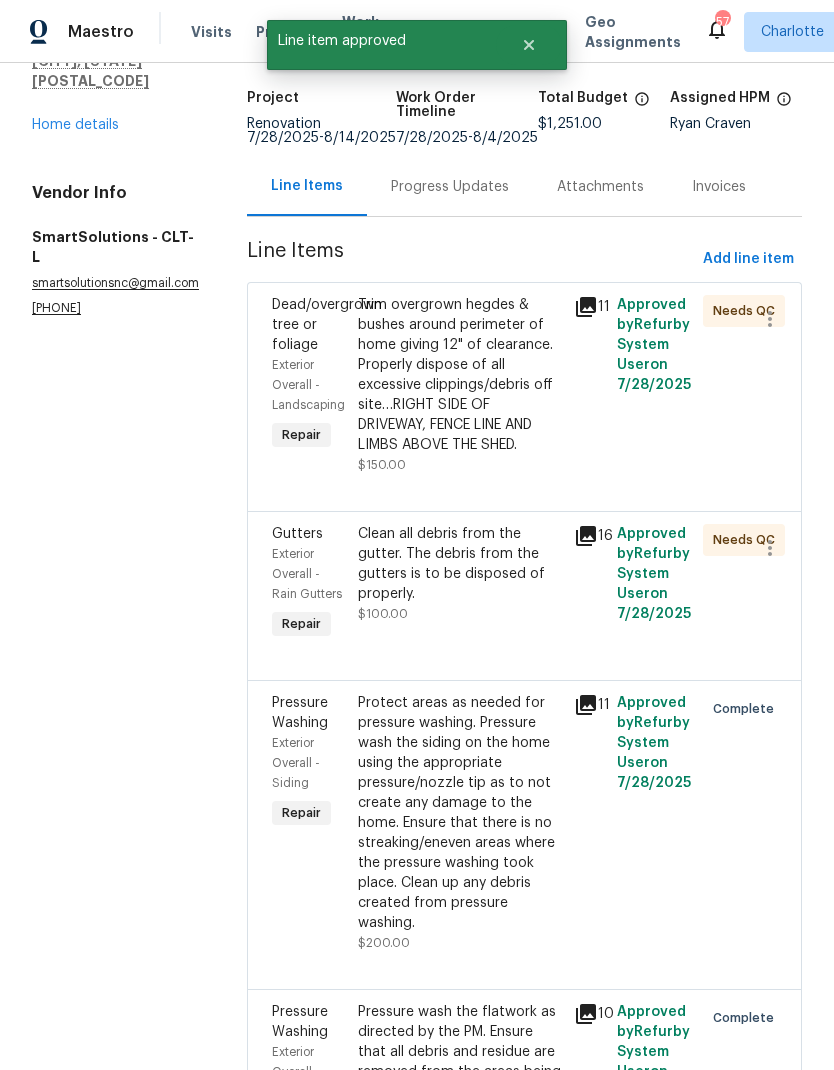 scroll, scrollTop: 0, scrollLeft: 0, axis: both 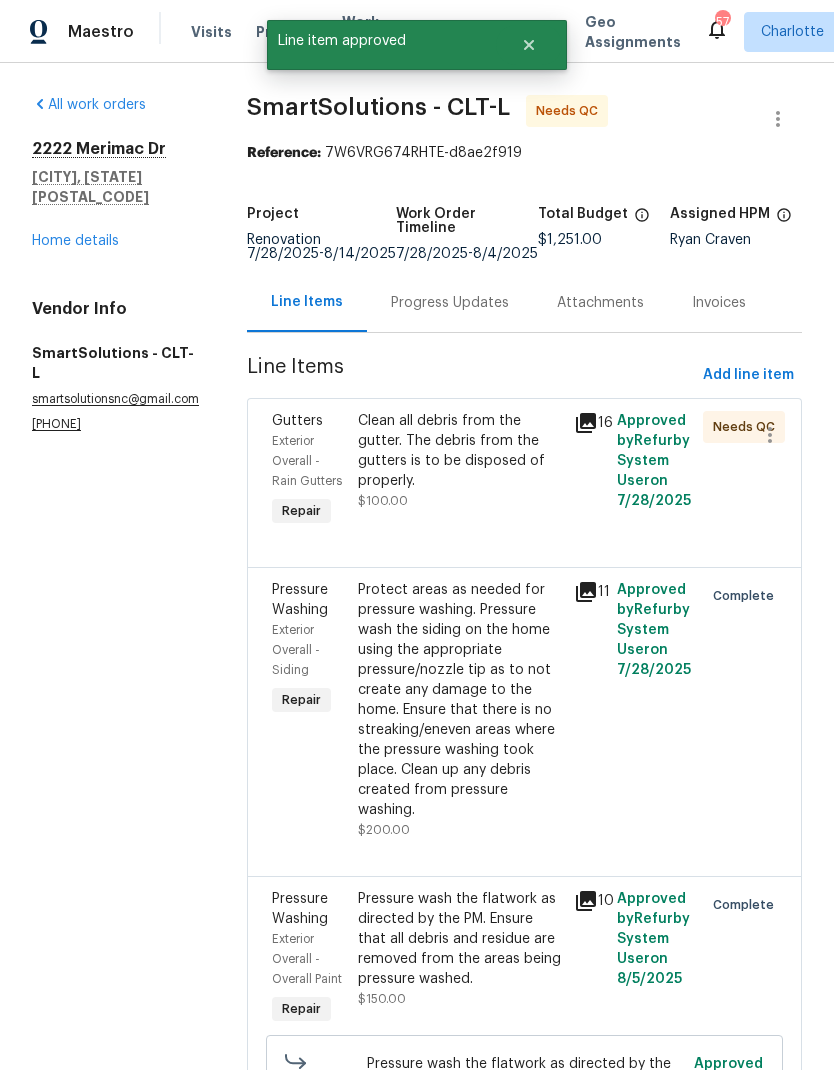 click on "Clean all debris from the gutter. The debris from the gutters is to be disposed of properly." at bounding box center [459, 451] 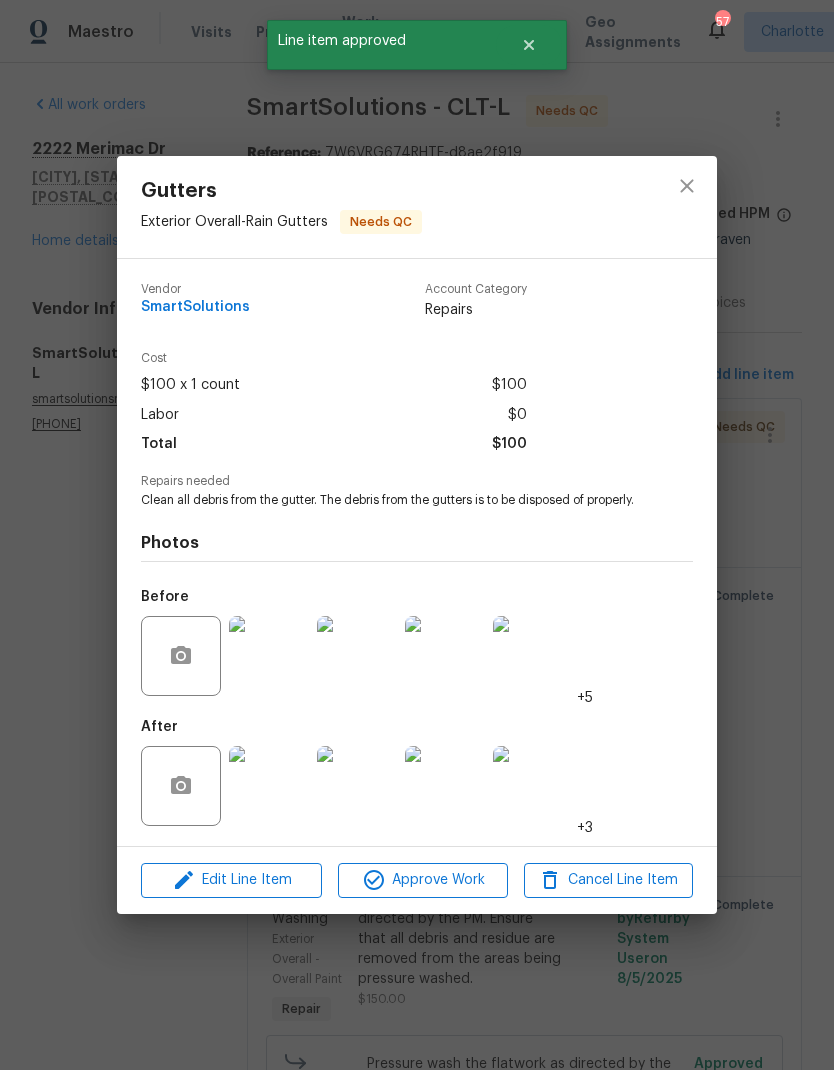 click at bounding box center (269, 786) 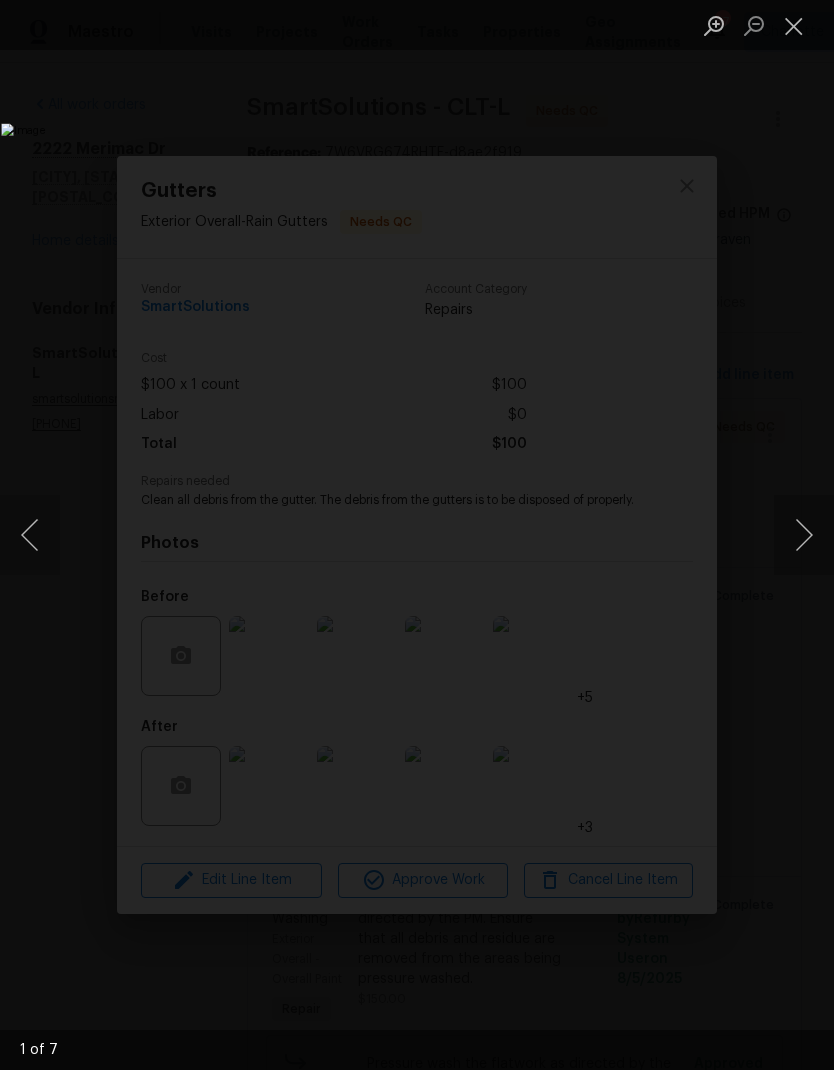 click at bounding box center (804, 535) 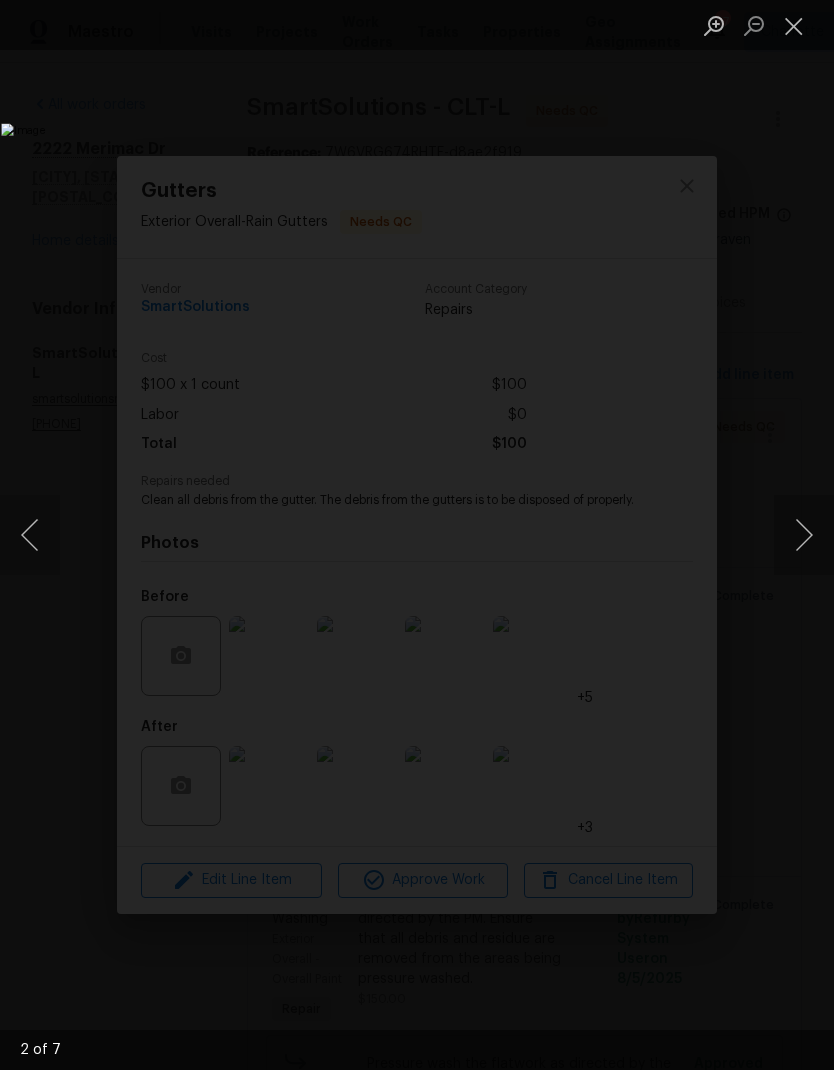 click at bounding box center (804, 535) 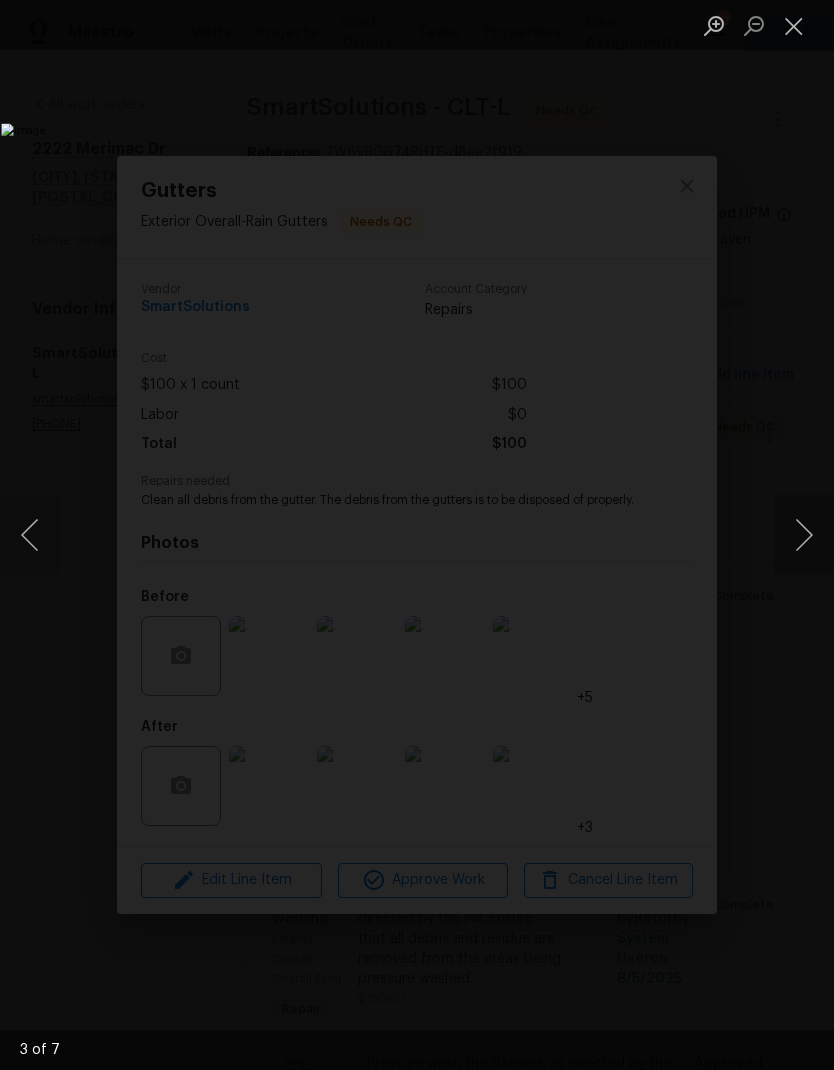 click at bounding box center [804, 535] 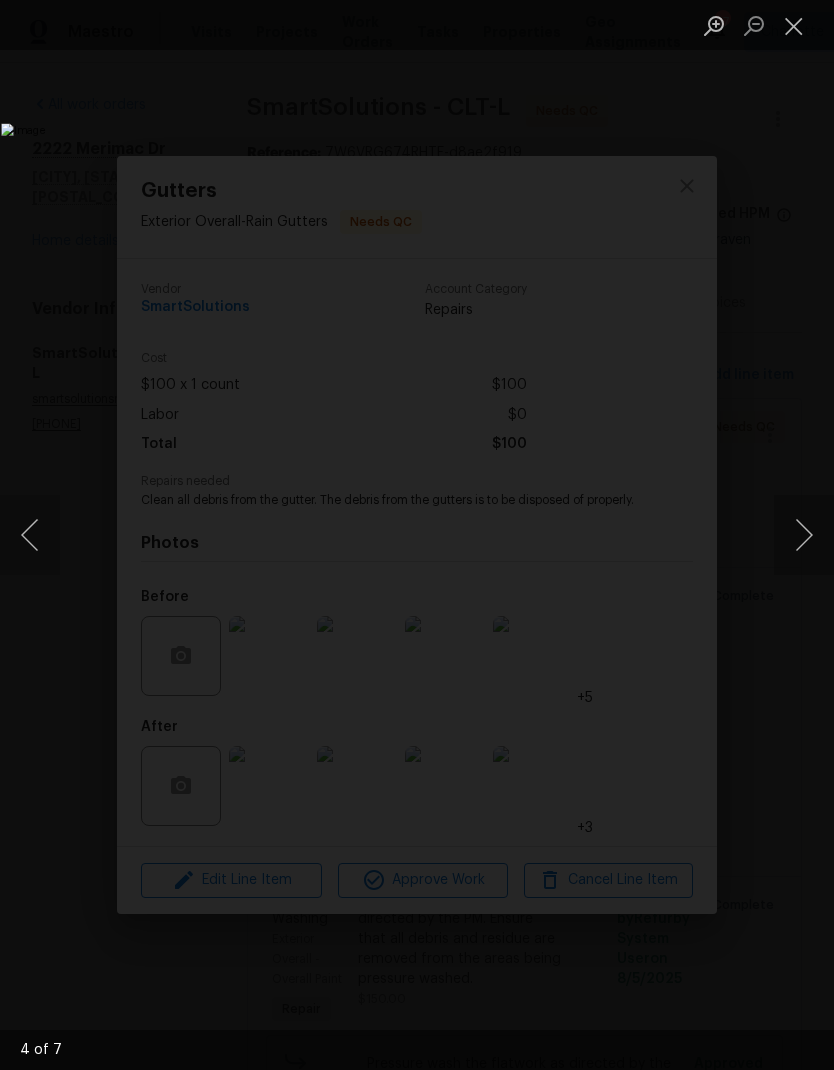 click at bounding box center (794, 25) 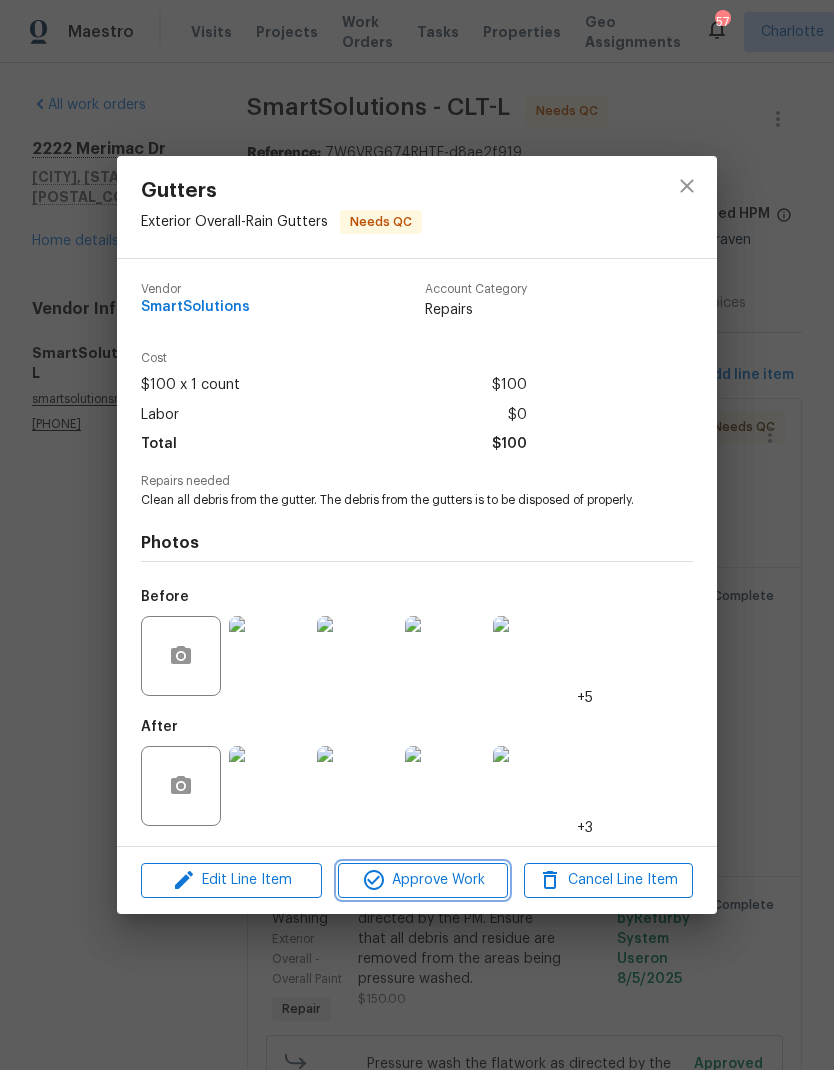 click on "Approve Work" at bounding box center [422, 880] 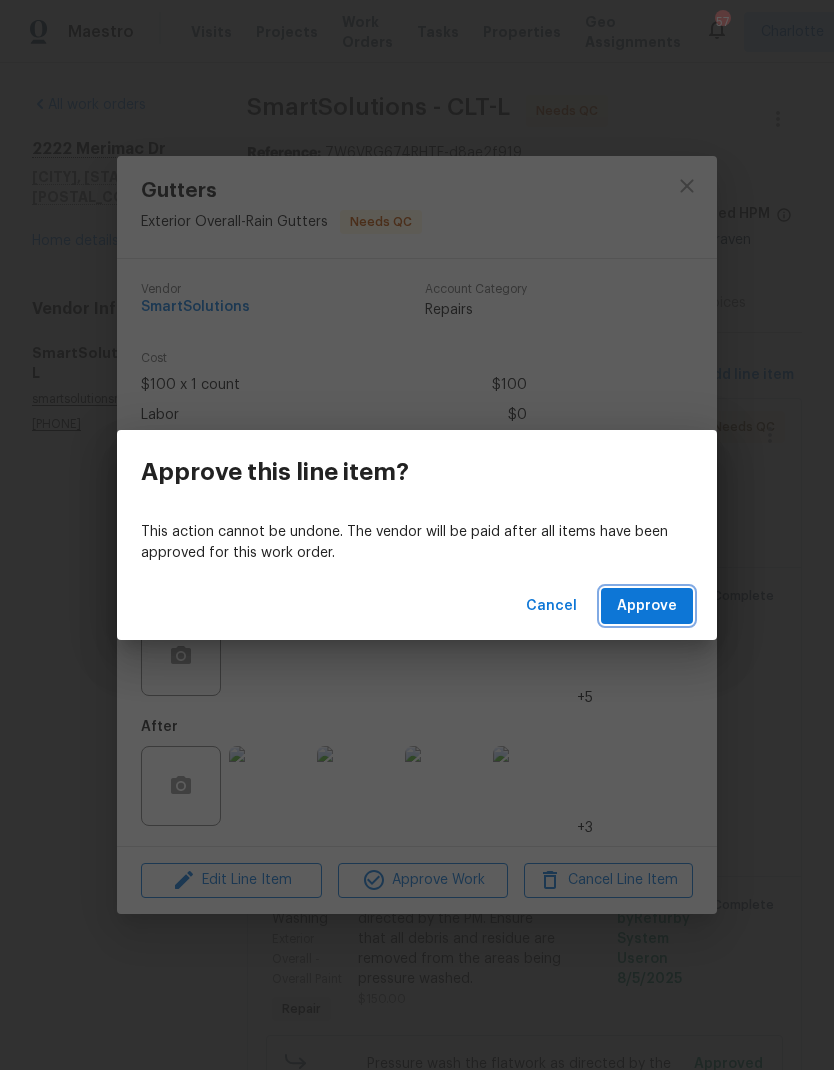 click on "Approve" at bounding box center (647, 606) 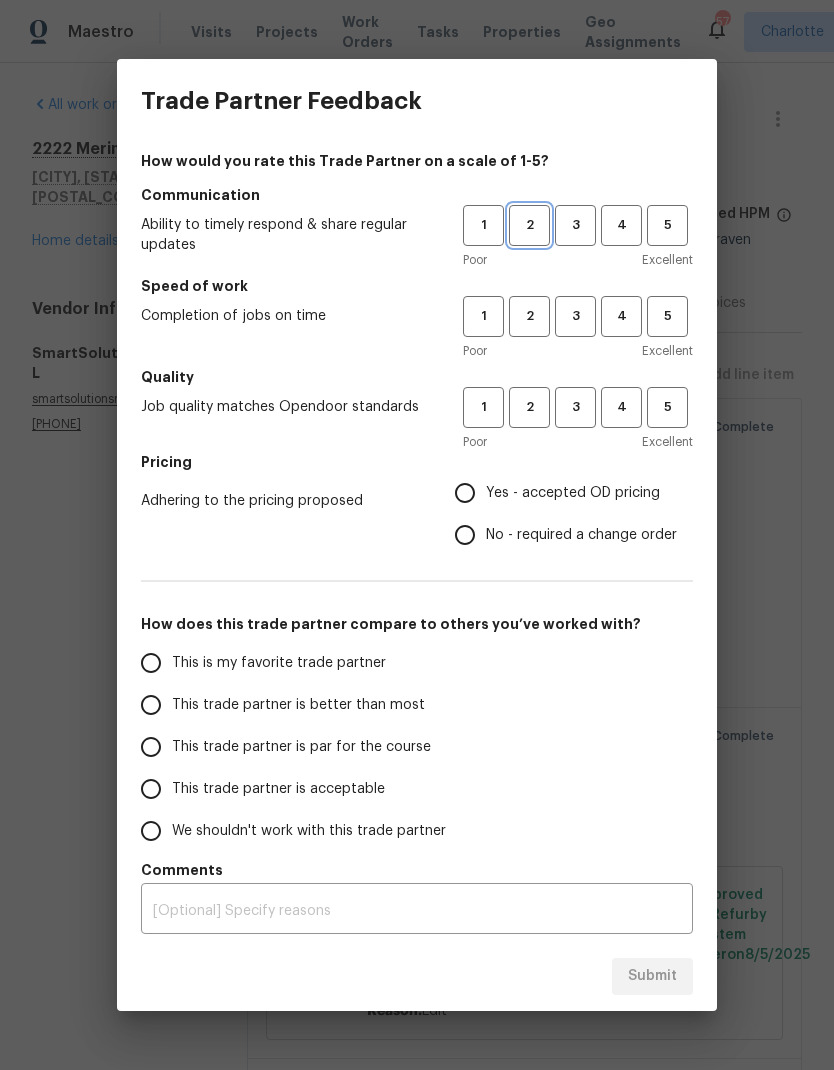 click on "2" at bounding box center [529, 225] 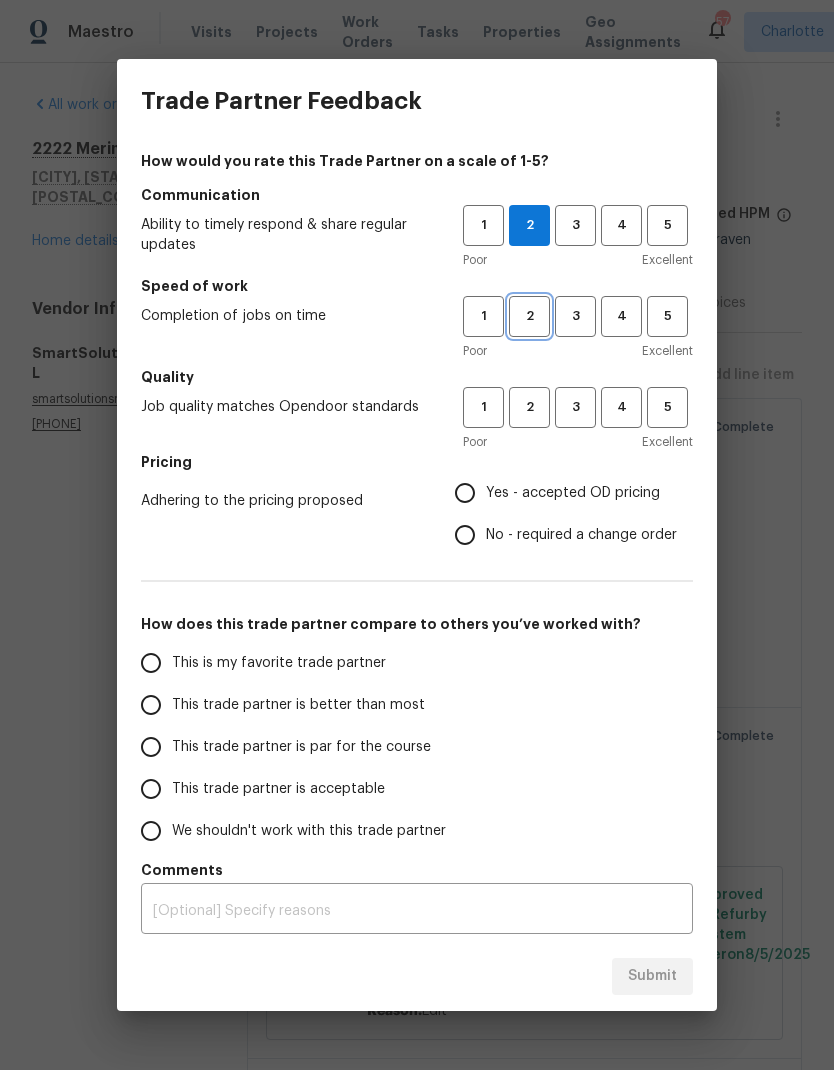 click on "2" at bounding box center [529, 316] 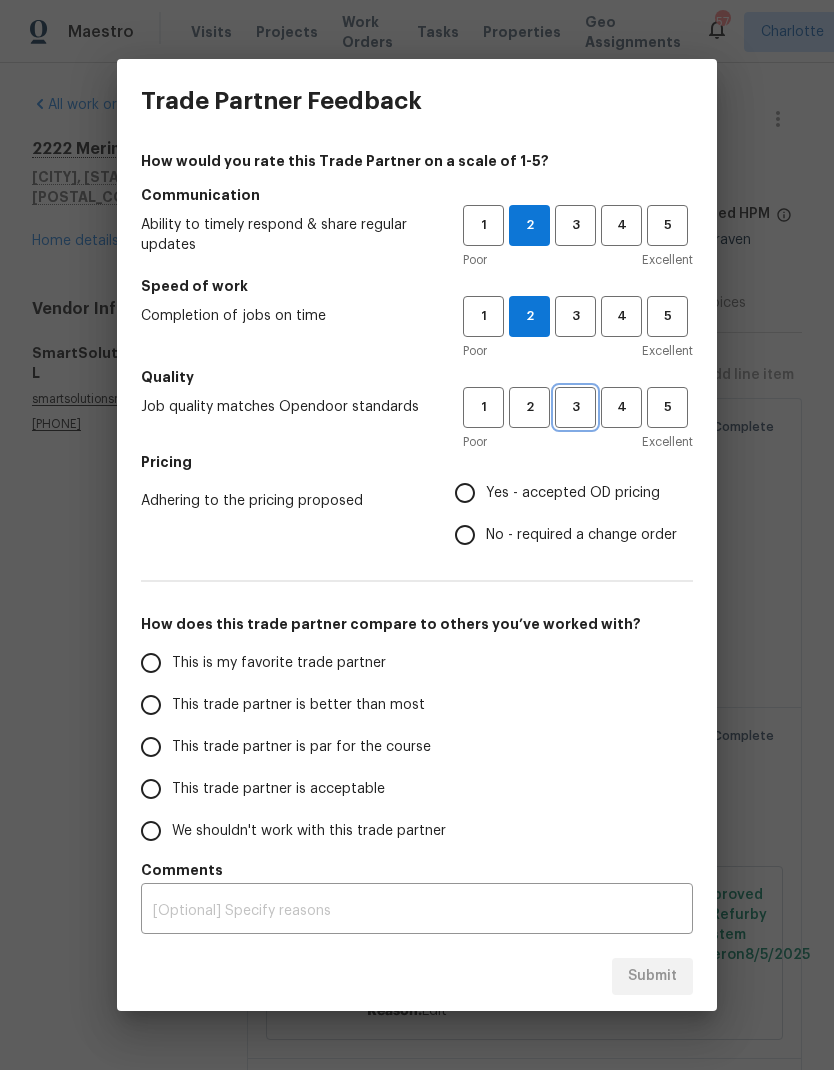 click on "3" at bounding box center (575, 407) 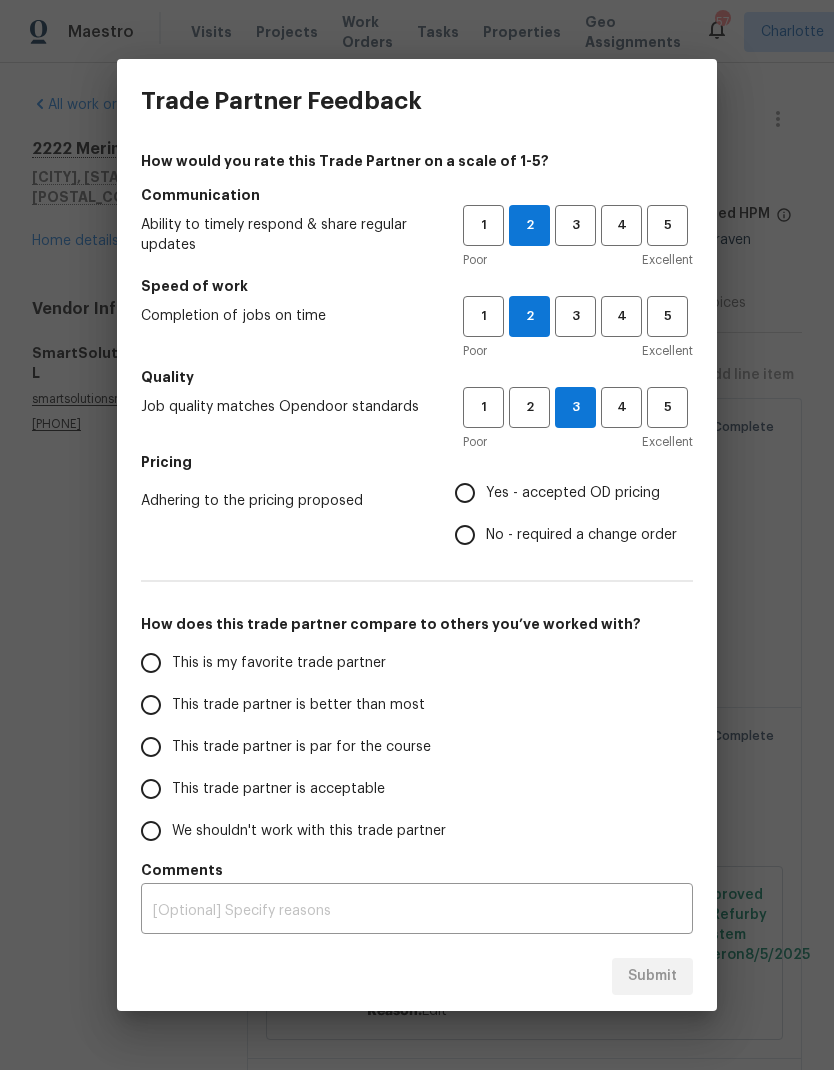 click on "Yes - accepted OD pricing" at bounding box center [465, 493] 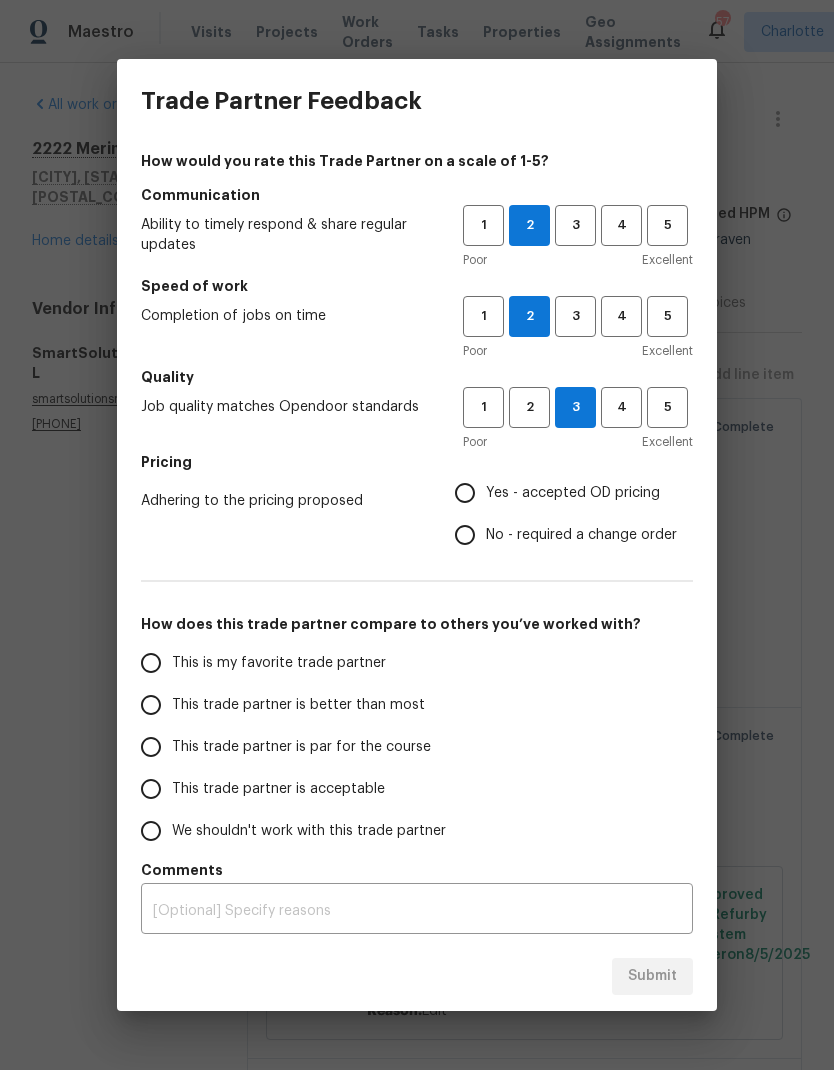 radio on "true" 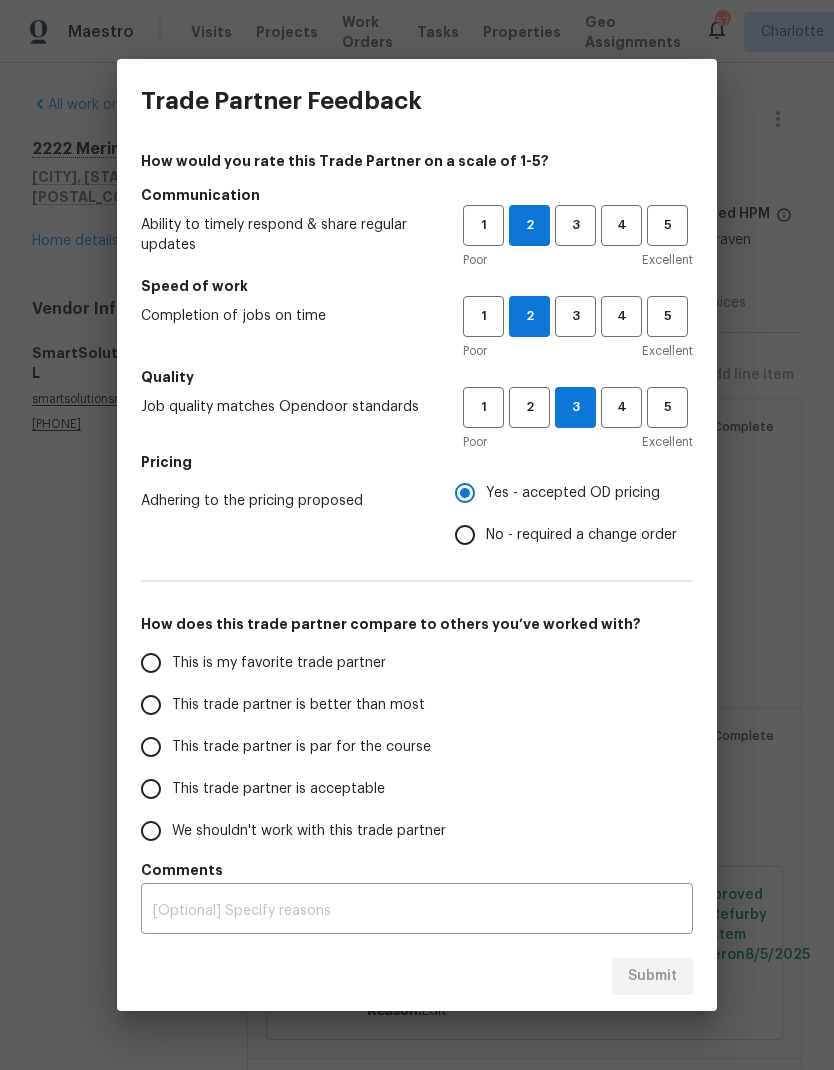 click on "This trade partner is par for the course" at bounding box center [151, 747] 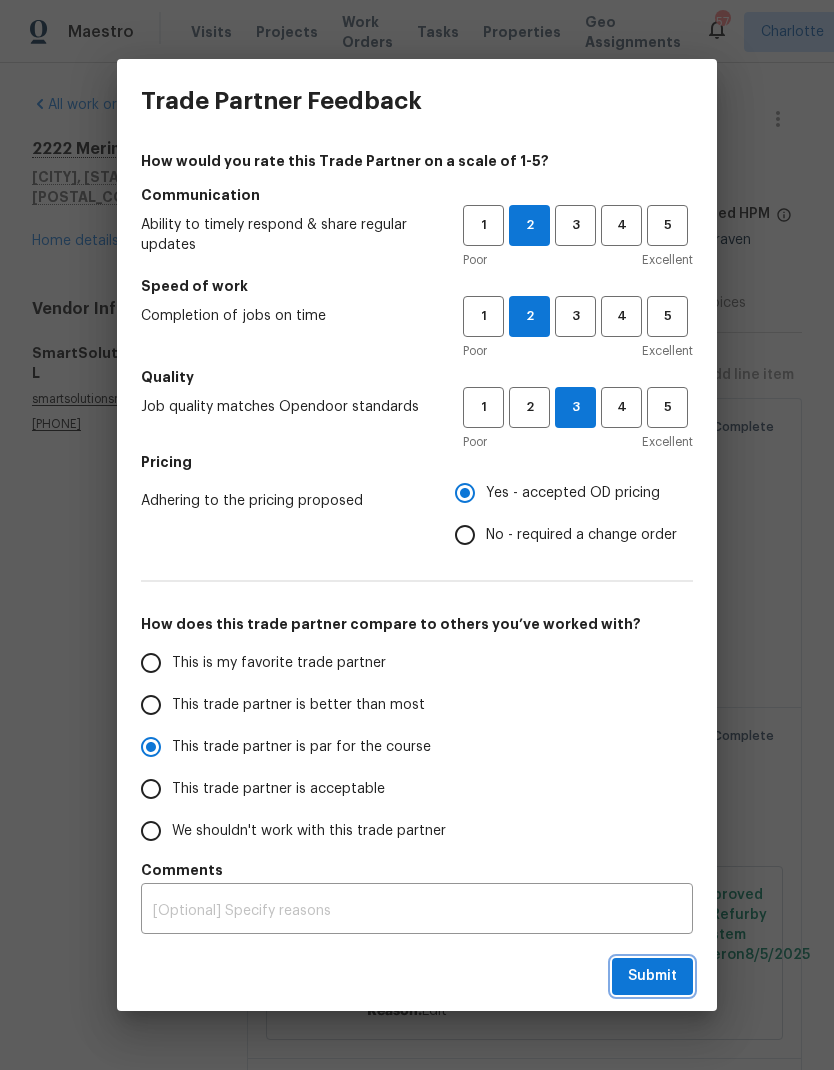 click on "Submit" at bounding box center (652, 976) 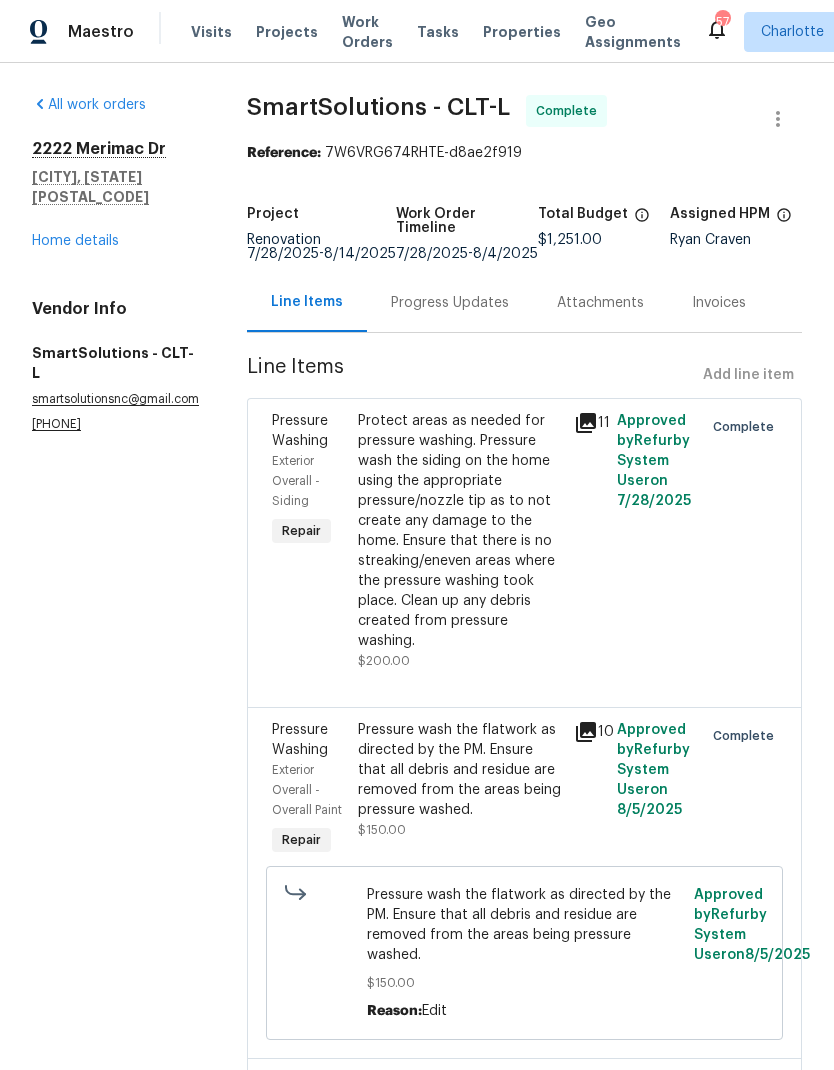 radio on "true" 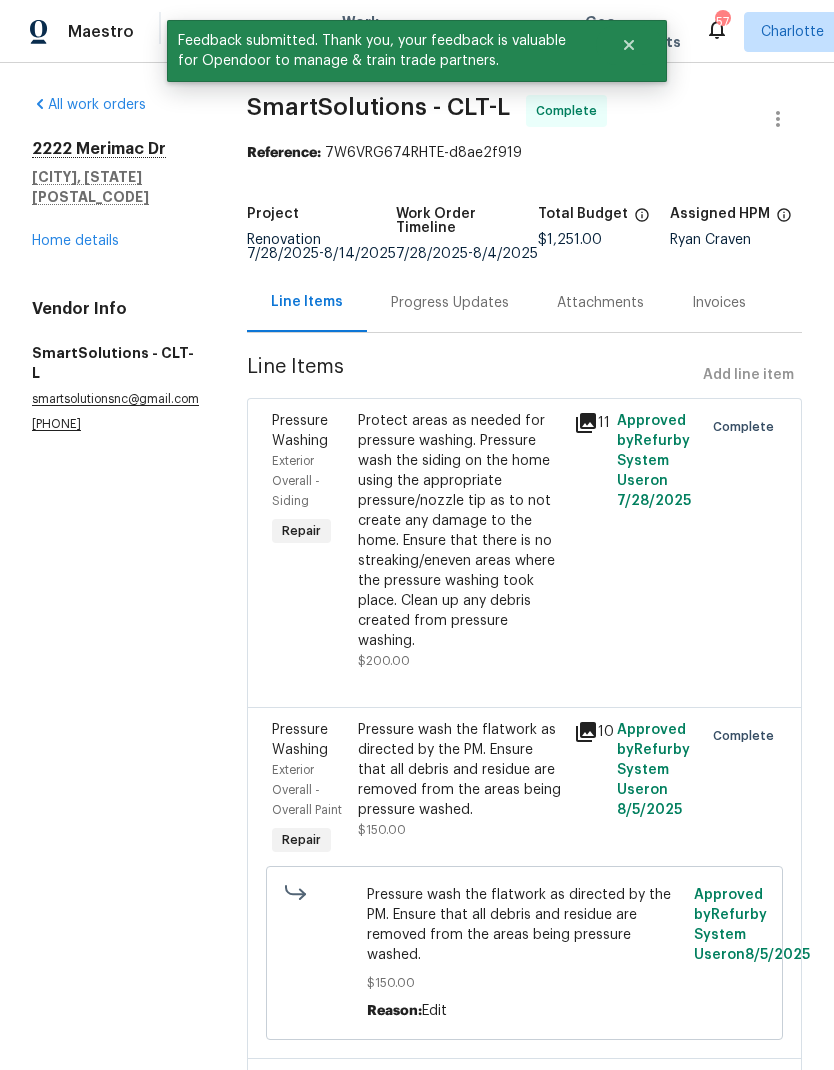 click on "Home details" at bounding box center (75, 241) 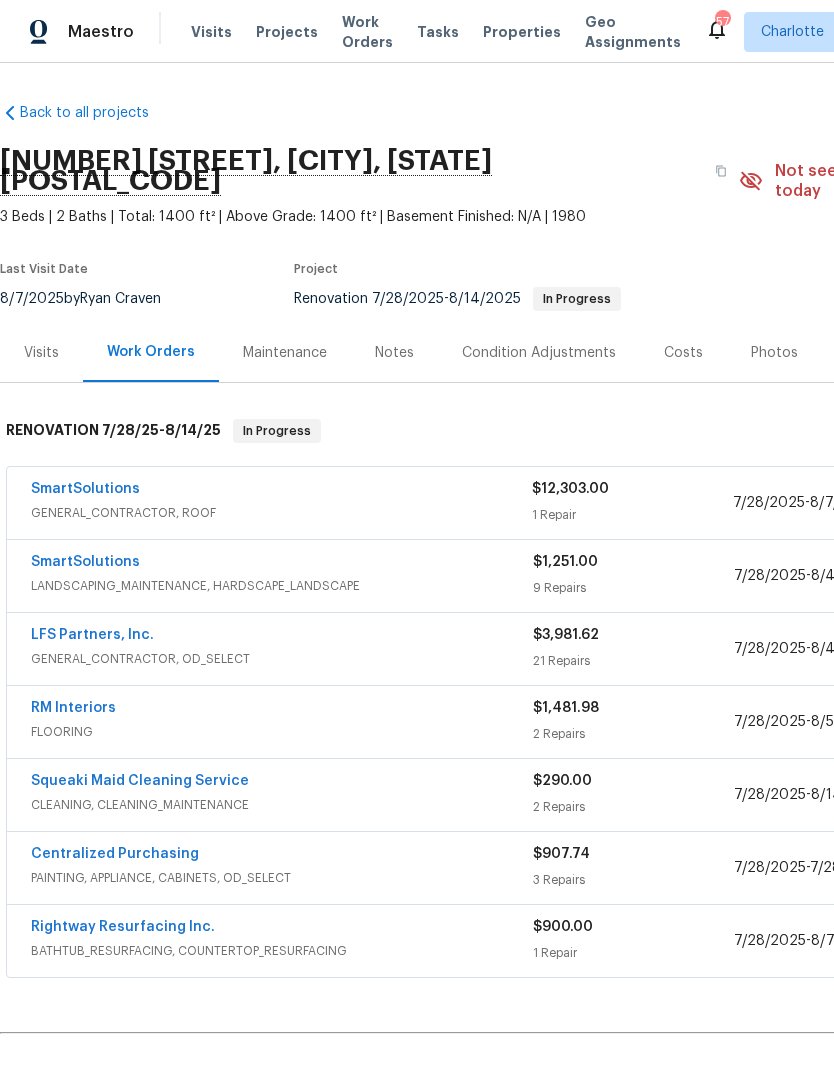 scroll, scrollTop: 0, scrollLeft: 0, axis: both 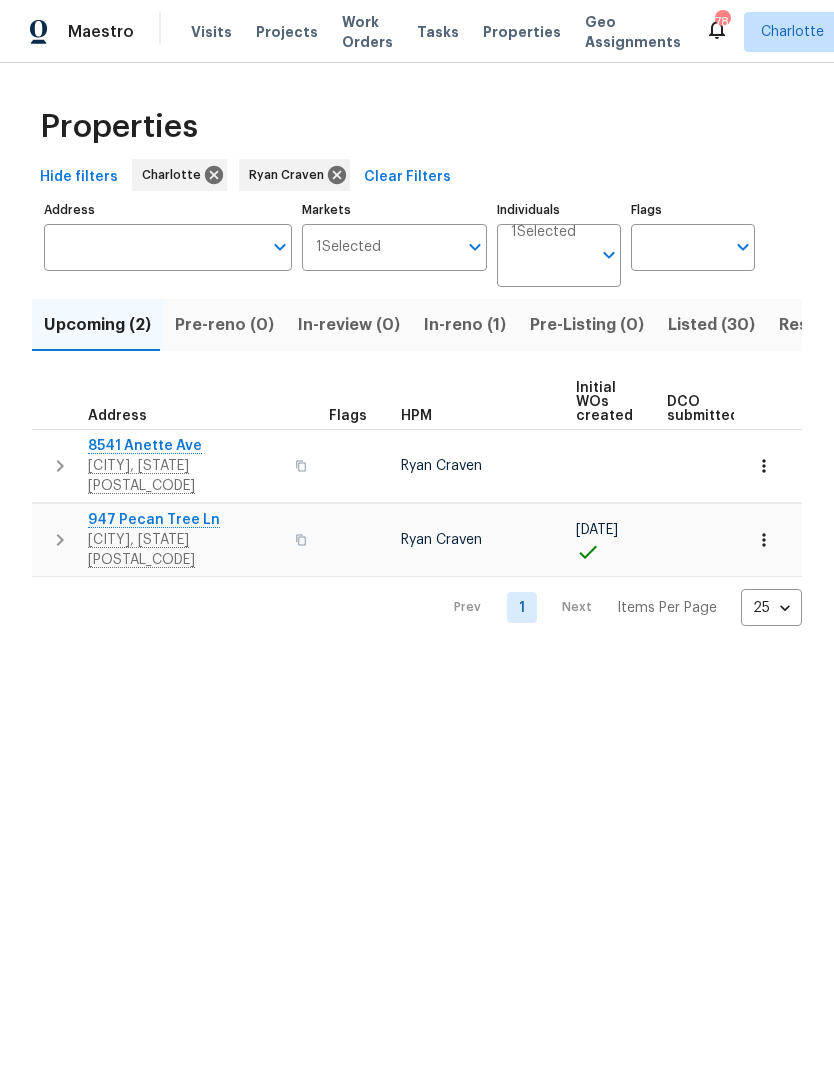 click on "Resale (4)" at bounding box center (819, 325) 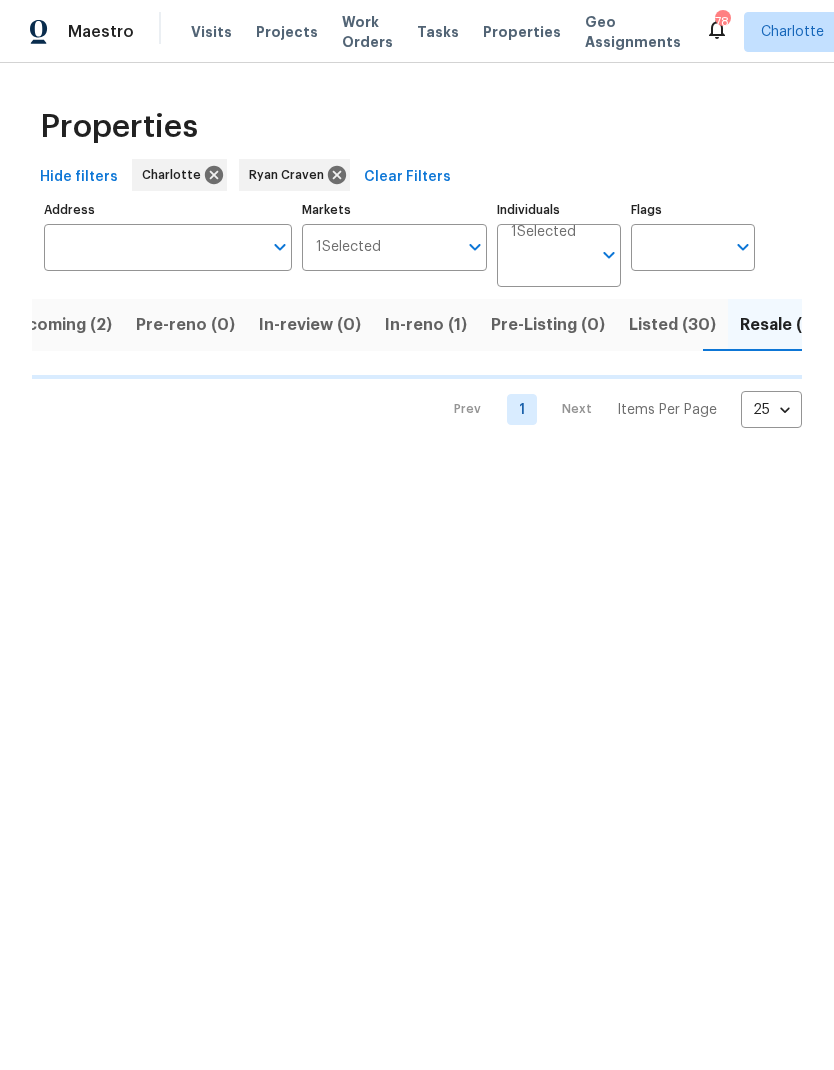 scroll, scrollTop: 0, scrollLeft: 39, axis: horizontal 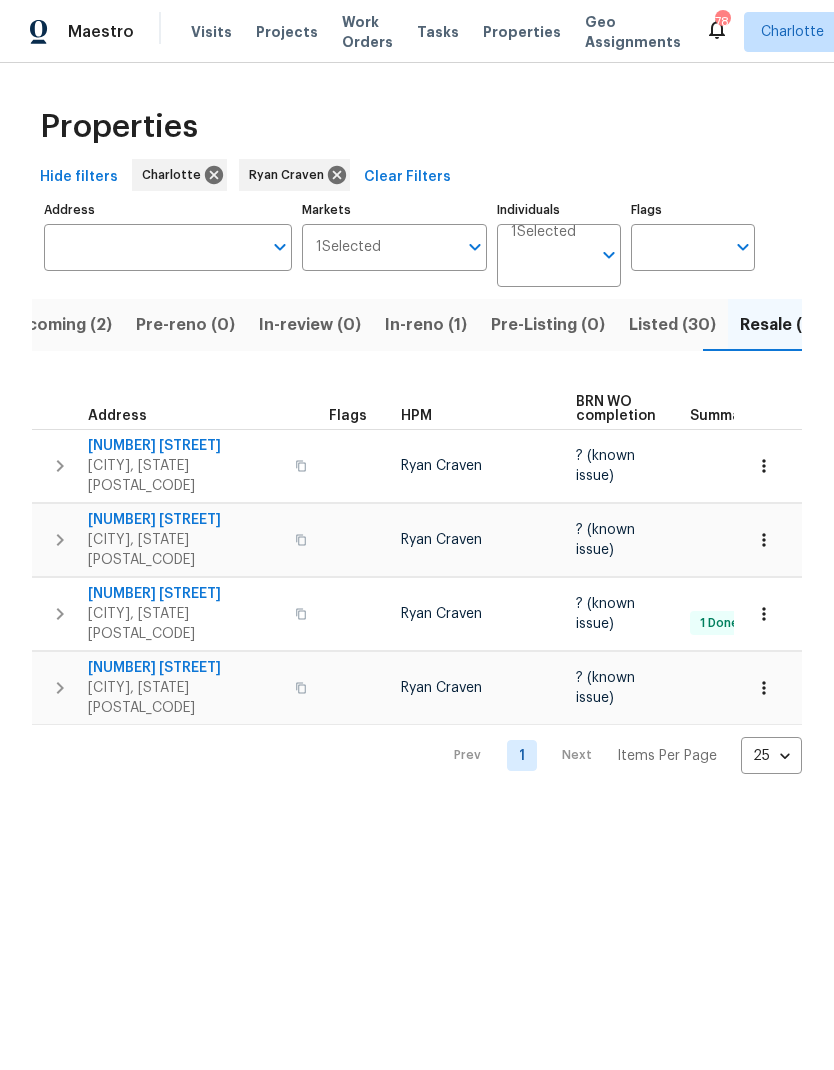 click on "In-reno (1)" at bounding box center (426, 325) 